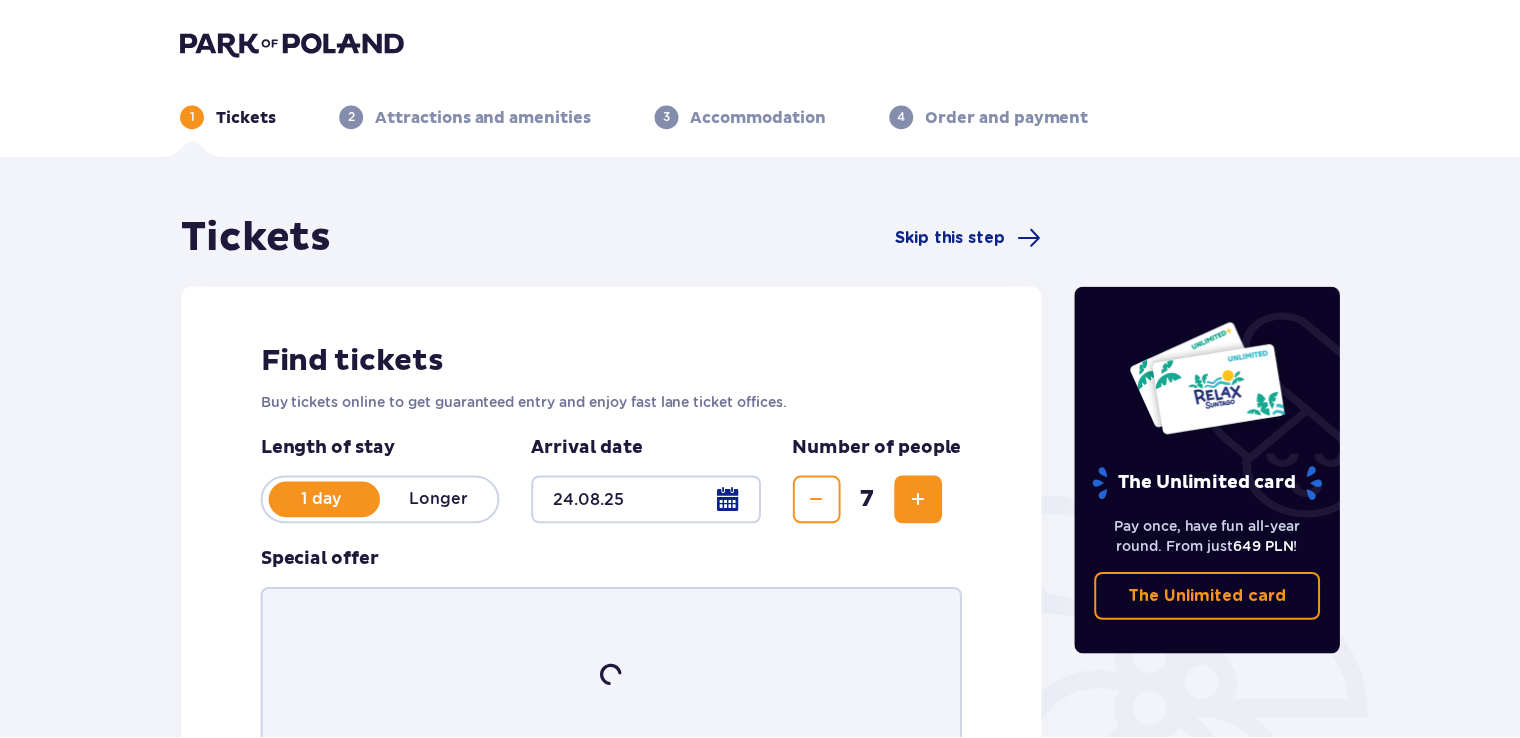 scroll, scrollTop: 0, scrollLeft: 0, axis: both 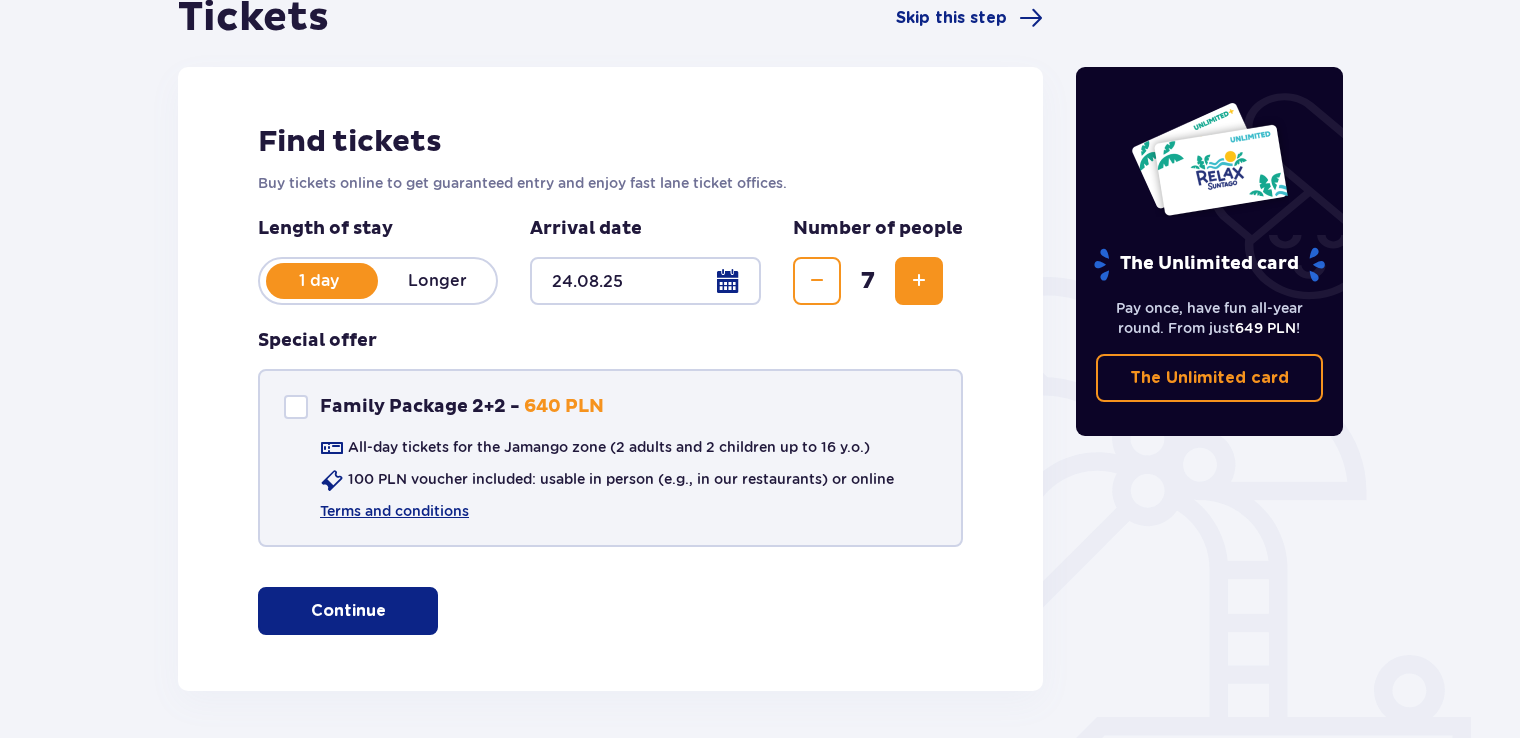 click at bounding box center [296, 407] 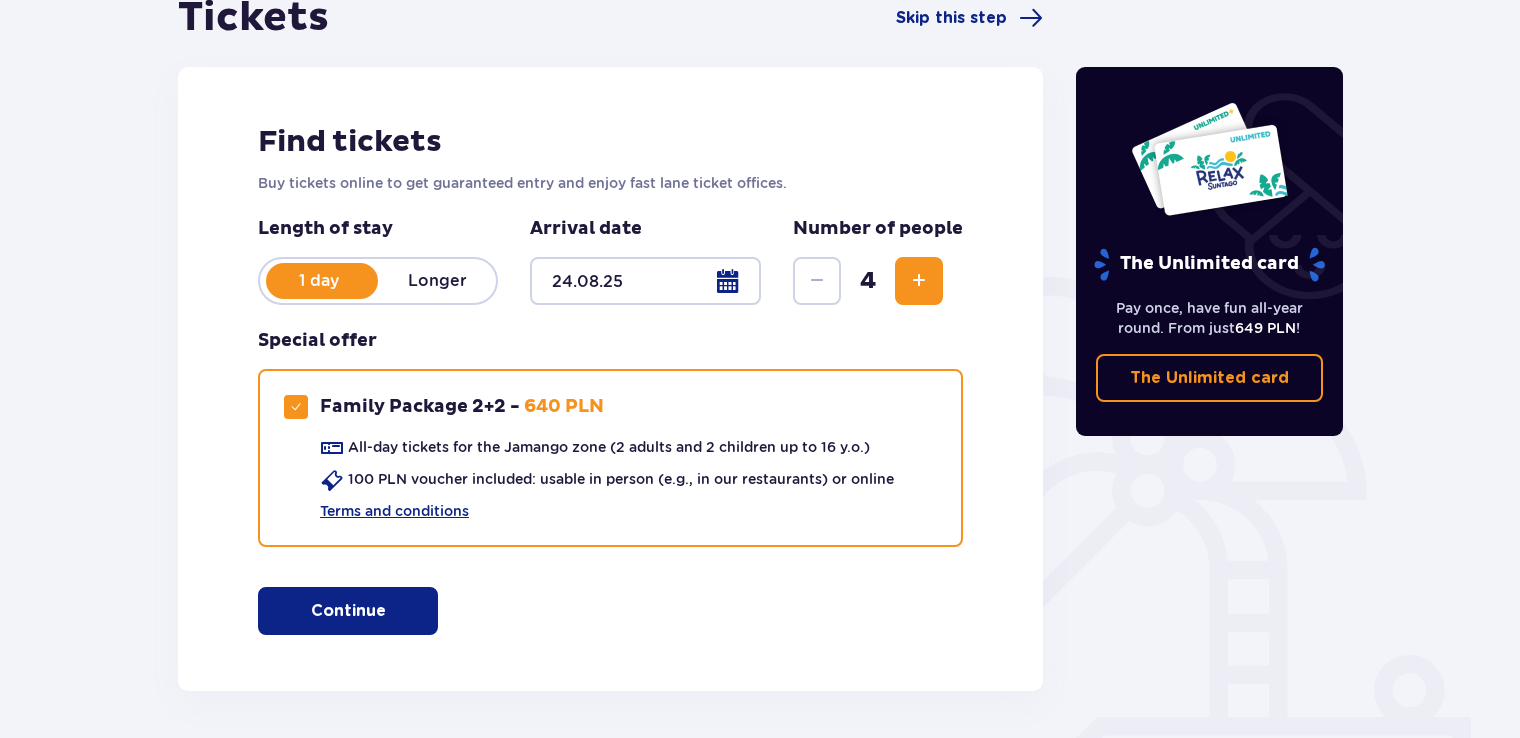 click on "Continue" at bounding box center [348, 611] 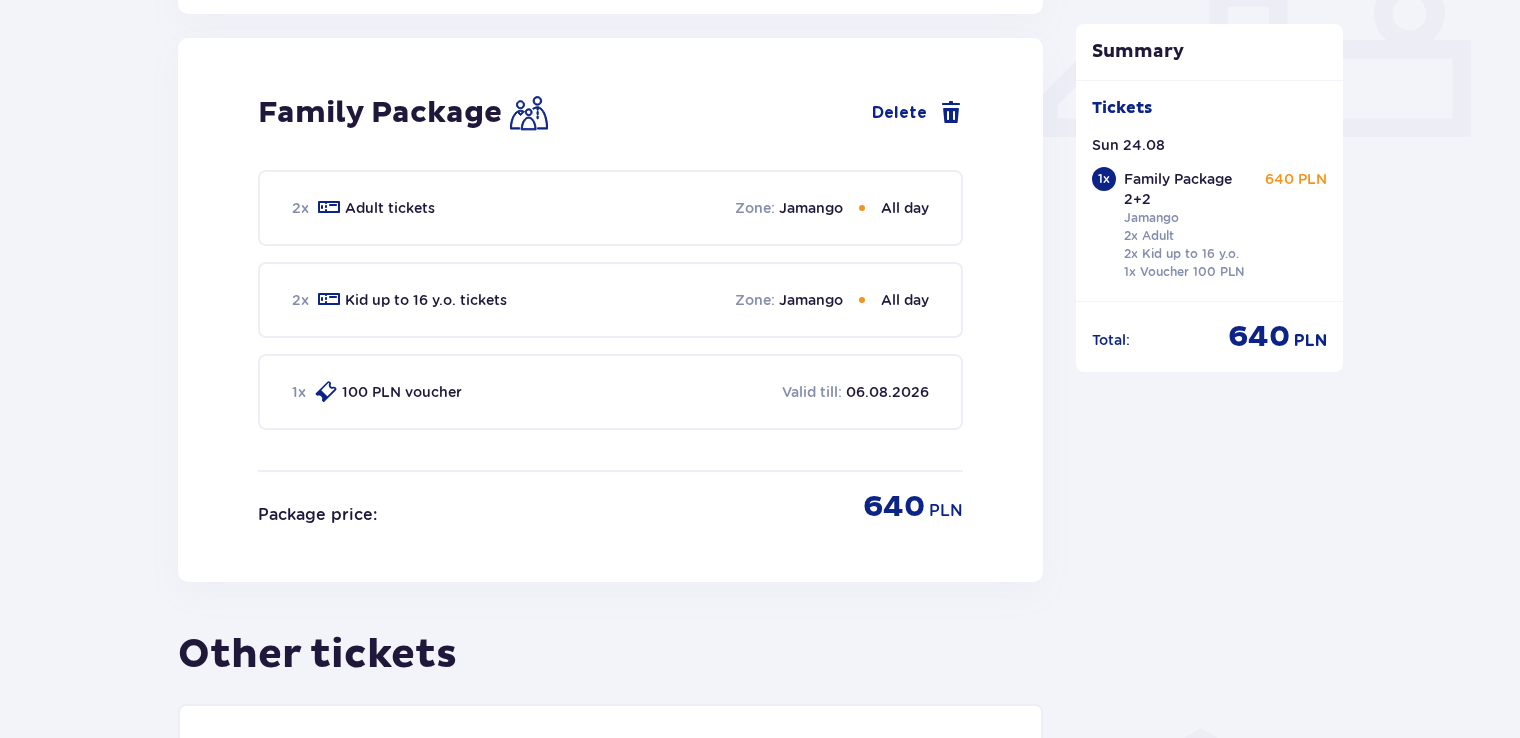 scroll, scrollTop: 909, scrollLeft: 0, axis: vertical 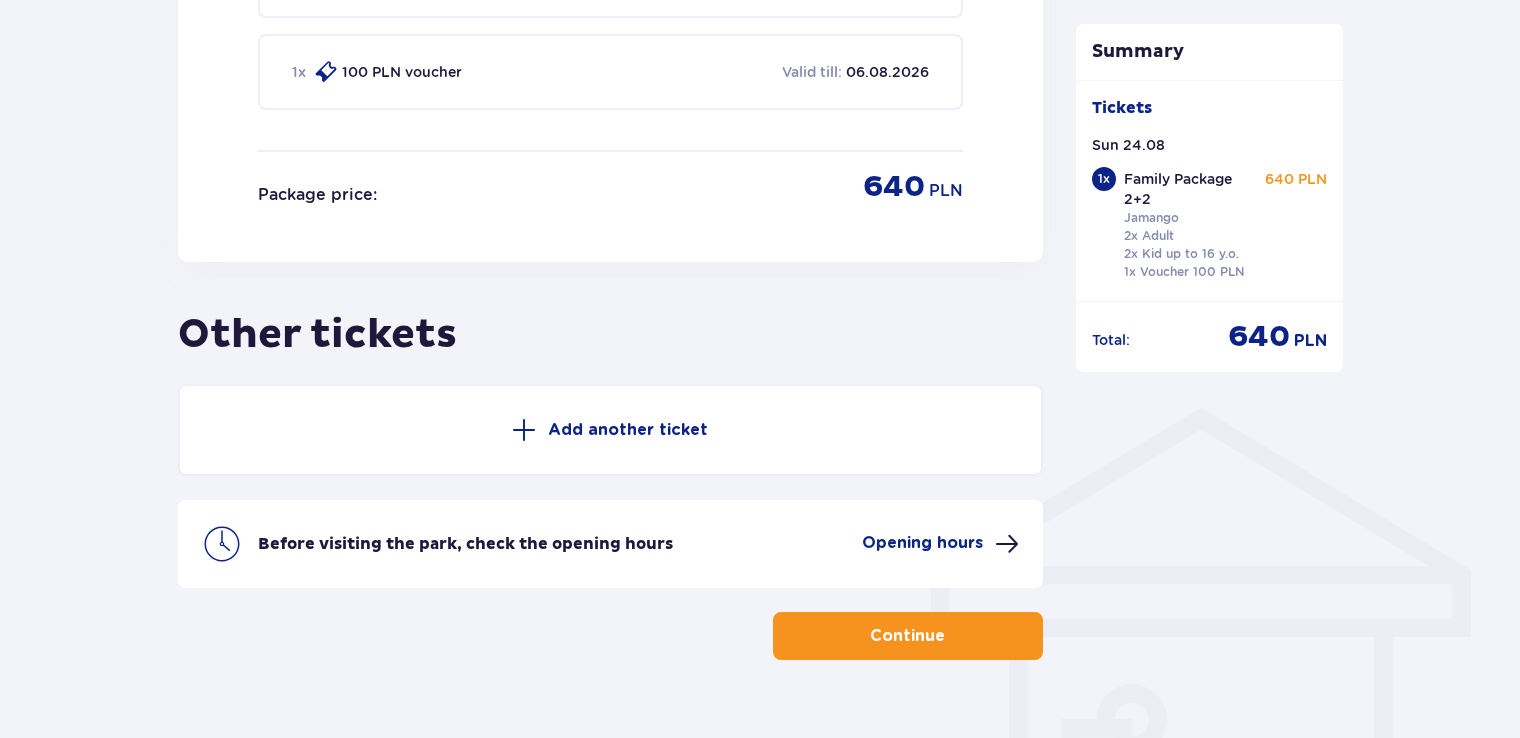 click on "Opening hours" at bounding box center (940, 544) 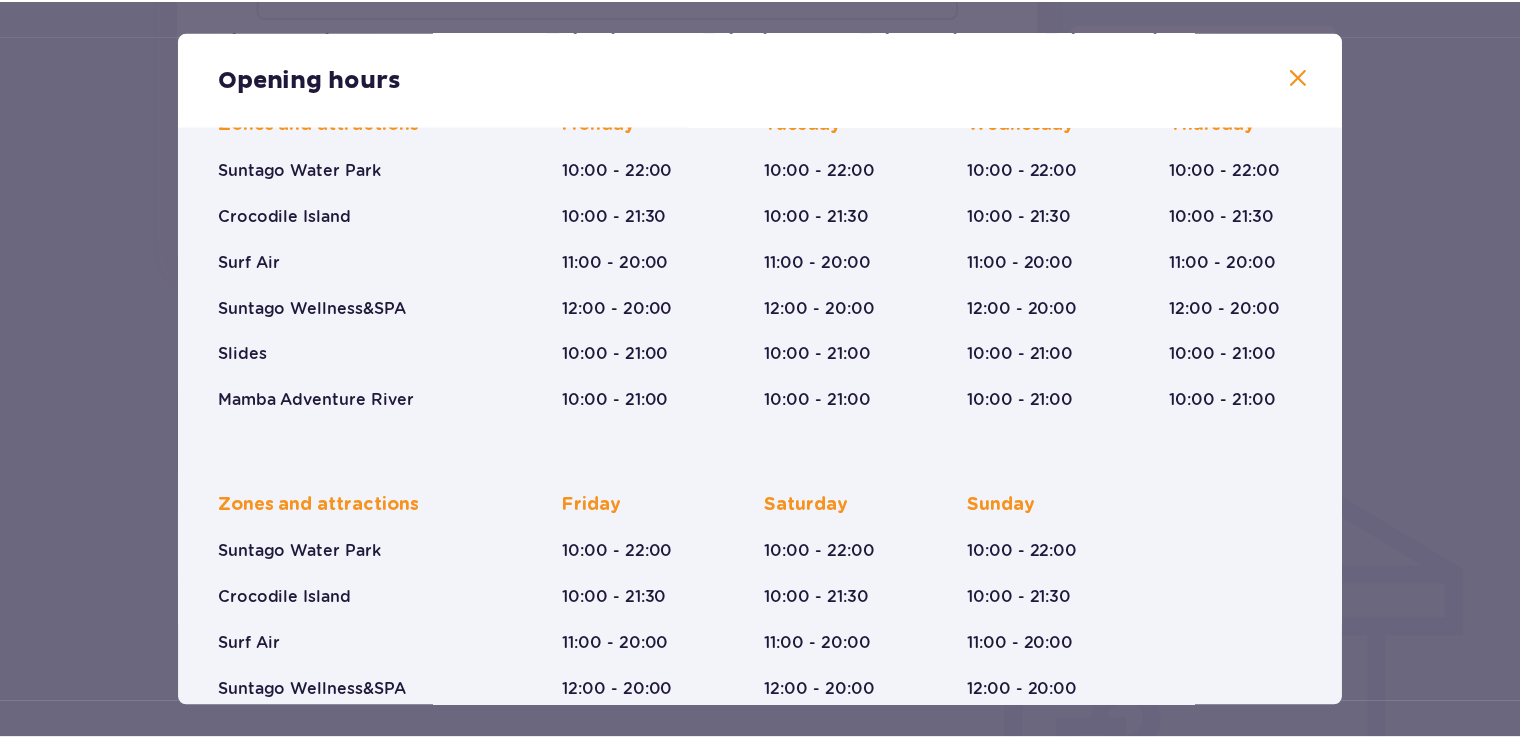 scroll, scrollTop: 300, scrollLeft: 0, axis: vertical 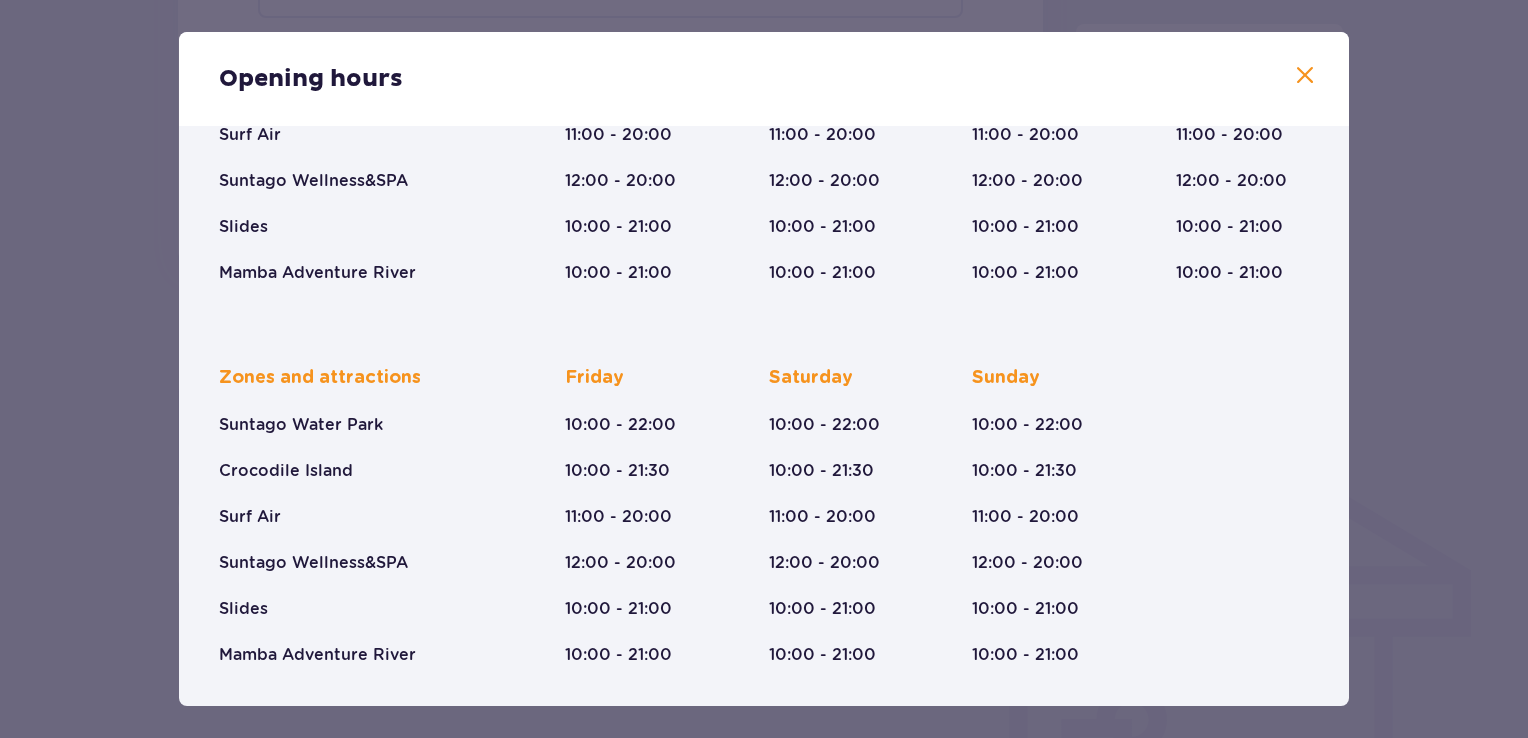 click on "Opening hours Summer Break  (28.06-31.08) January - December Halloween  (31.10) All Saints' Day  (01.11) Independence Day  (09.11-11.11) Christmas Break  (23.12-01.01) Zones and attractions Suntago Water Park Crocodile Island Surf Air Suntago Wellness&SPA Slides Mamba Adventure River Monday 10:00 - 22:00 10:00 - 21:30 11:00 - 20:00 12:00 - 20:00 10:00 - 21:00 10:00 - 21:00 Tuesday 10:00 - 22:00 10:00 - 21:30 11:00 - 20:00 12:00 - 20:00 10:00 - 21:00 10:00 - 21:00 Wednesday 10:00 - 22:00 10:00 - 21:30 11:00 - 20:00 12:00 - 20:00 10:00 - 21:00 10:00 - 21:00 Thursday 10:00 - 22:00 10:00 - 21:30 11:00 - 20:00 12:00 - 20:00 10:00 - 21:00 10:00 - 21:00 Zones and attractions Suntago Water Park Crocodile Island Surf Air Suntago Wellness&SPA Slides Mamba Adventure River Friday 10:00 - 22:00 10:00 - 21:30 11:00 - 20:00 12:00 - 20:00 10:00 - 21:00 10:00 - 21:00 Saturday 10:00 - 22:00 10:00 - 21:30 11:00 - 20:00 12:00 - 20:00 10:00 - 21:00 10:00 - 21:00 Sunday 10:00 - 22:00 10:00 - 21:30 11:00 - 20:00 12:00 - 20:00" at bounding box center (764, 369) 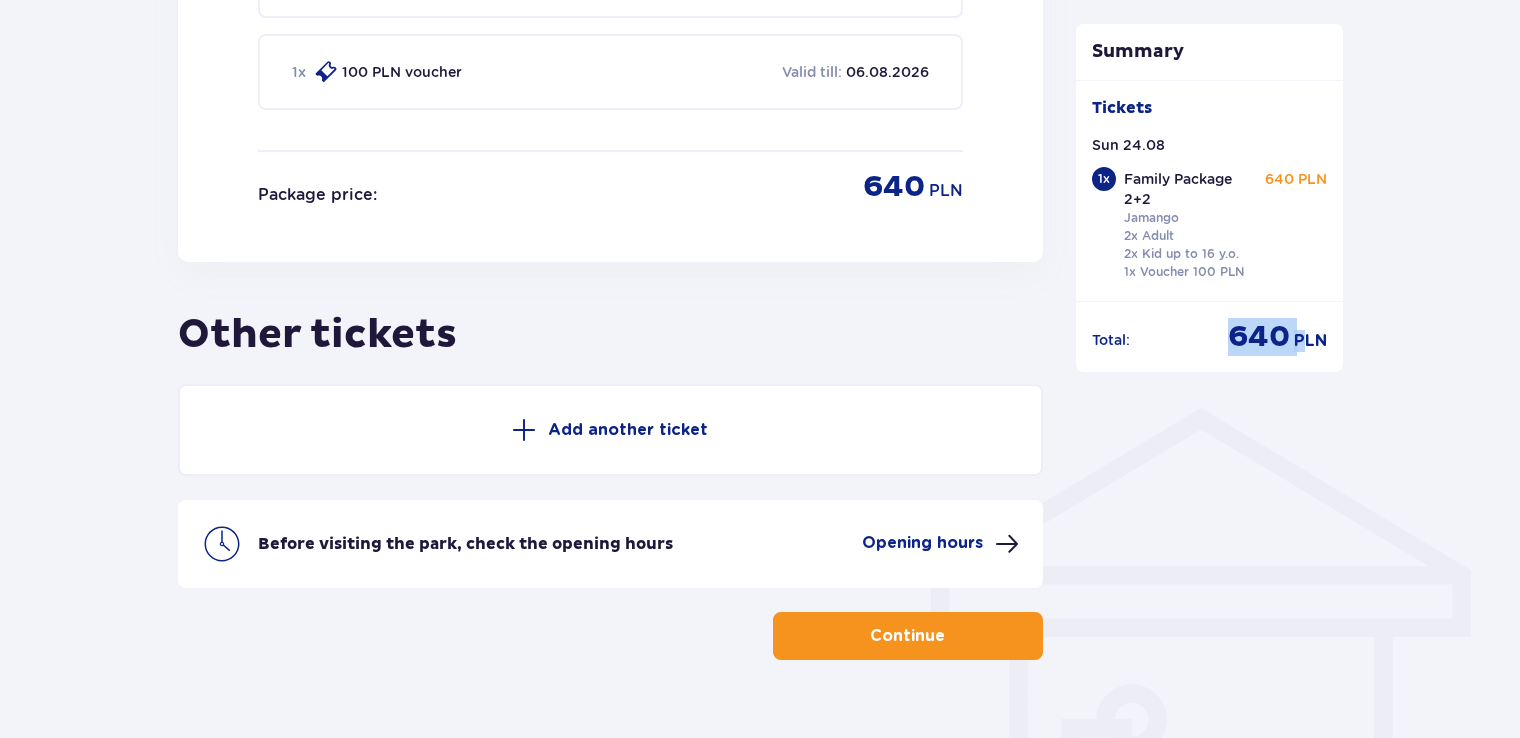 drag, startPoint x: 1230, startPoint y: 330, endPoint x: 1303, endPoint y: 337, distance: 73.33485 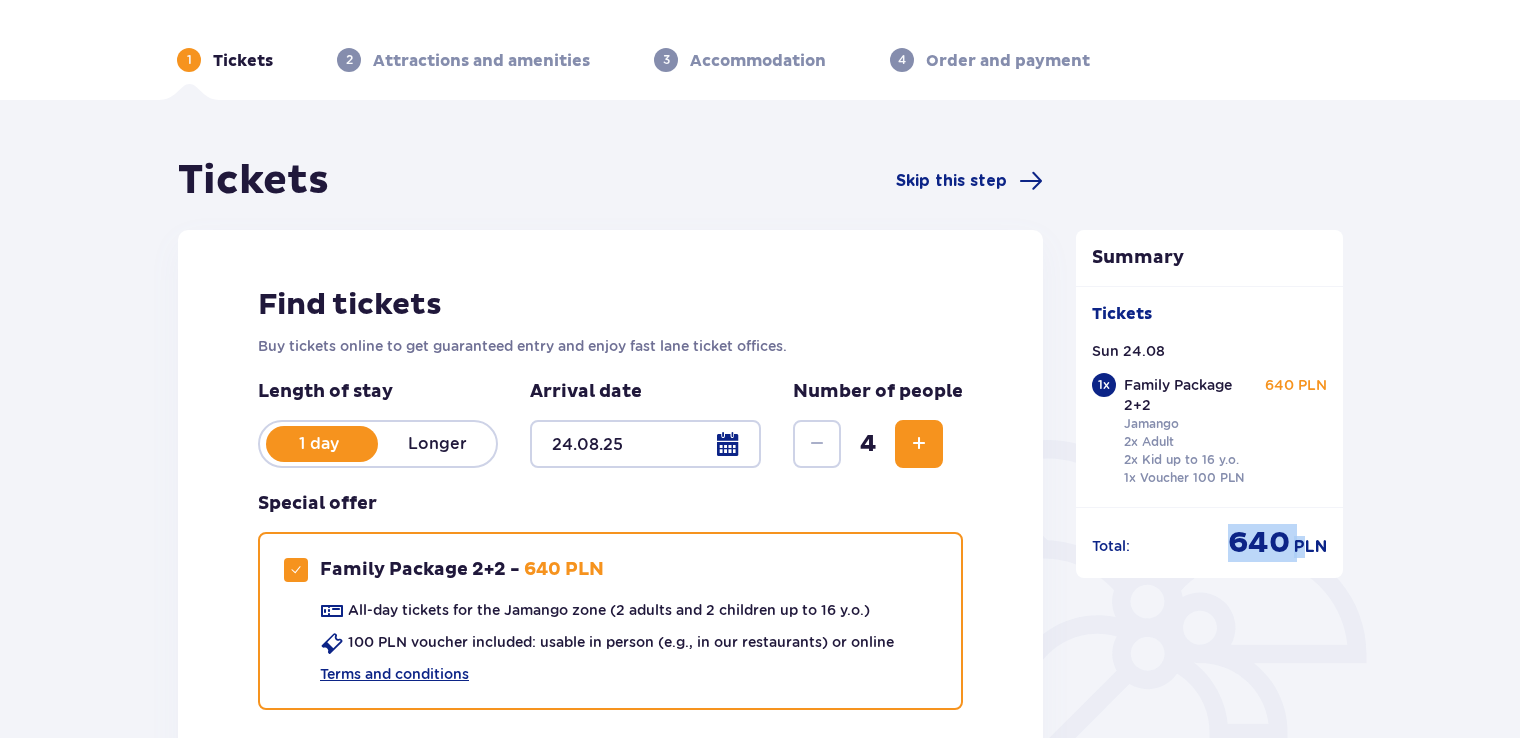 scroll, scrollTop: 0, scrollLeft: 0, axis: both 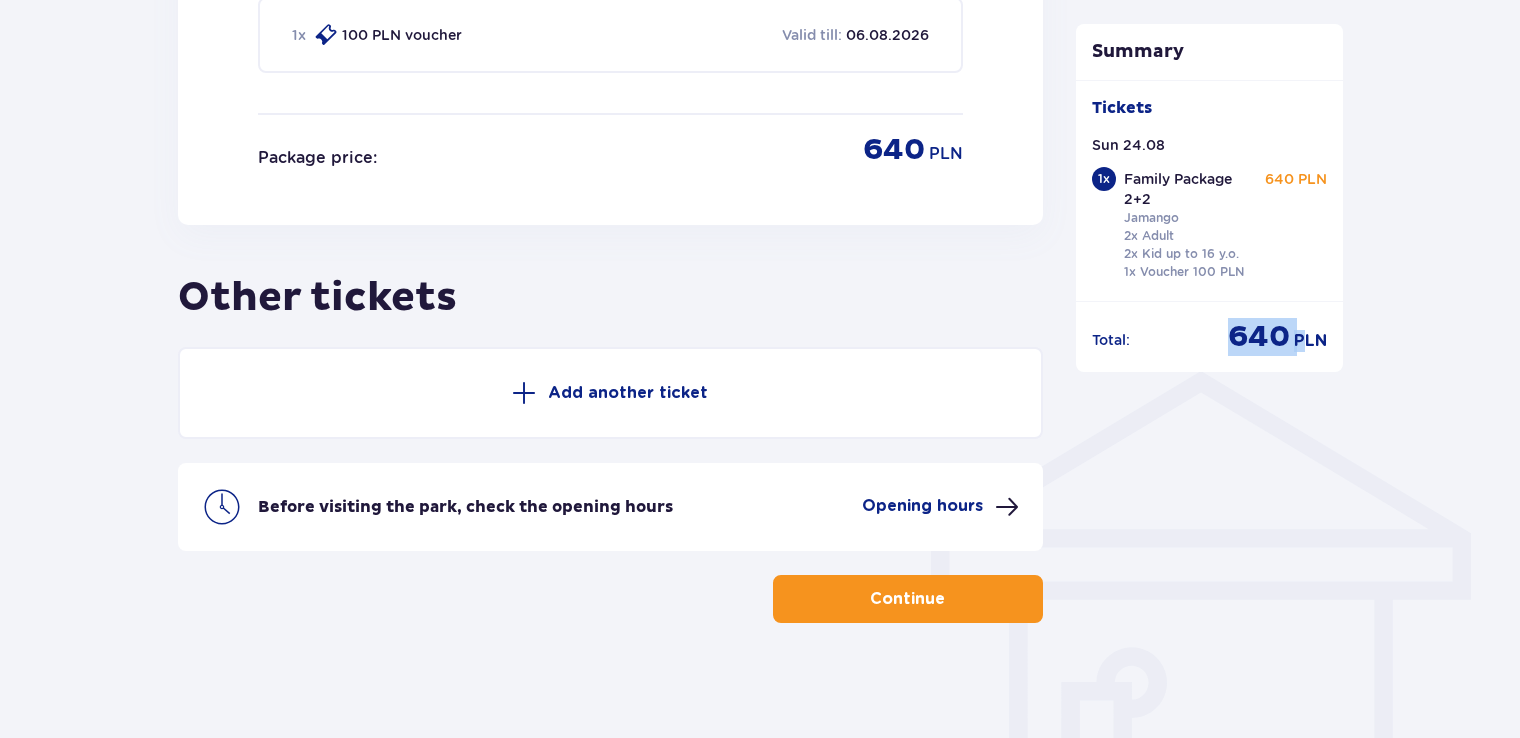 click on "Continue" at bounding box center (908, 599) 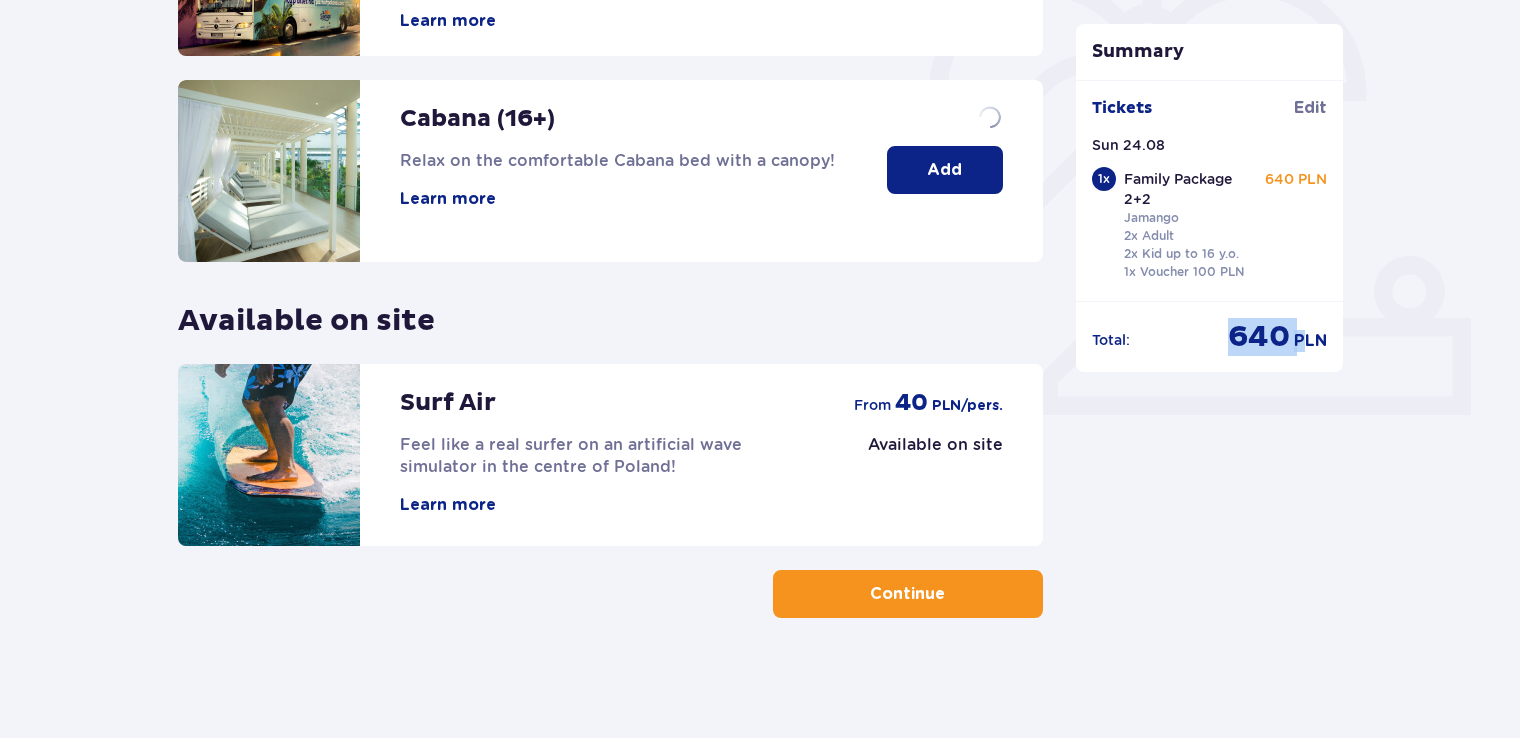 scroll, scrollTop: 0, scrollLeft: 0, axis: both 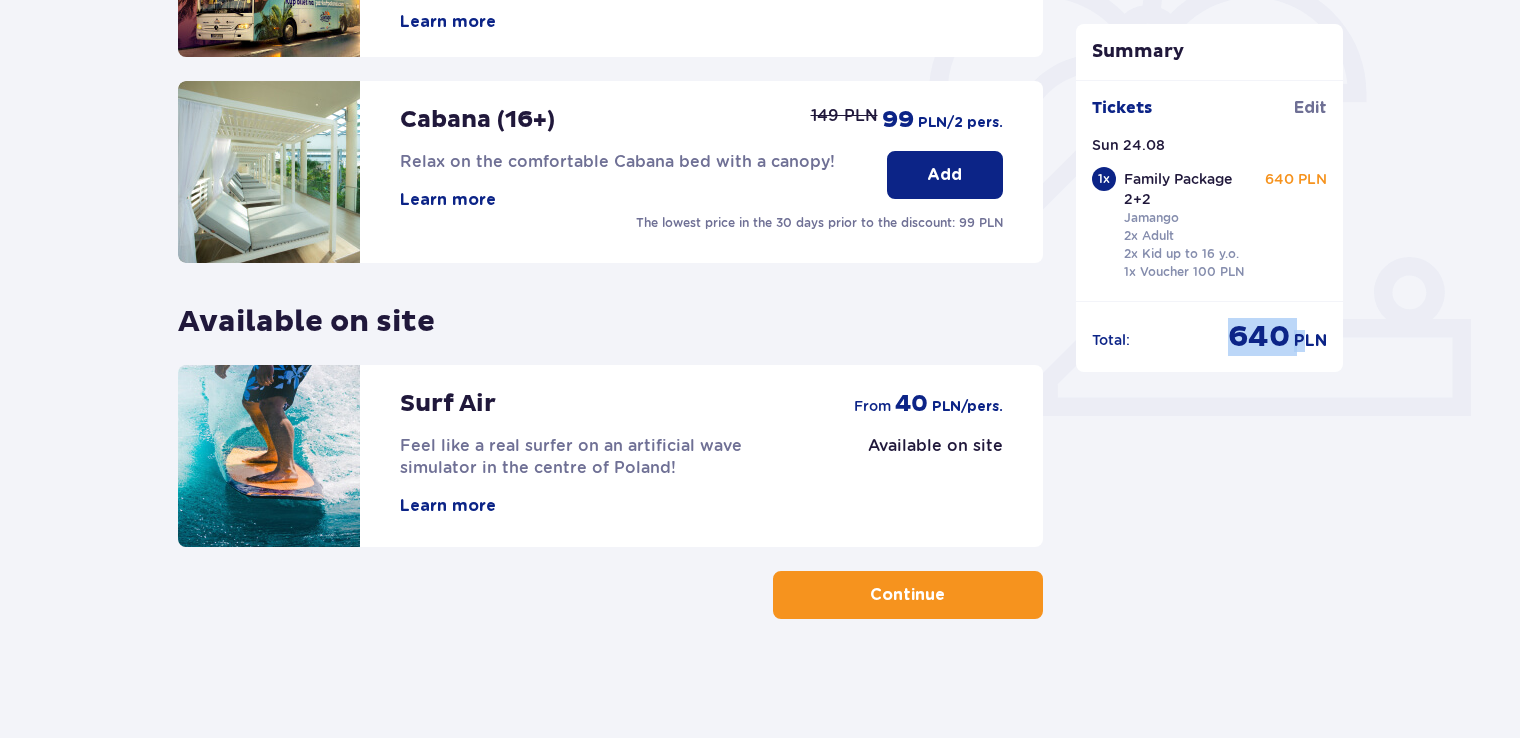 click on "Continue" at bounding box center (908, 595) 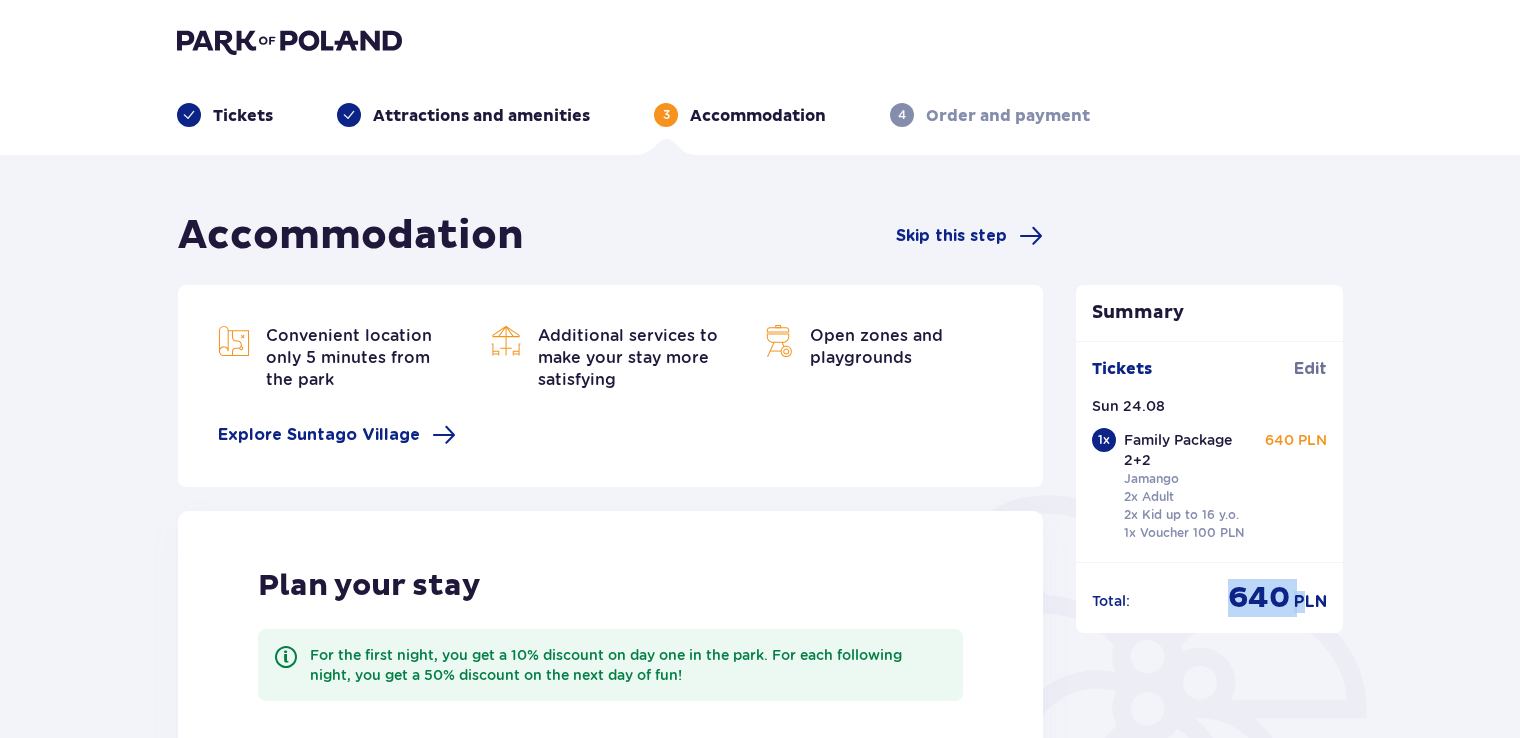 scroll, scrollTop: 0, scrollLeft: 0, axis: both 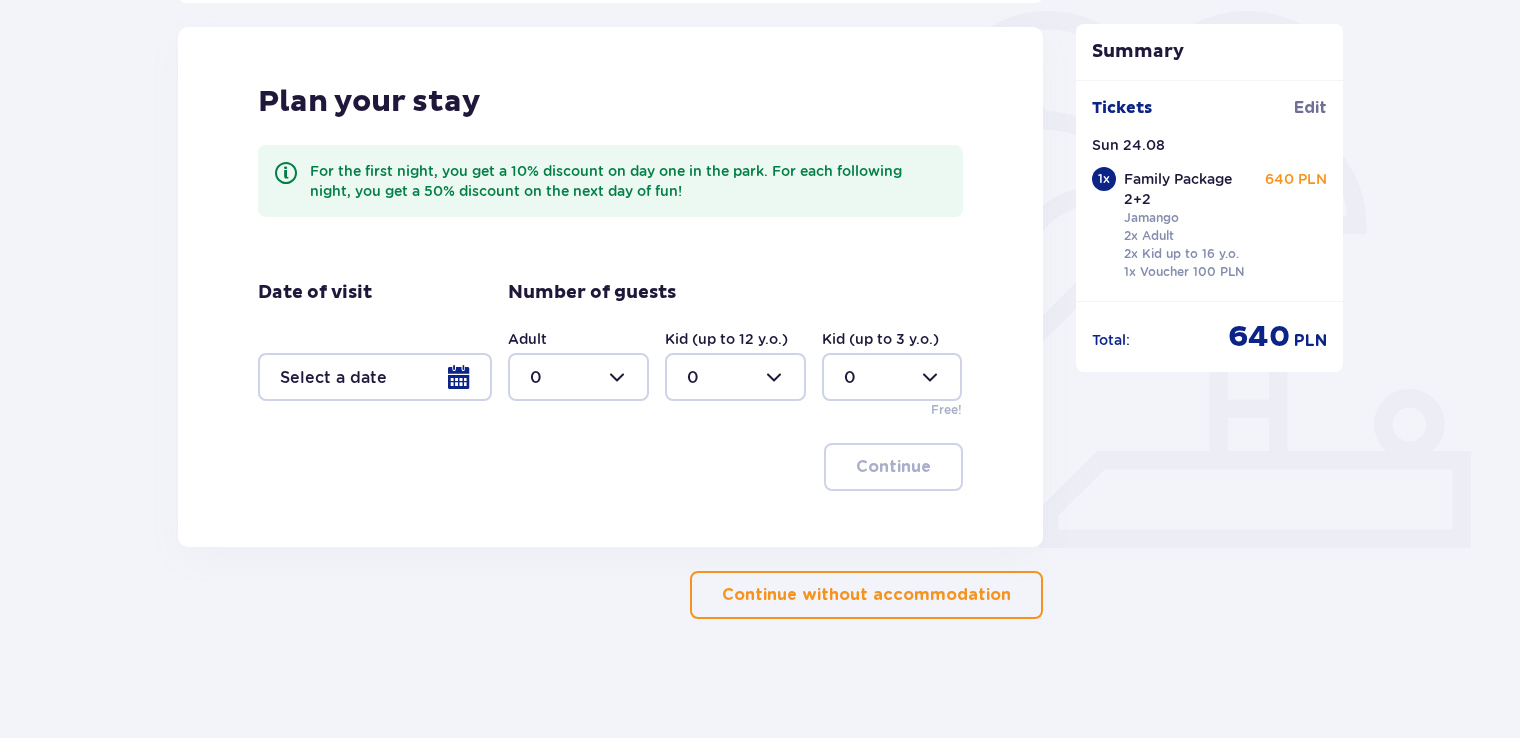 click at bounding box center (375, 377) 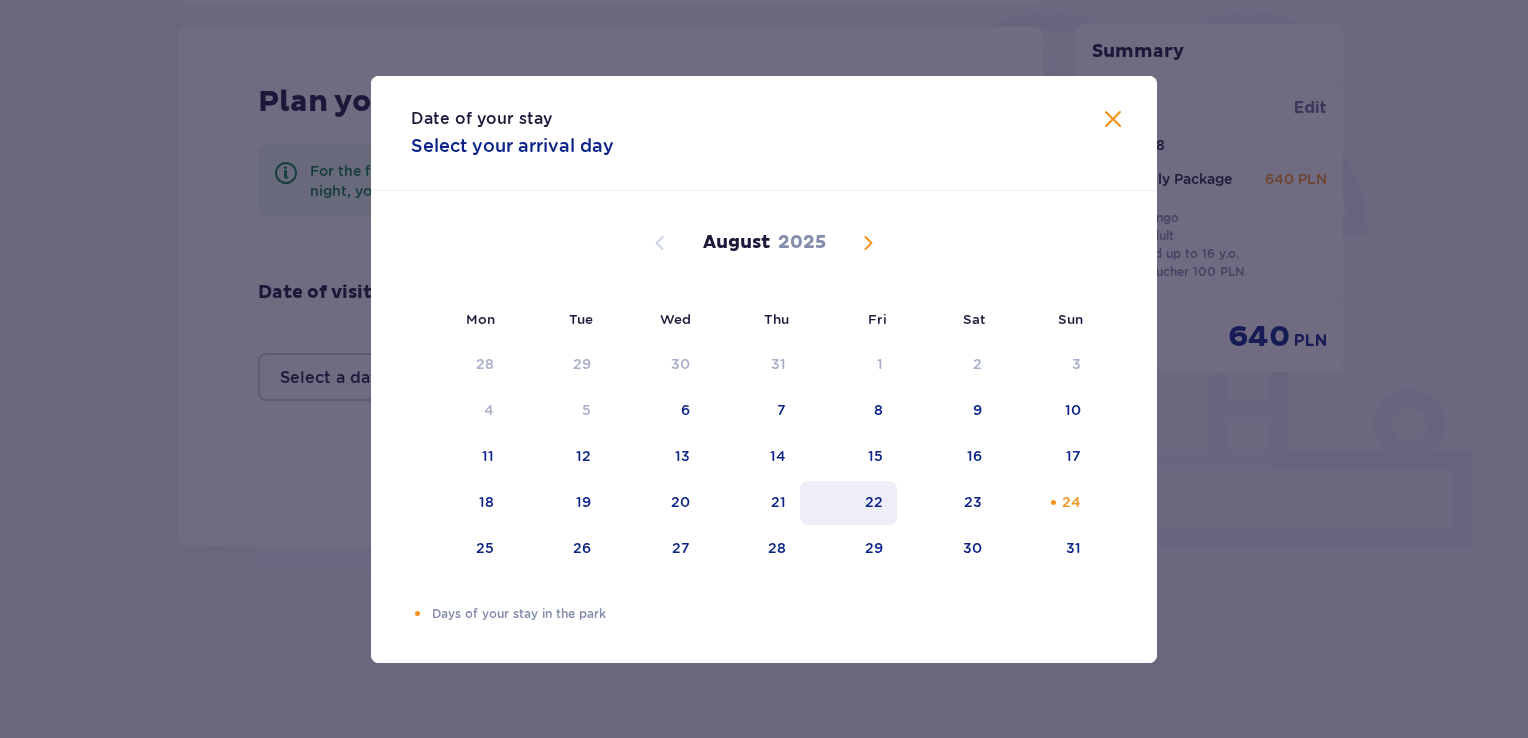 click on "22" at bounding box center (848, 503) 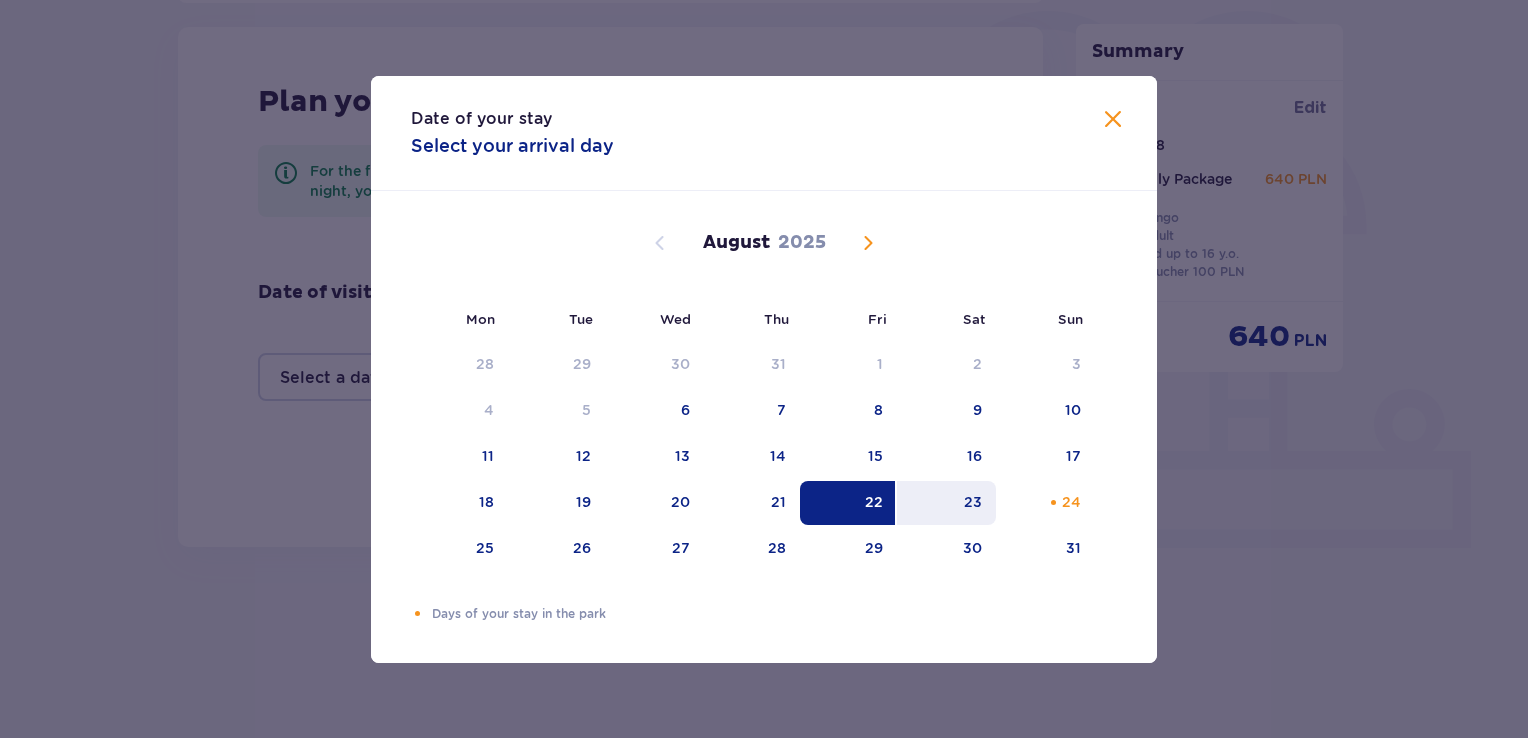 click on "23" at bounding box center (946, 503) 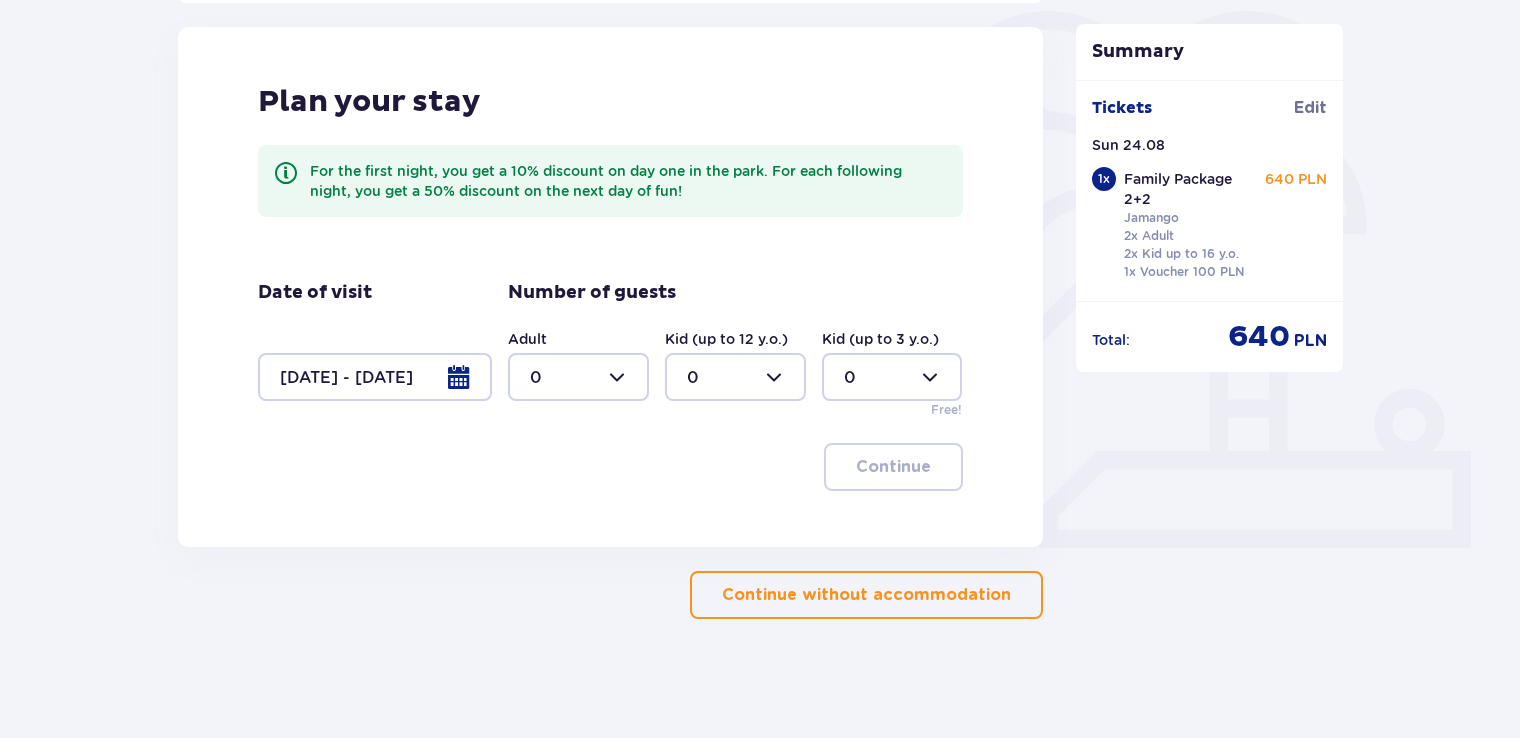 click at bounding box center [578, 377] 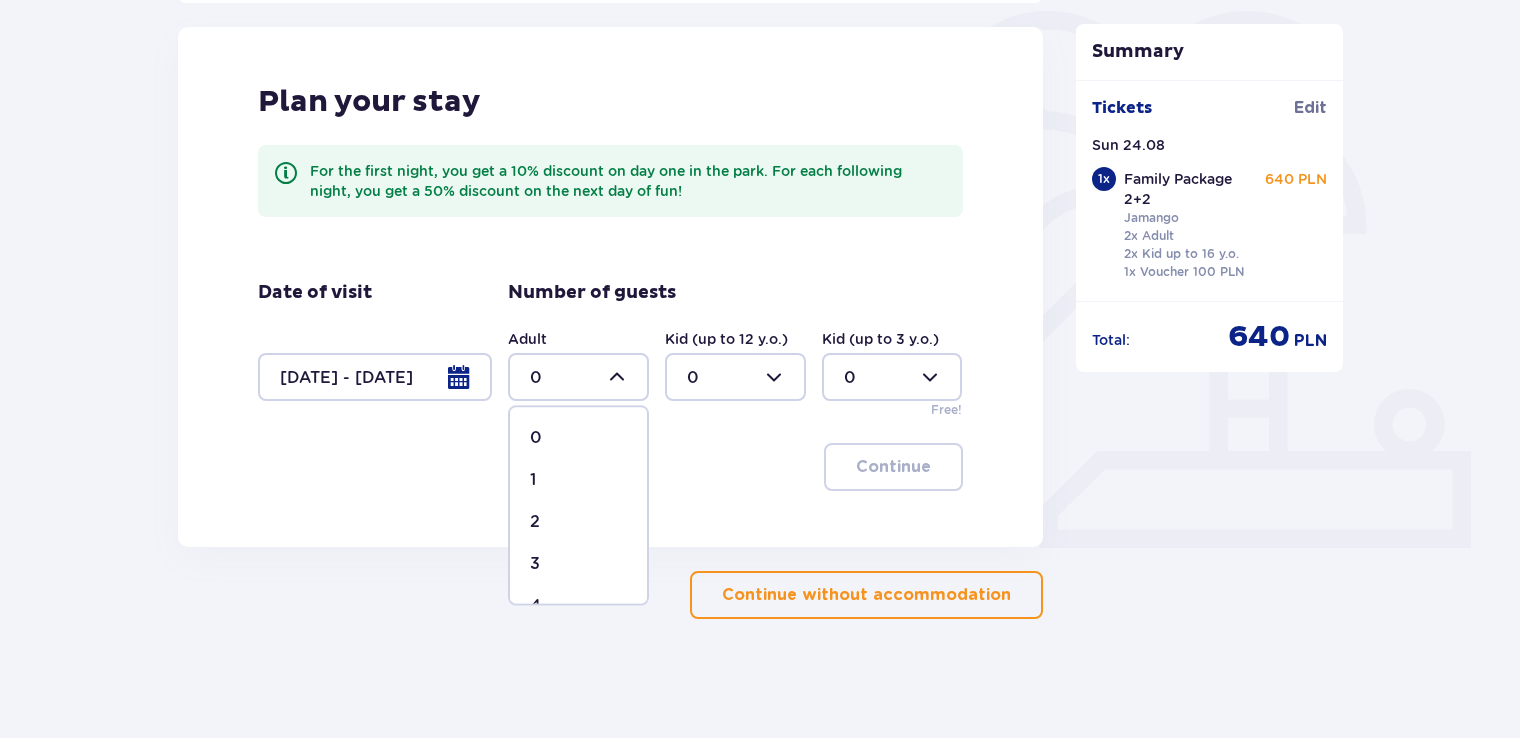 drag, startPoint x: 647, startPoint y: 427, endPoint x: 646, endPoint y: 440, distance: 13.038404 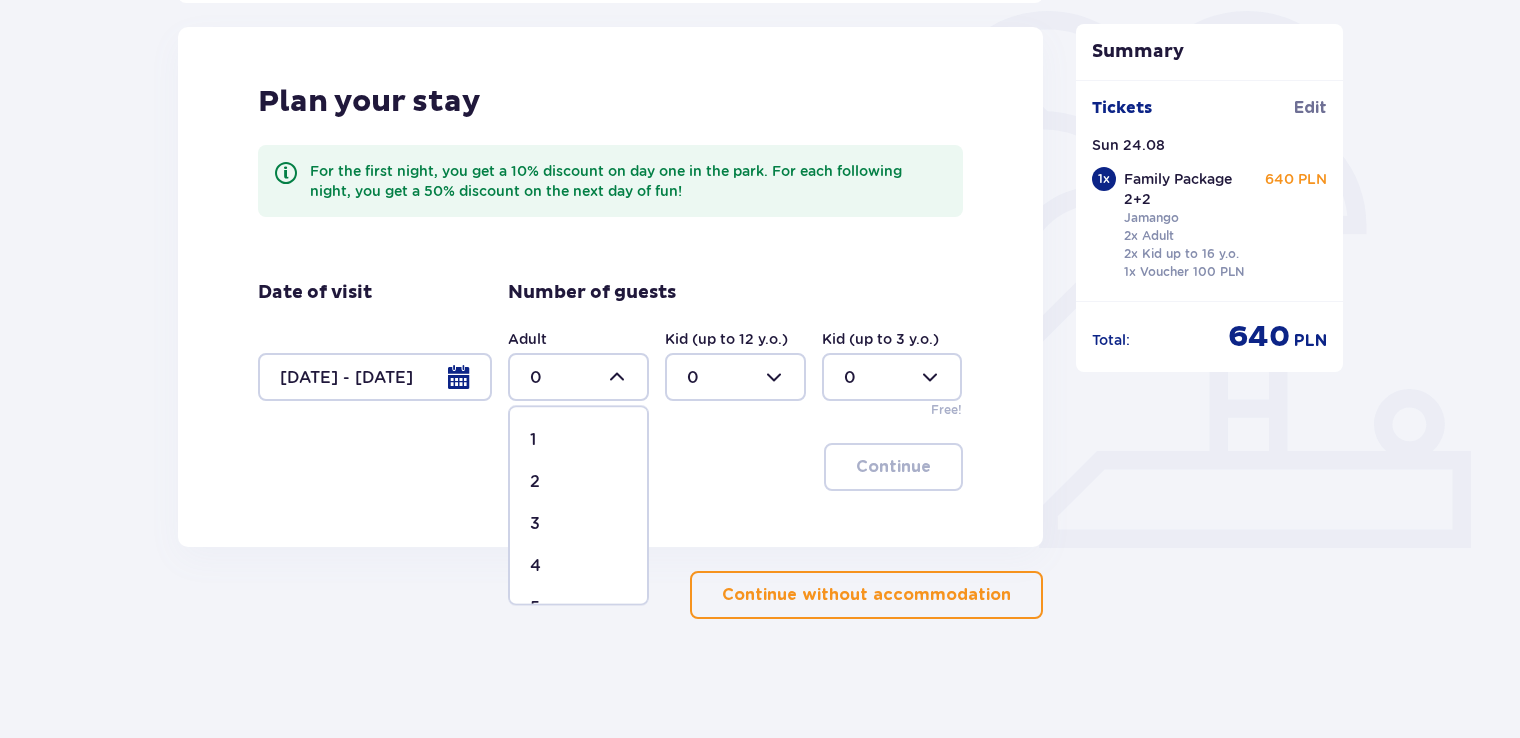 click on "4" at bounding box center [578, 566] 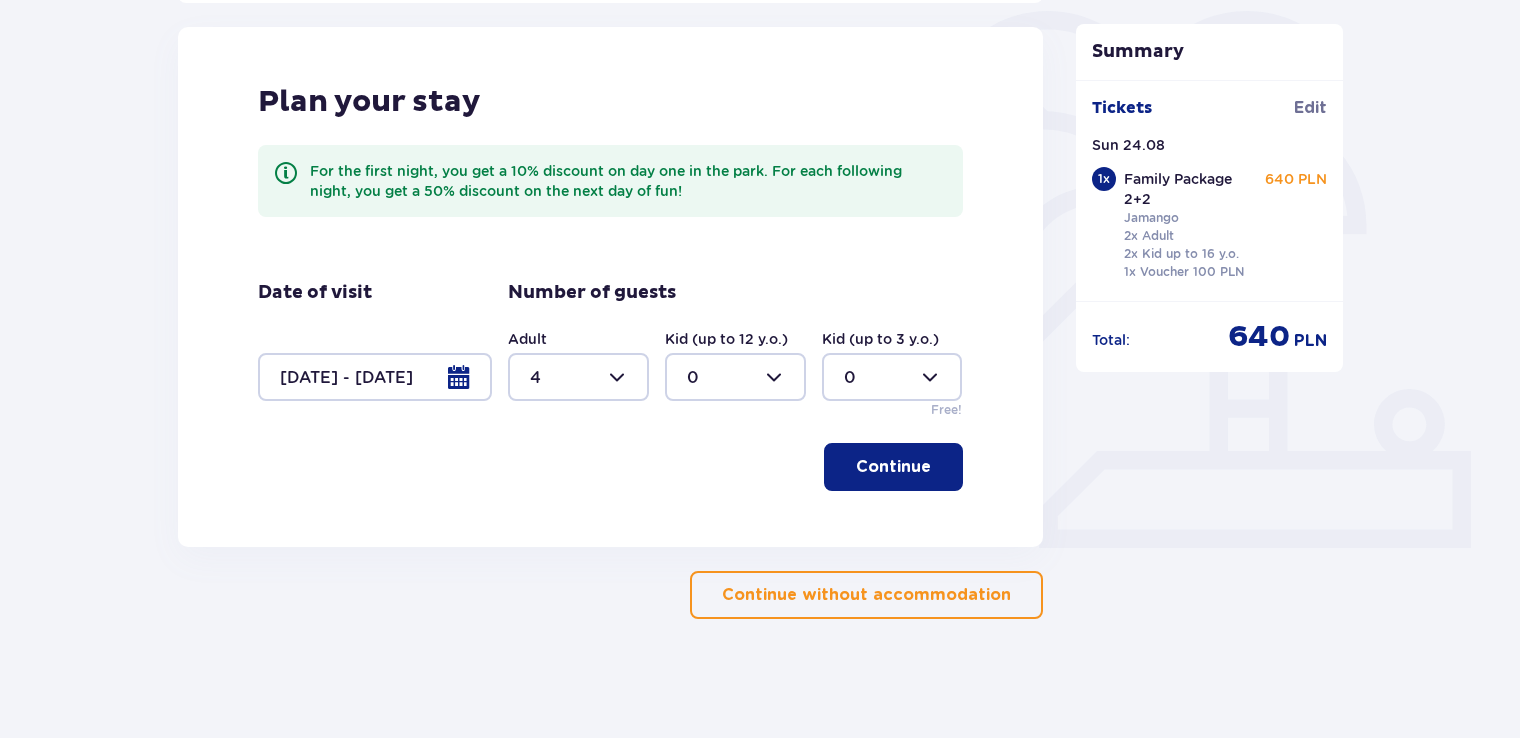 click at bounding box center (735, 377) 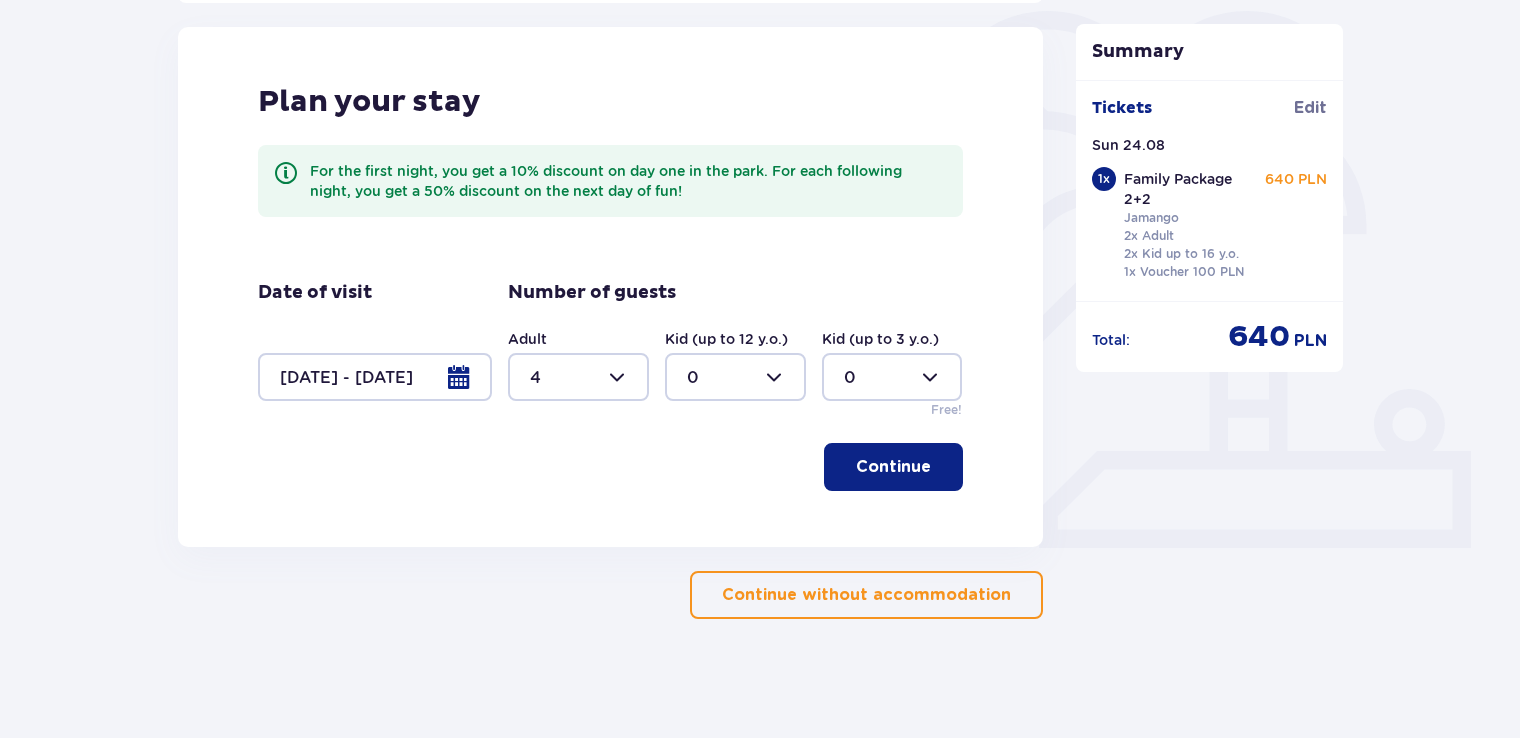 click at bounding box center [892, 377] 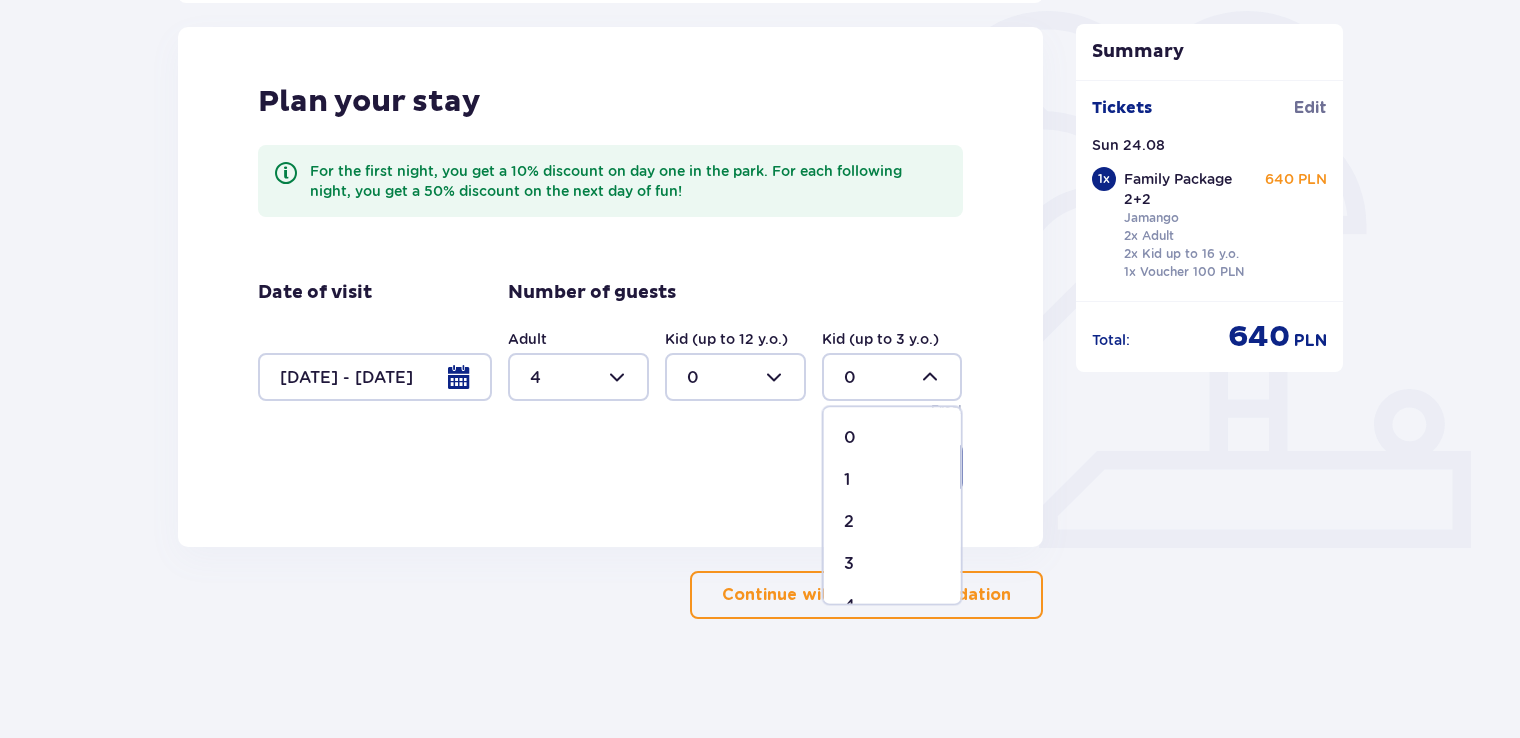click on "2" at bounding box center (892, 522) 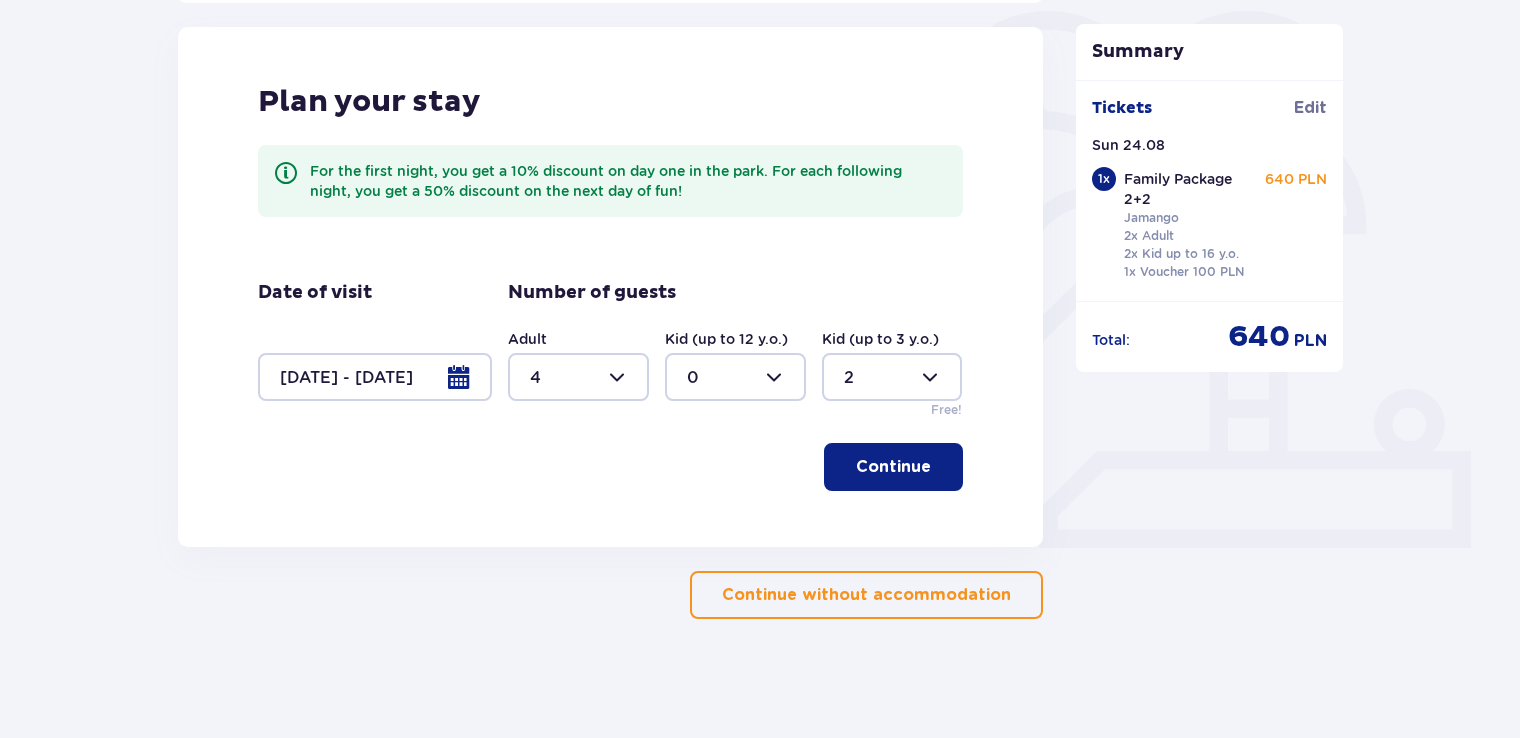 type on "2" 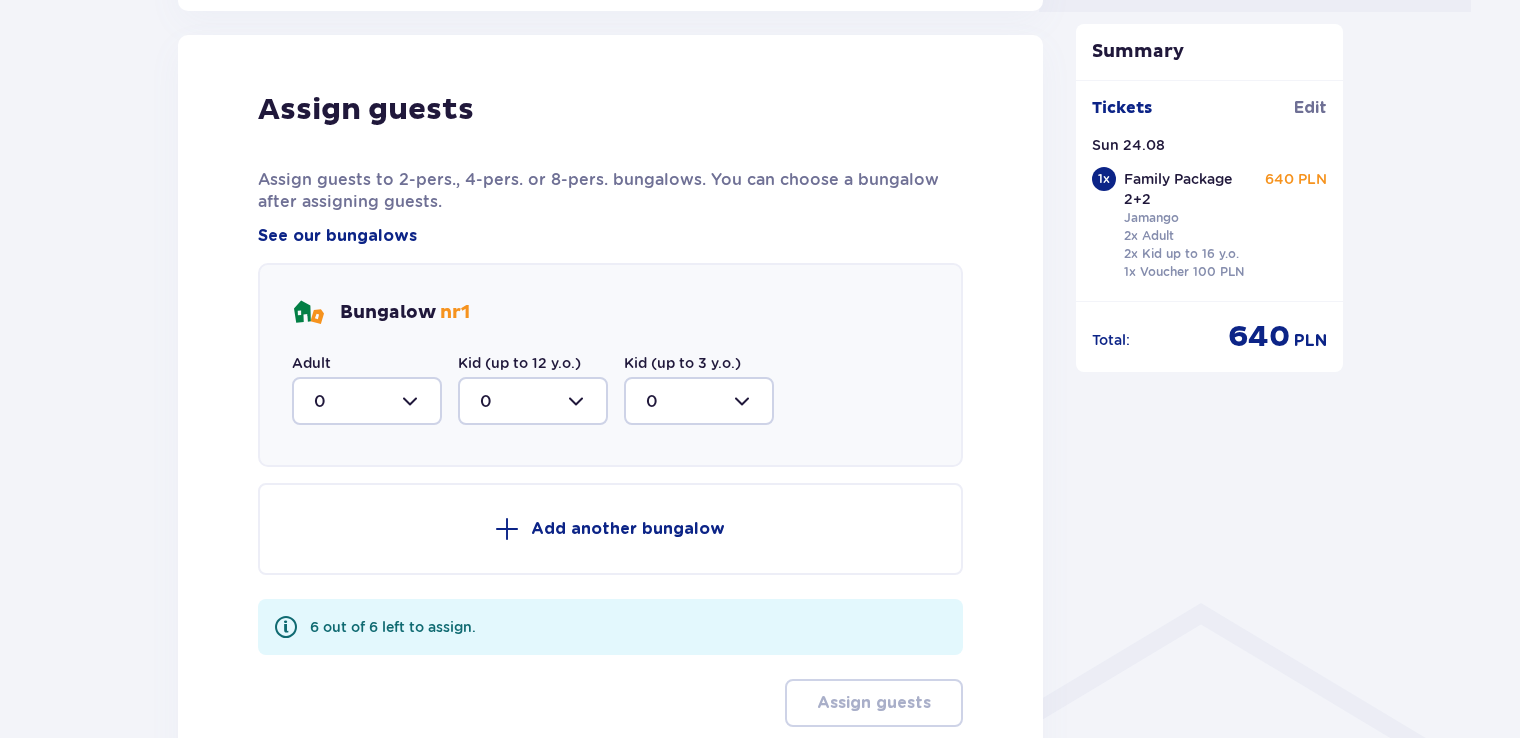scroll, scrollTop: 1032, scrollLeft: 0, axis: vertical 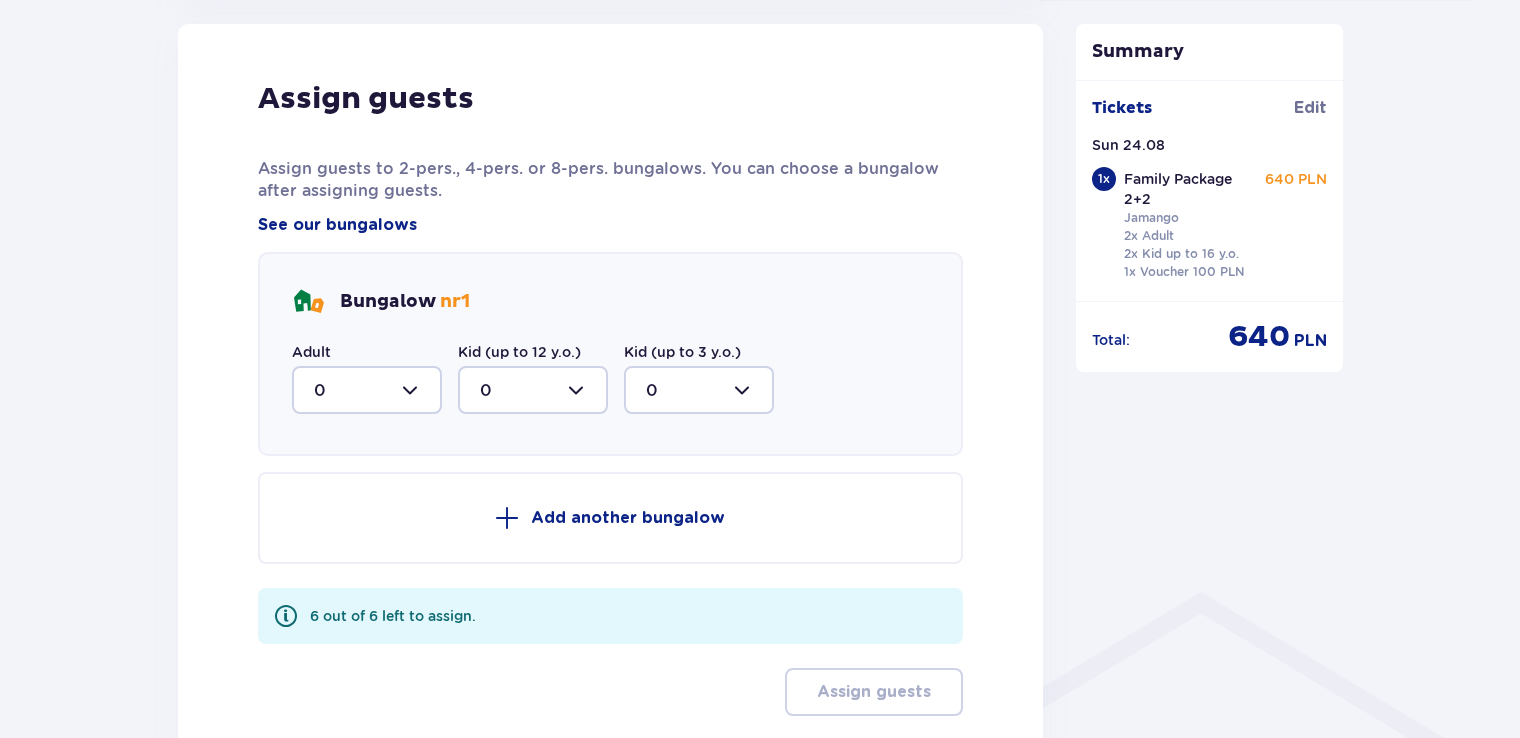 click at bounding box center [367, 390] 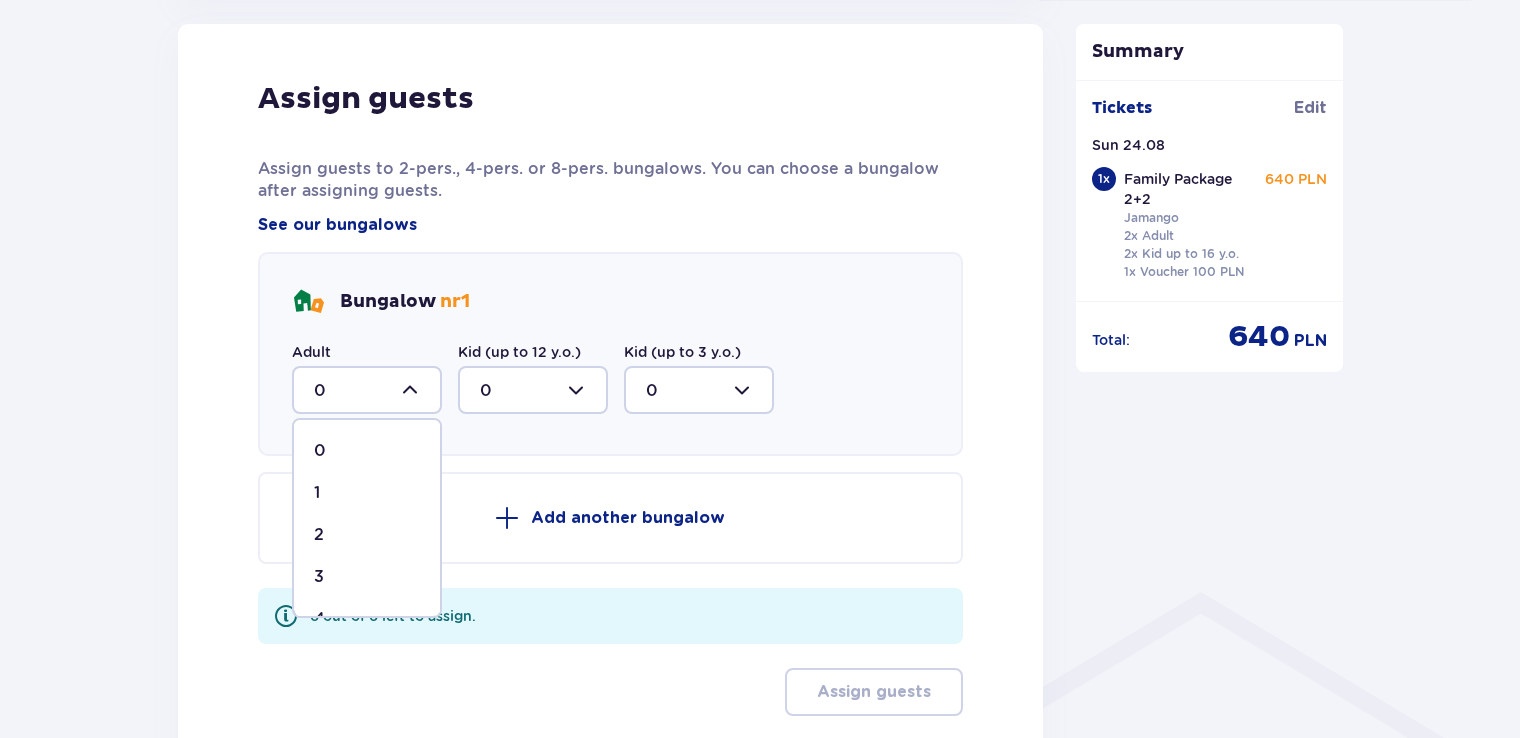 click on "3" at bounding box center [367, 577] 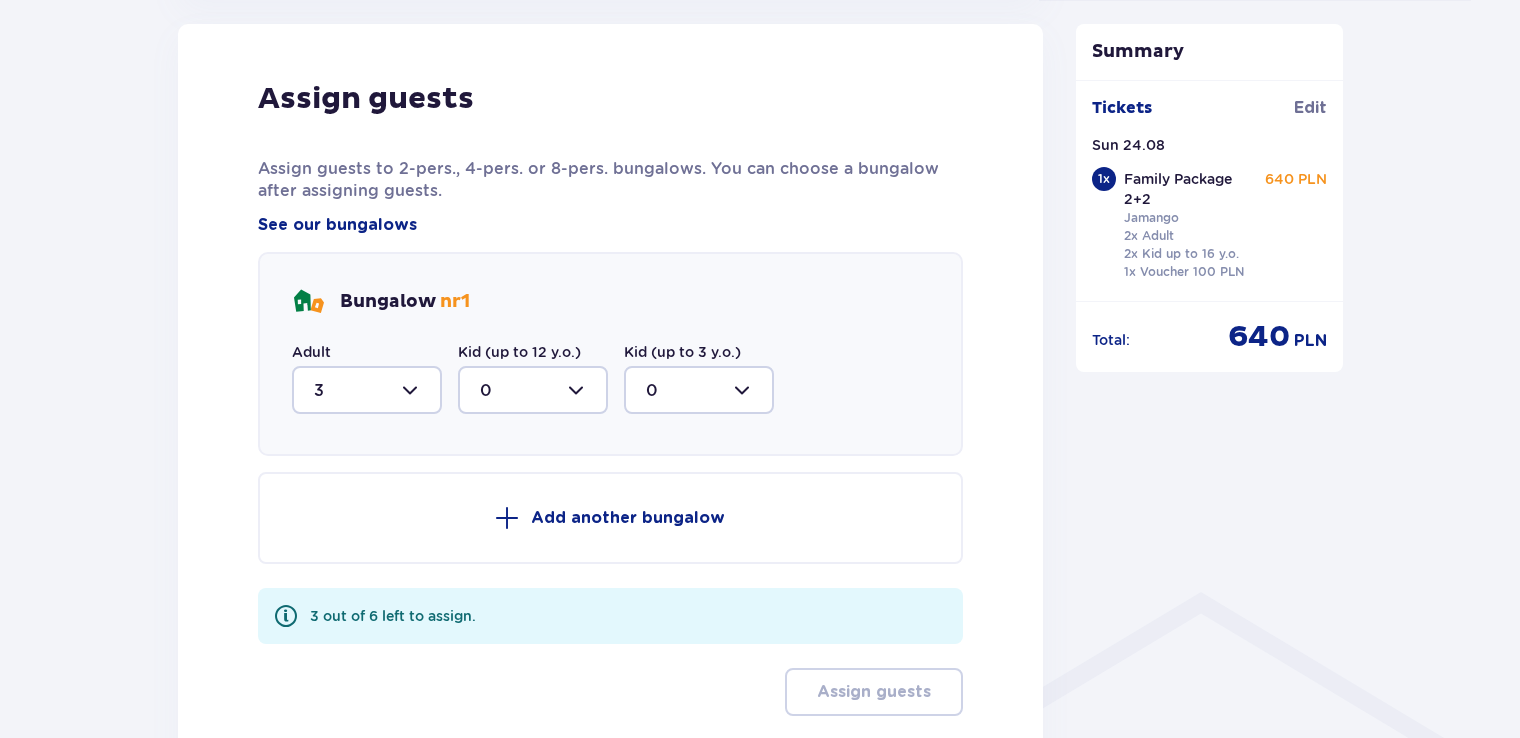click on "Add another bungalow" at bounding box center [610, 518] 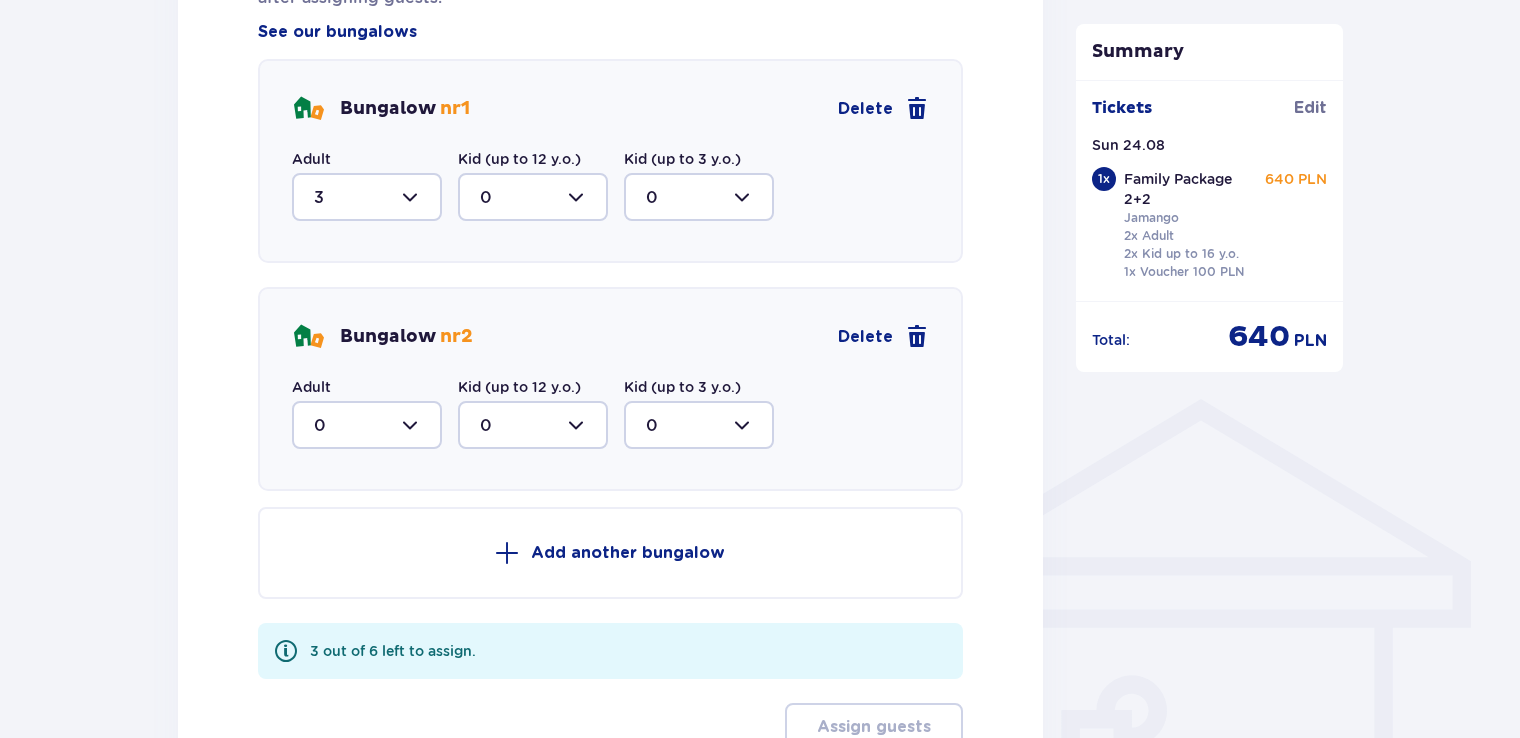 scroll, scrollTop: 1350, scrollLeft: 0, axis: vertical 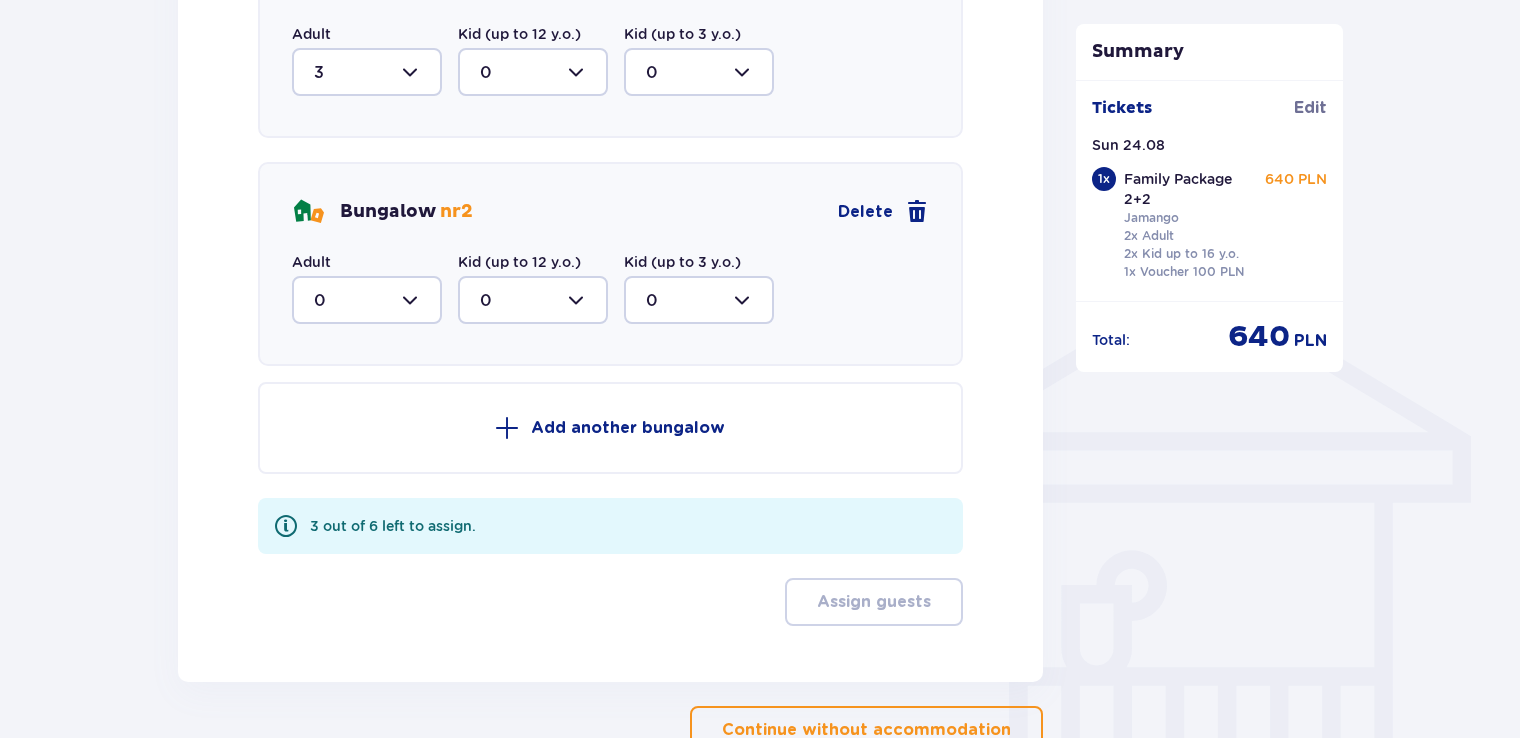 click at bounding box center (367, 300) 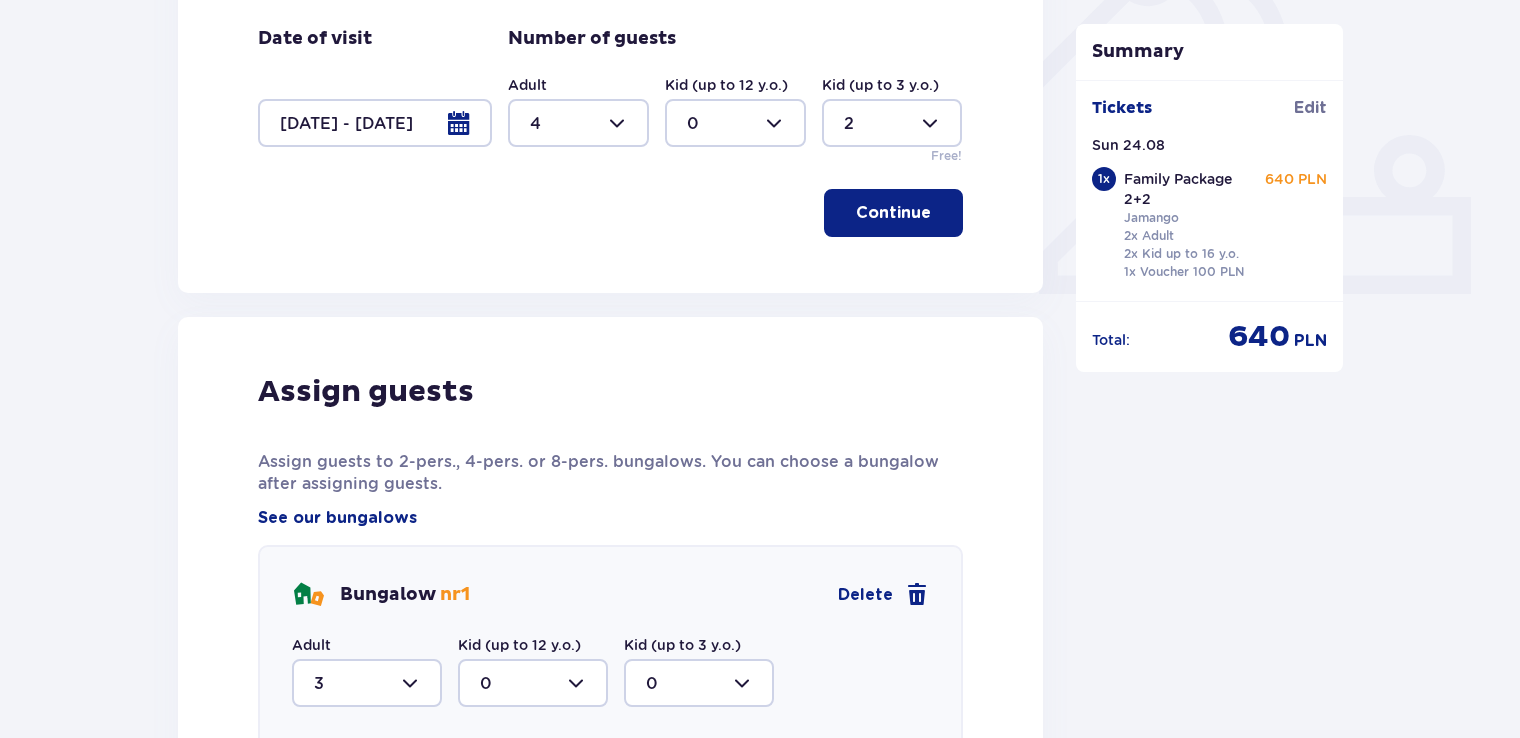 scroll, scrollTop: 722, scrollLeft: 0, axis: vertical 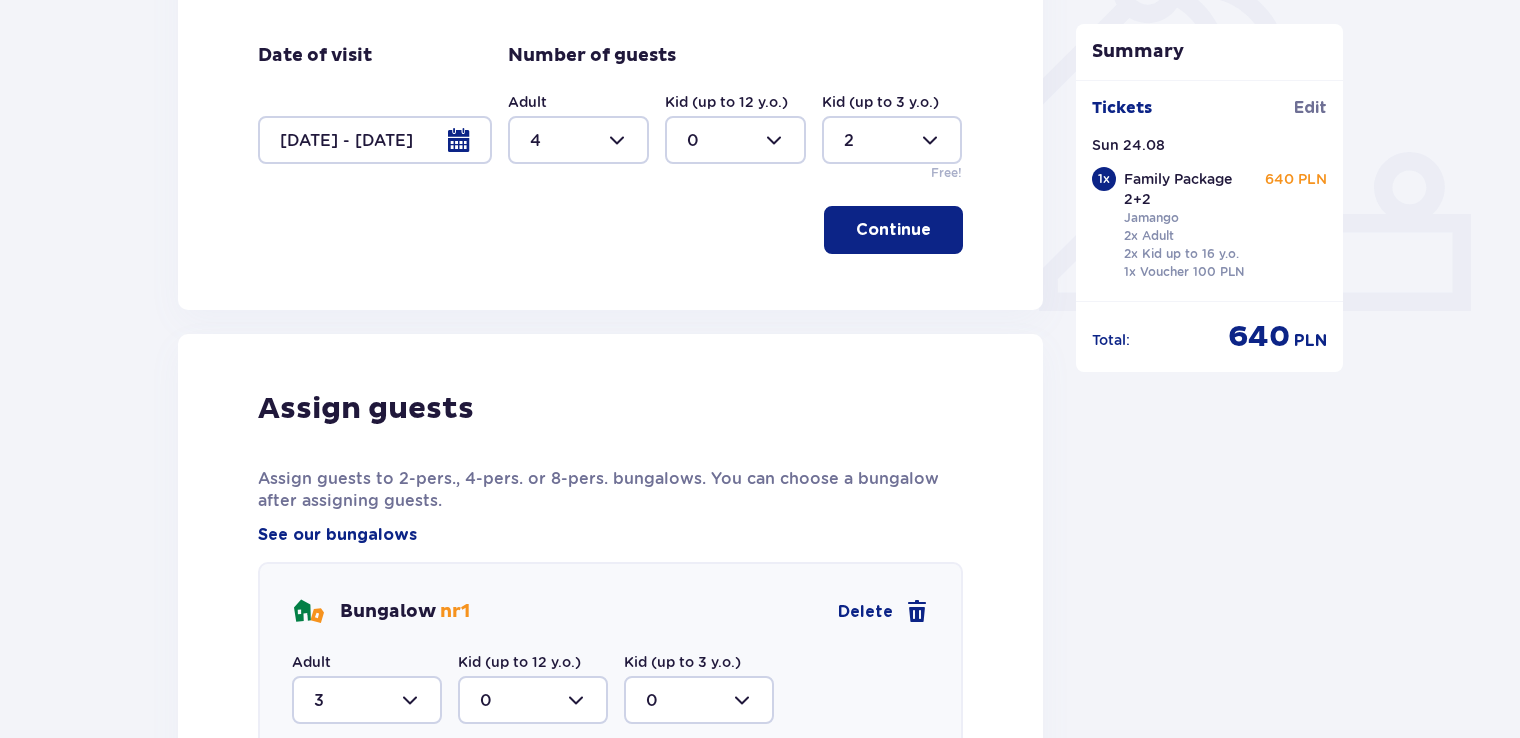 click at bounding box center [578, 140] 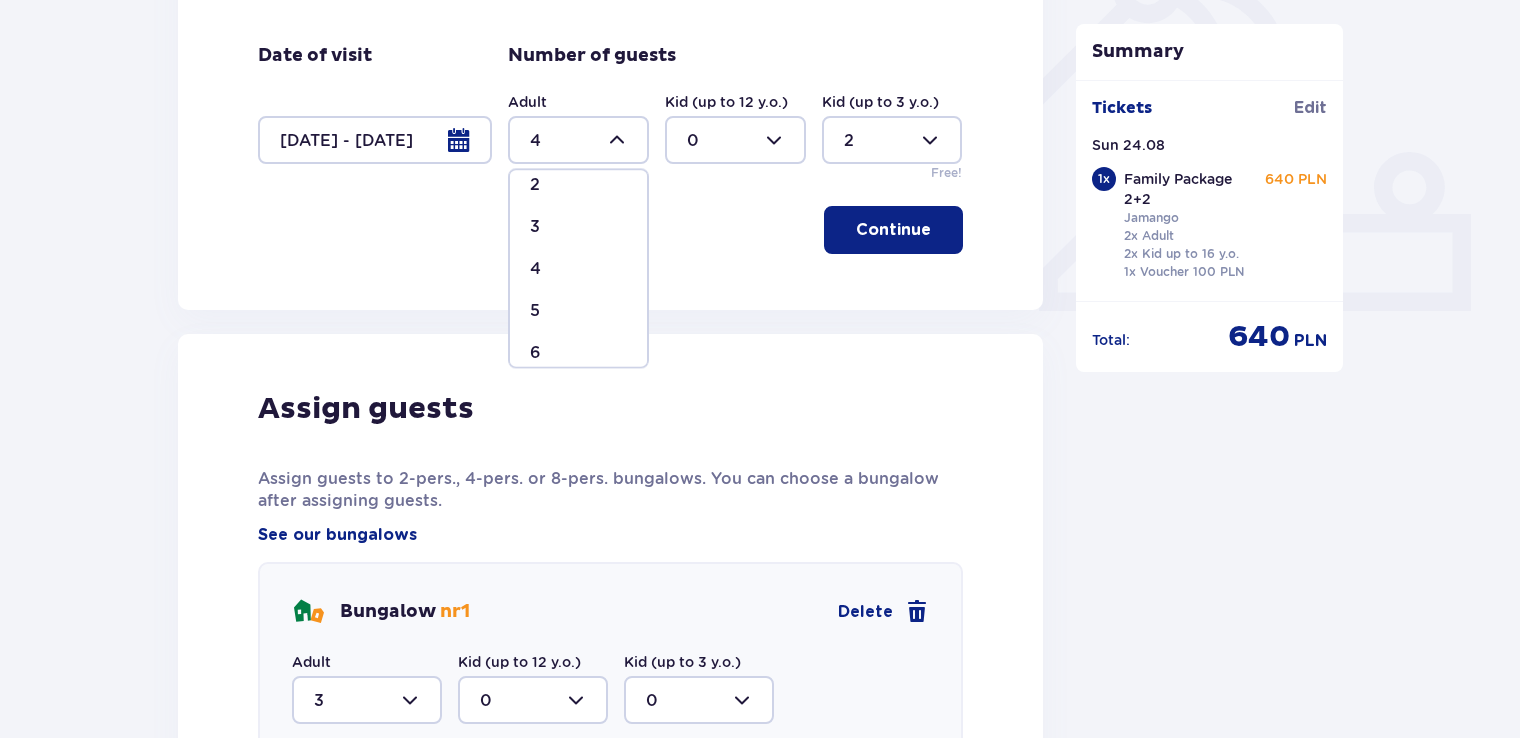 scroll, scrollTop: 106, scrollLeft: 0, axis: vertical 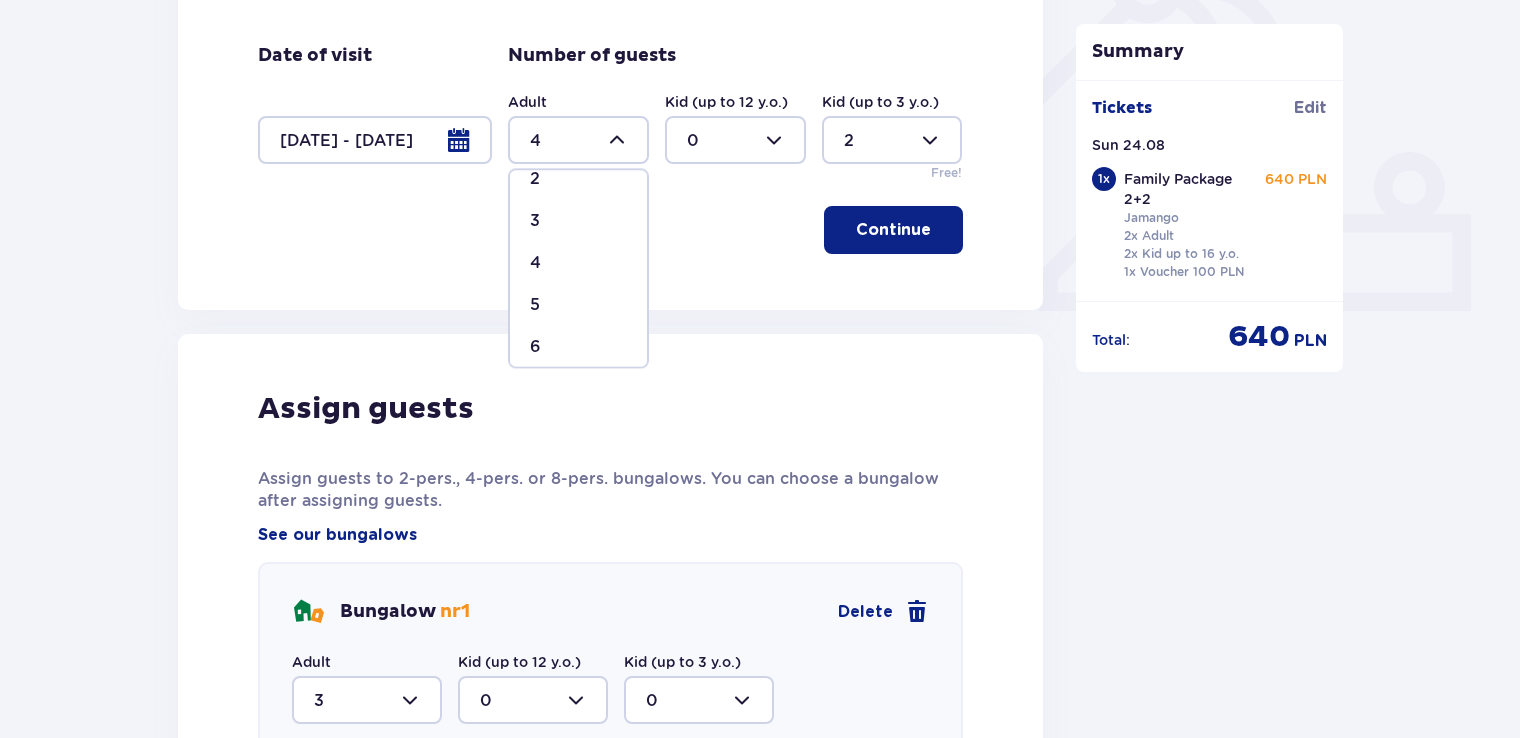 click on "5" at bounding box center [578, 305] 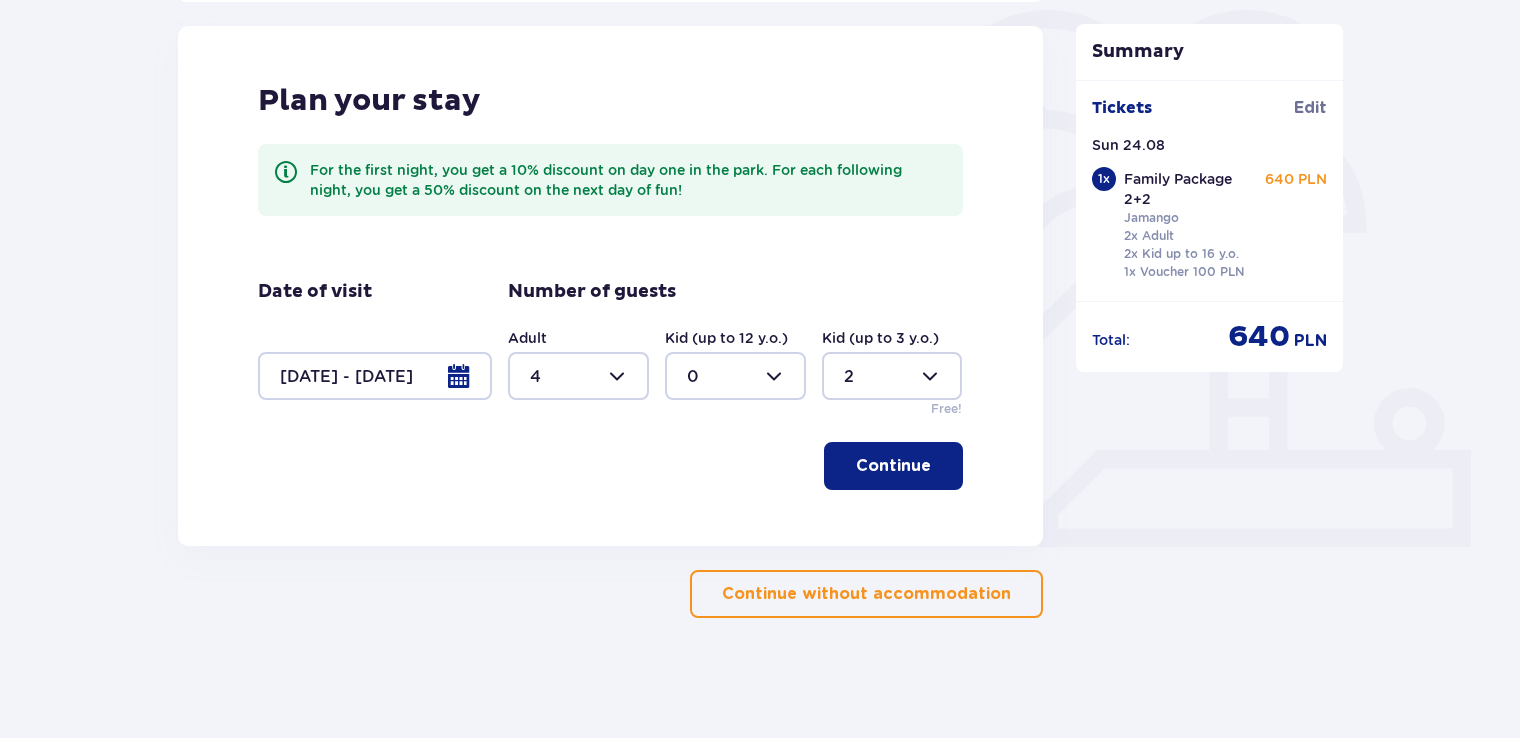 type on "5" 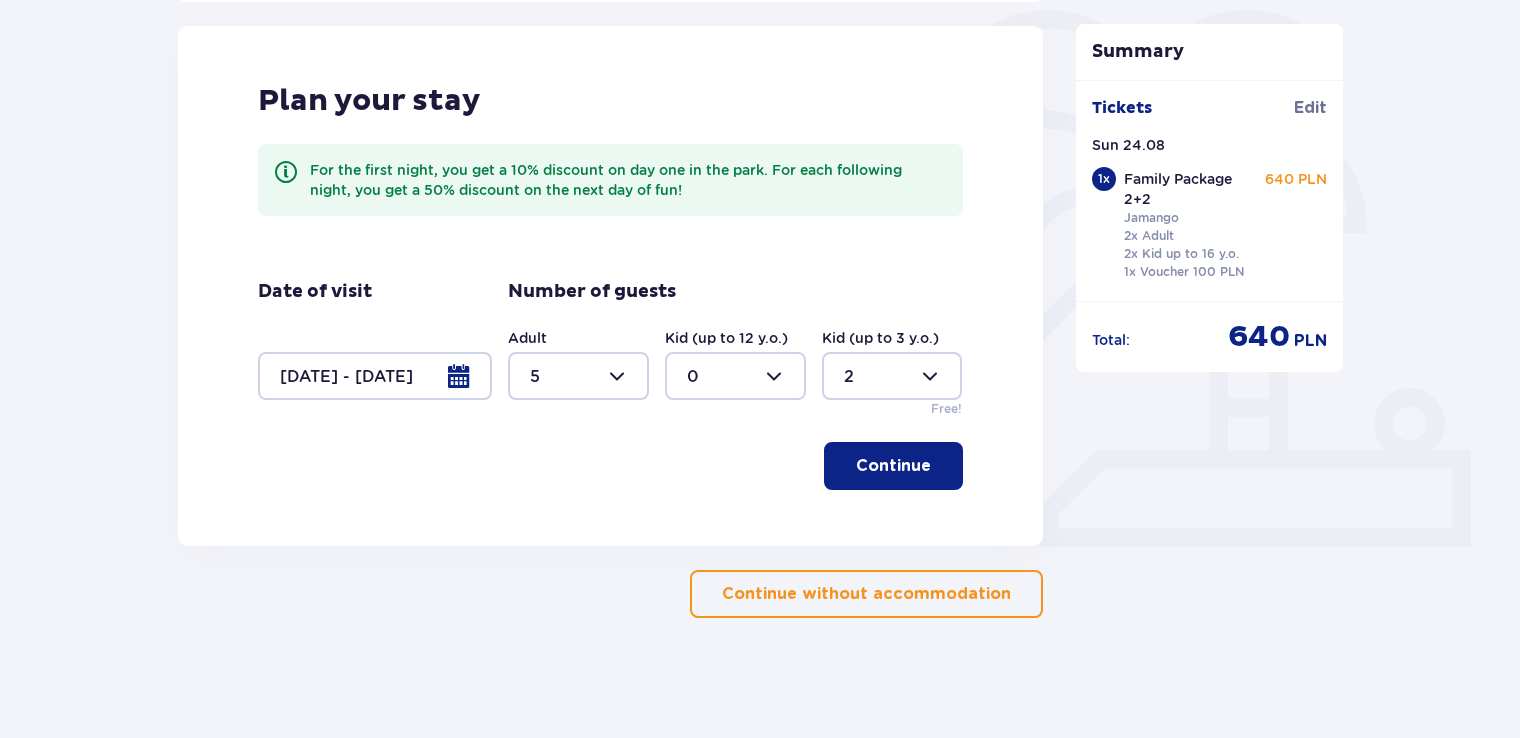 scroll, scrollTop: 485, scrollLeft: 0, axis: vertical 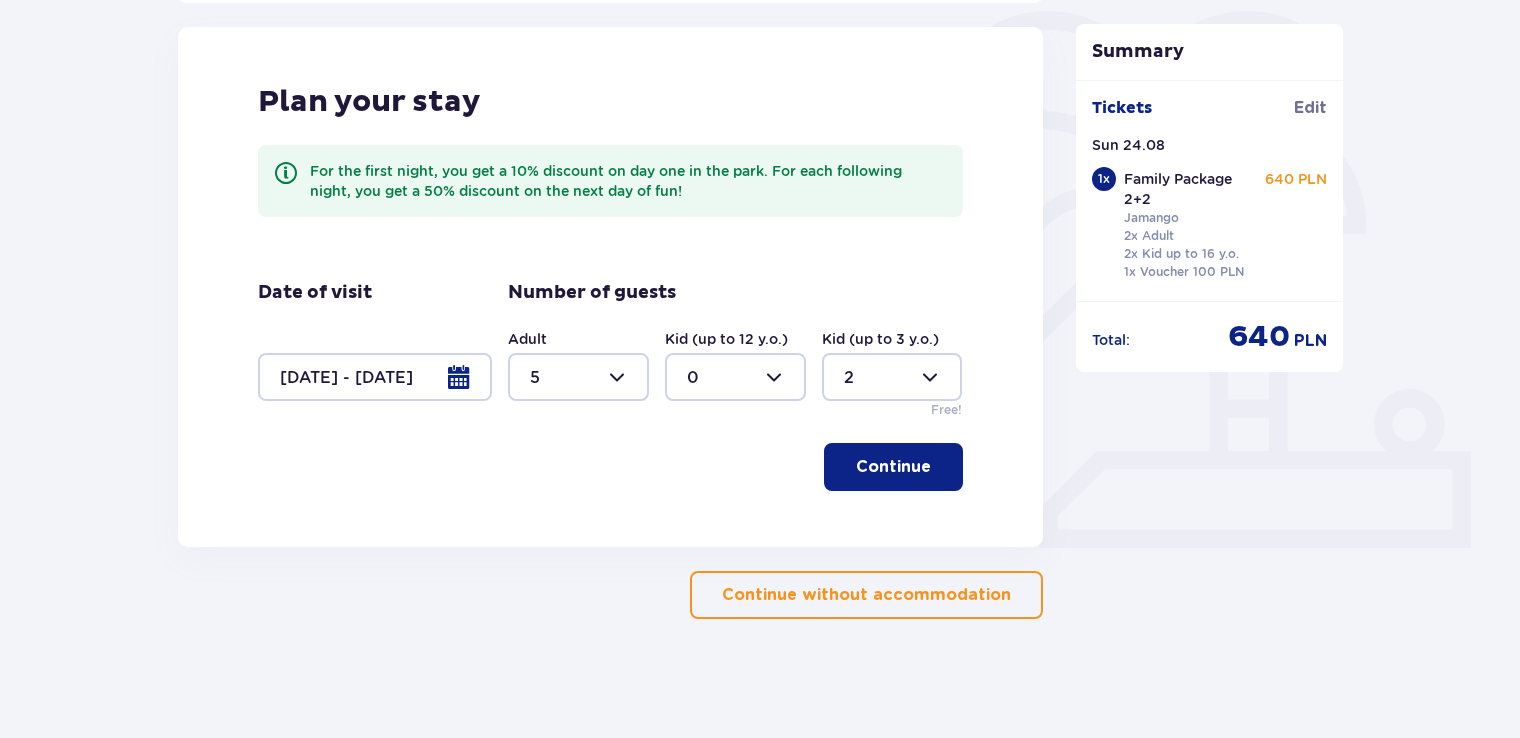 click on "Continue" at bounding box center (893, 467) 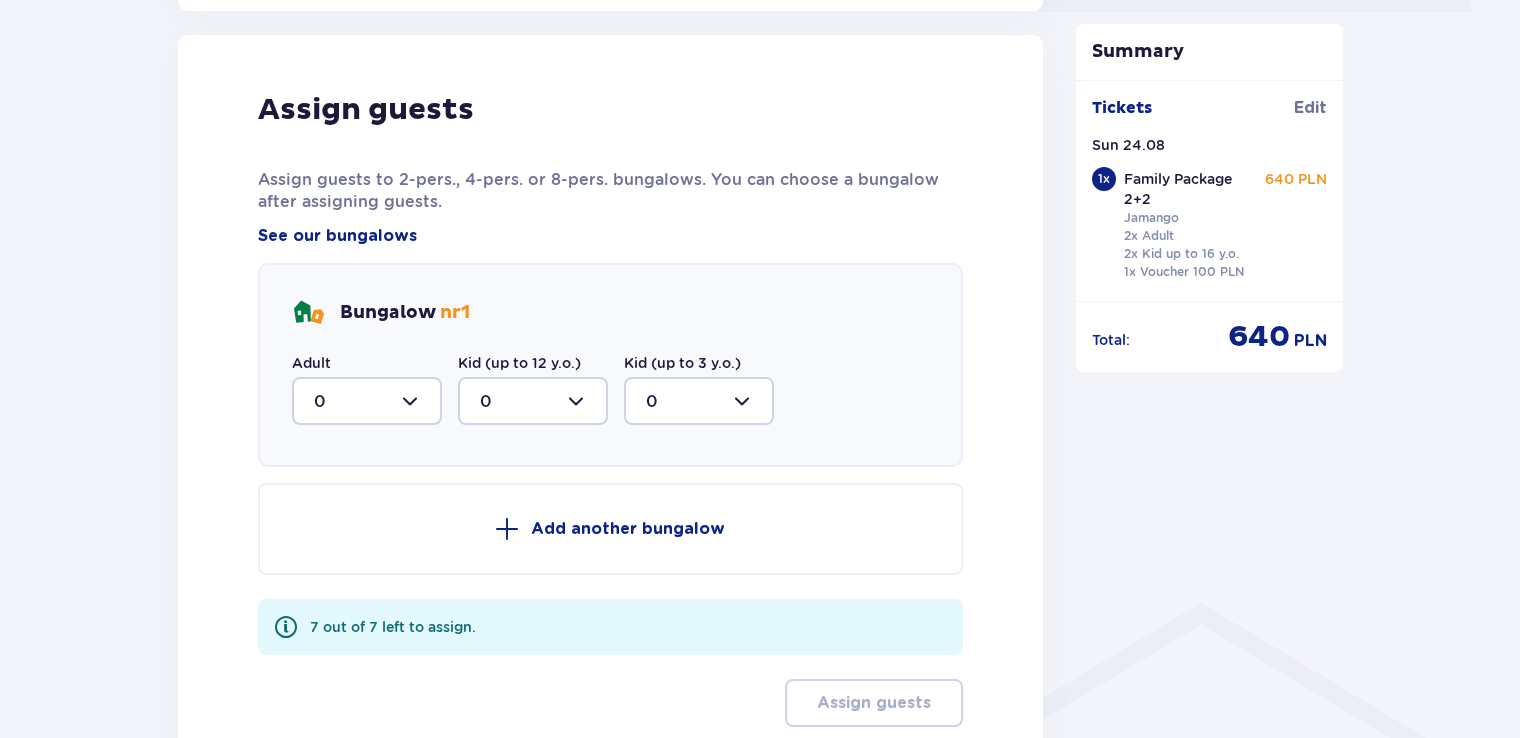 scroll, scrollTop: 1032, scrollLeft: 0, axis: vertical 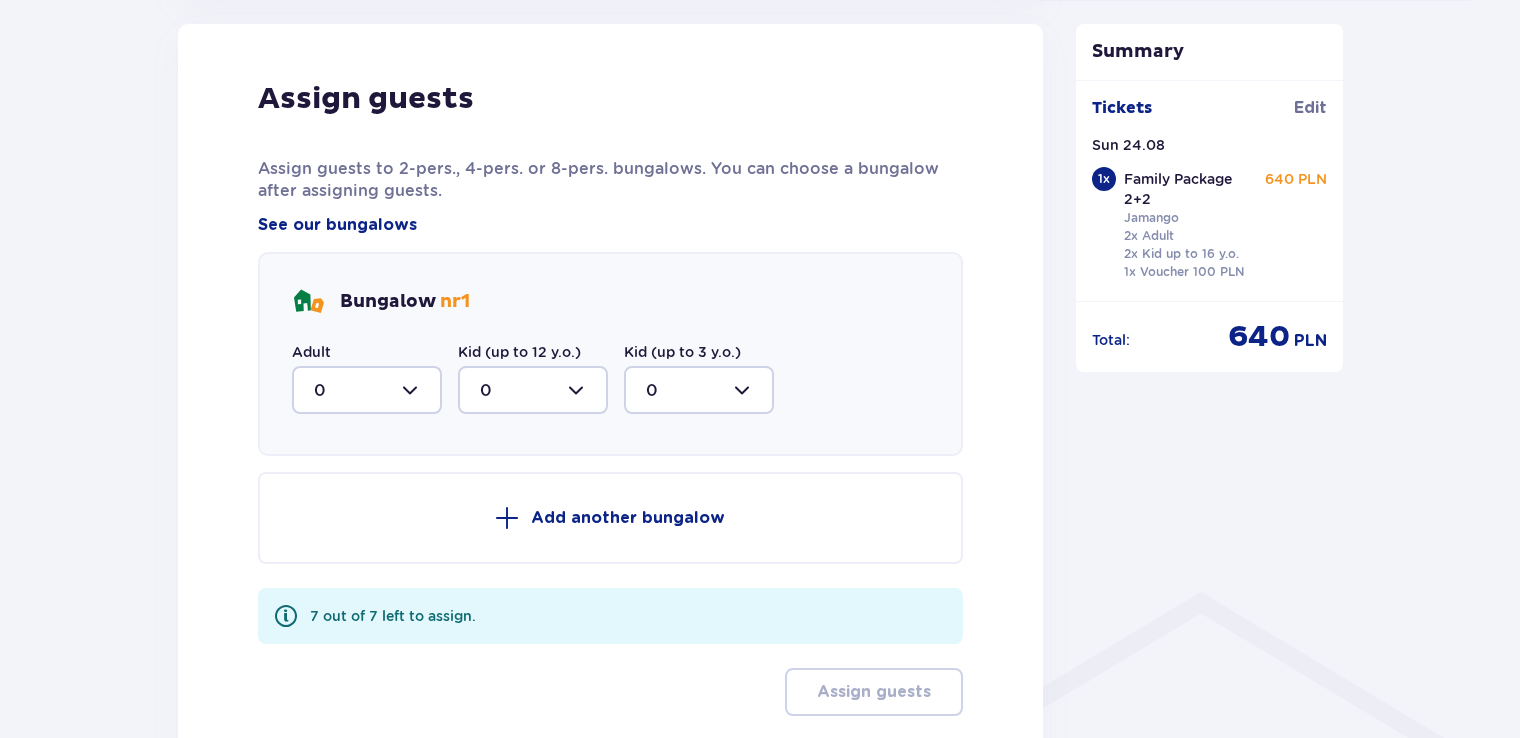 click at bounding box center [367, 390] 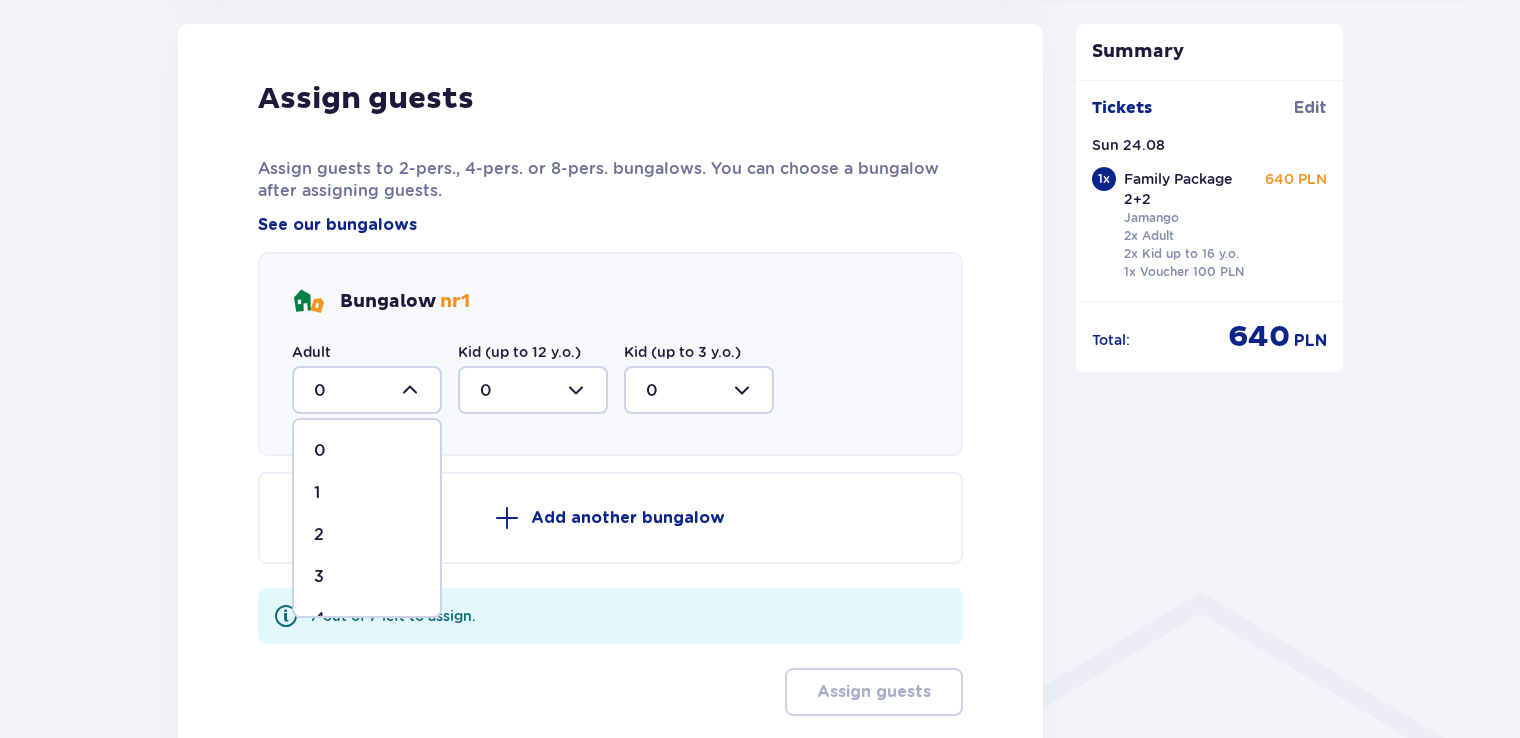 click on "3" at bounding box center (367, 577) 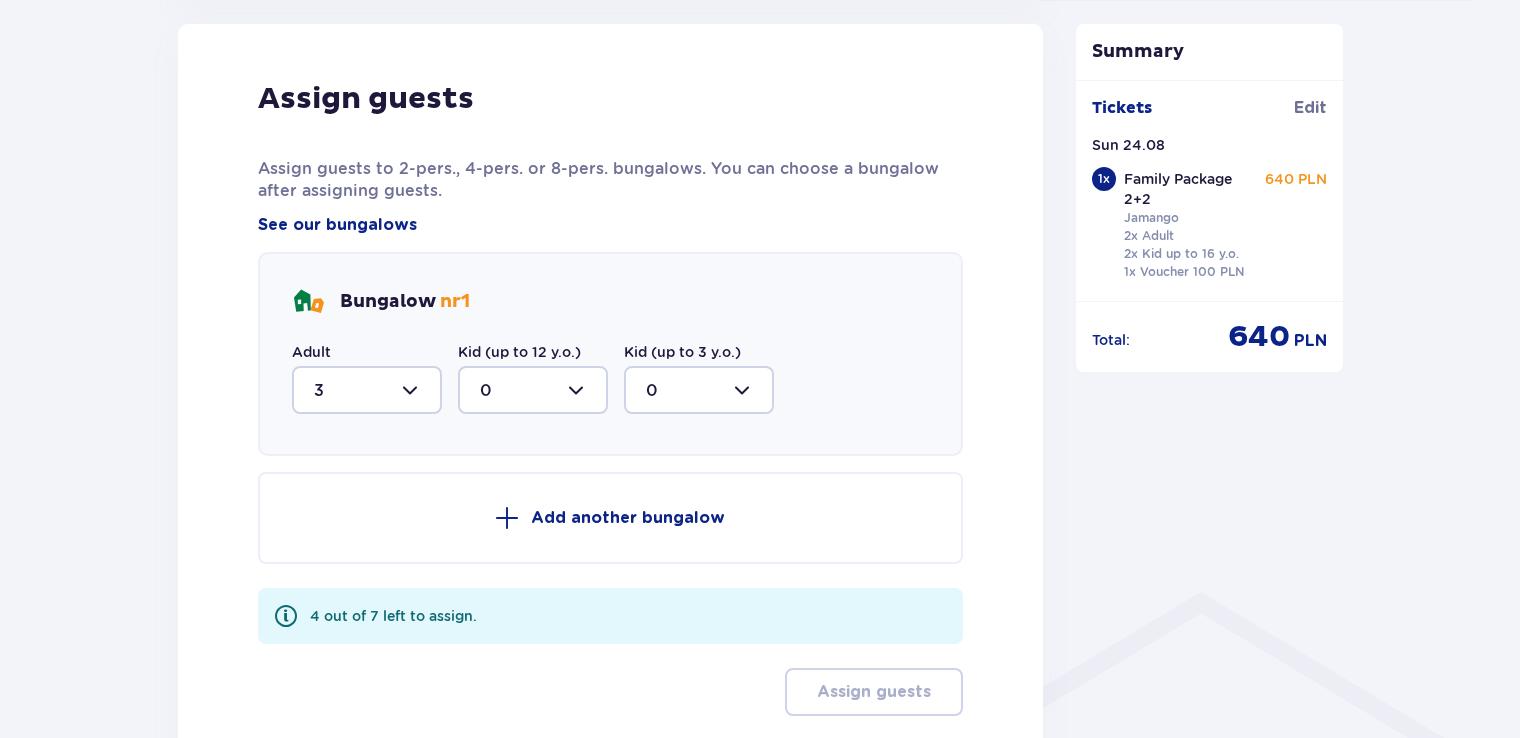 click on "Add another bungalow" at bounding box center (610, 518) 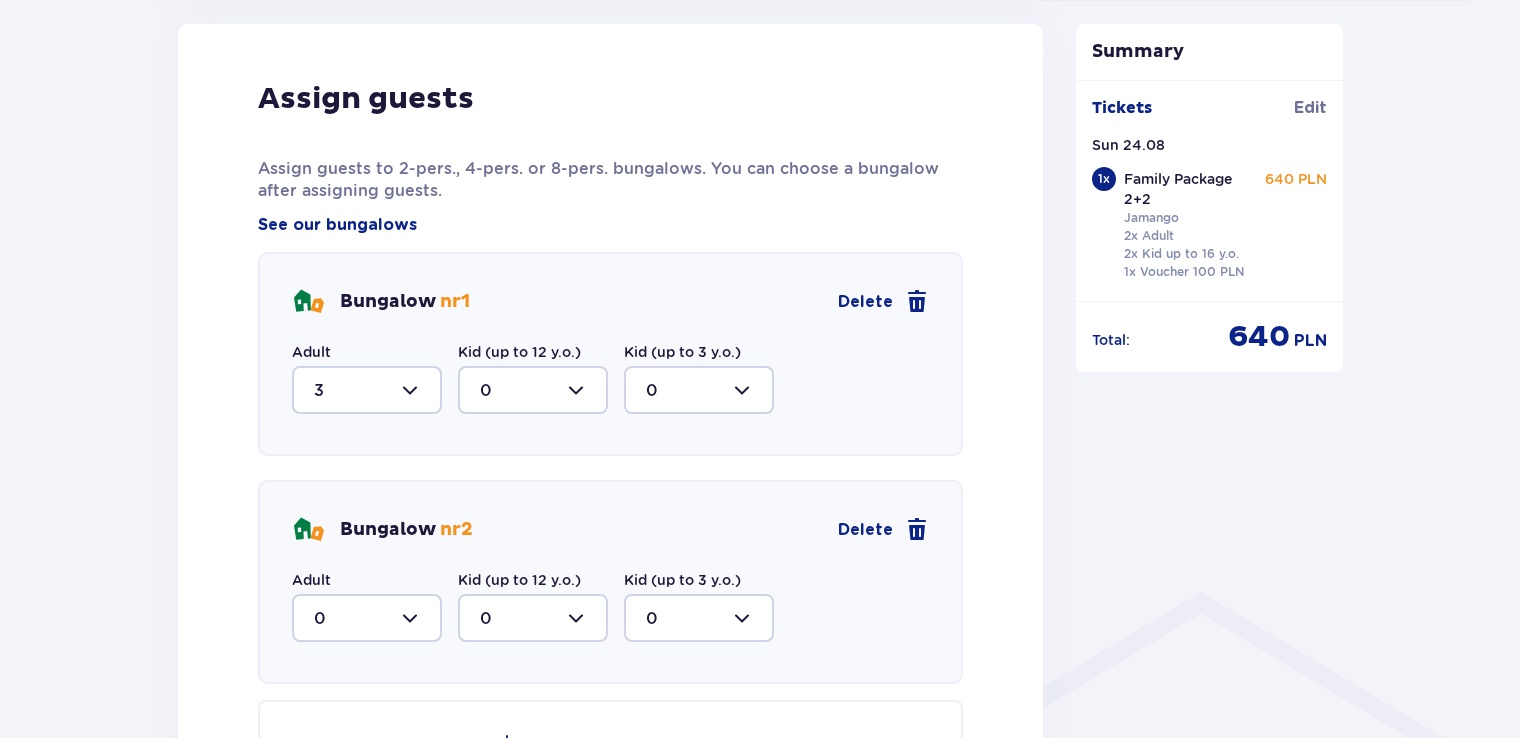 click on "Adult   0" at bounding box center (367, 606) 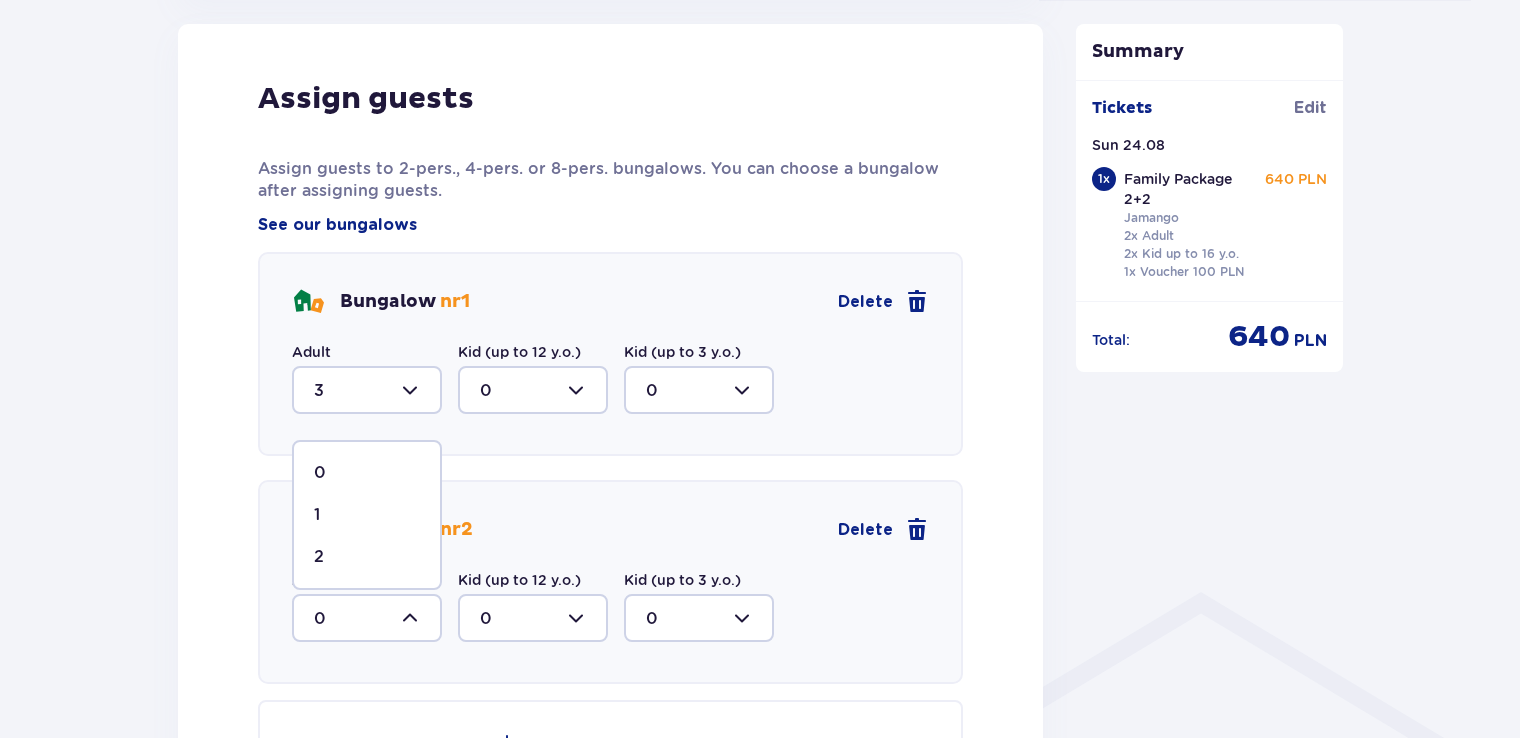 click on "2" at bounding box center [367, 557] 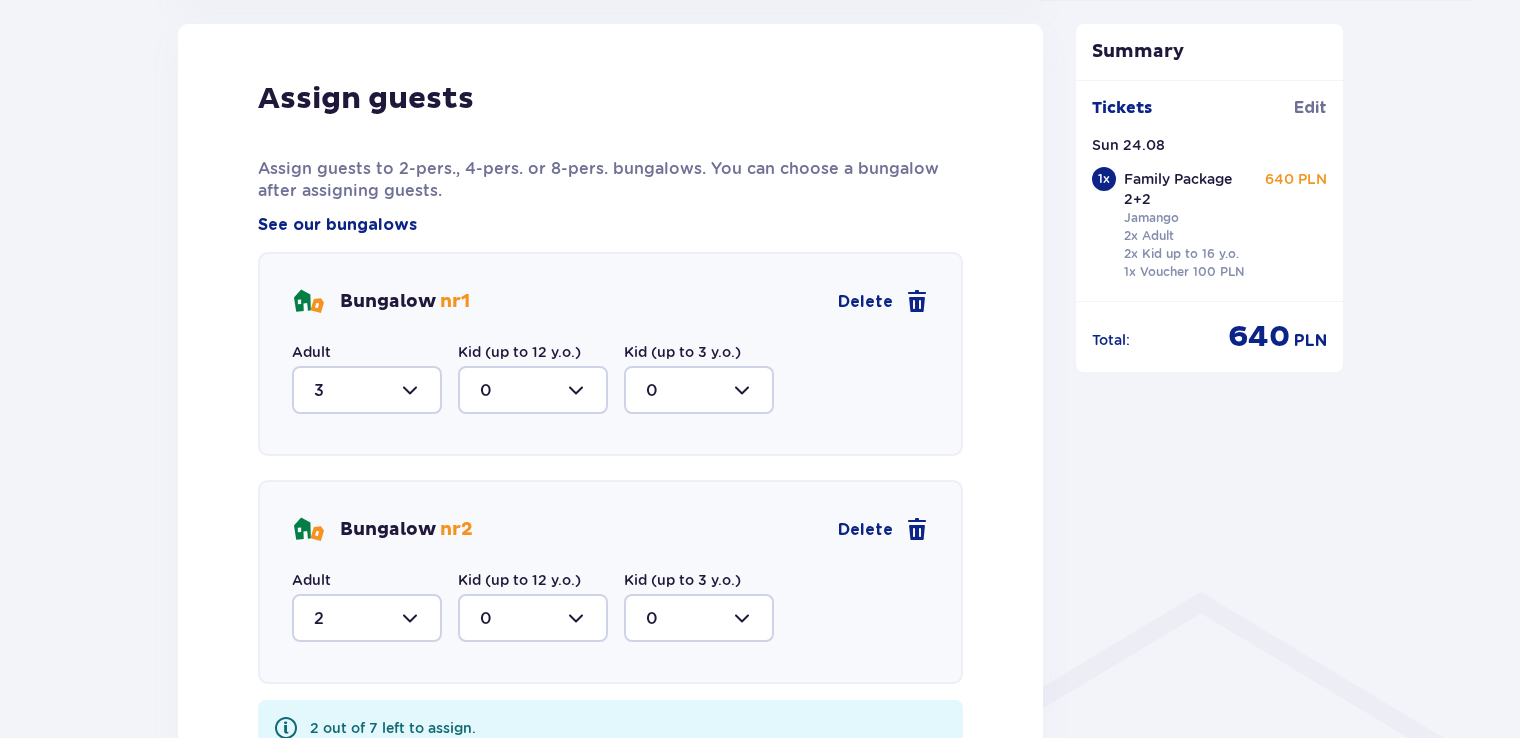 click at bounding box center [699, 618] 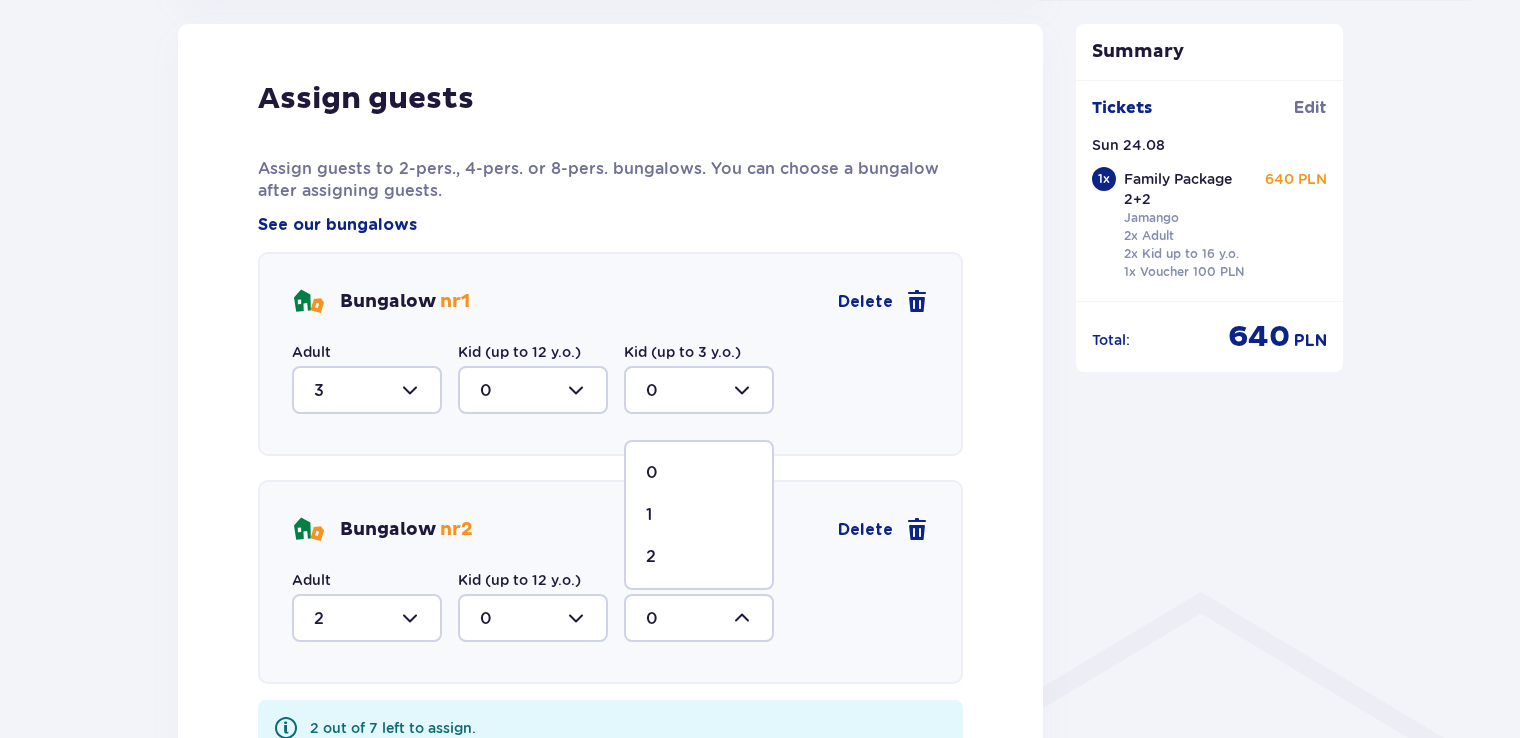 click on "2" at bounding box center [699, 557] 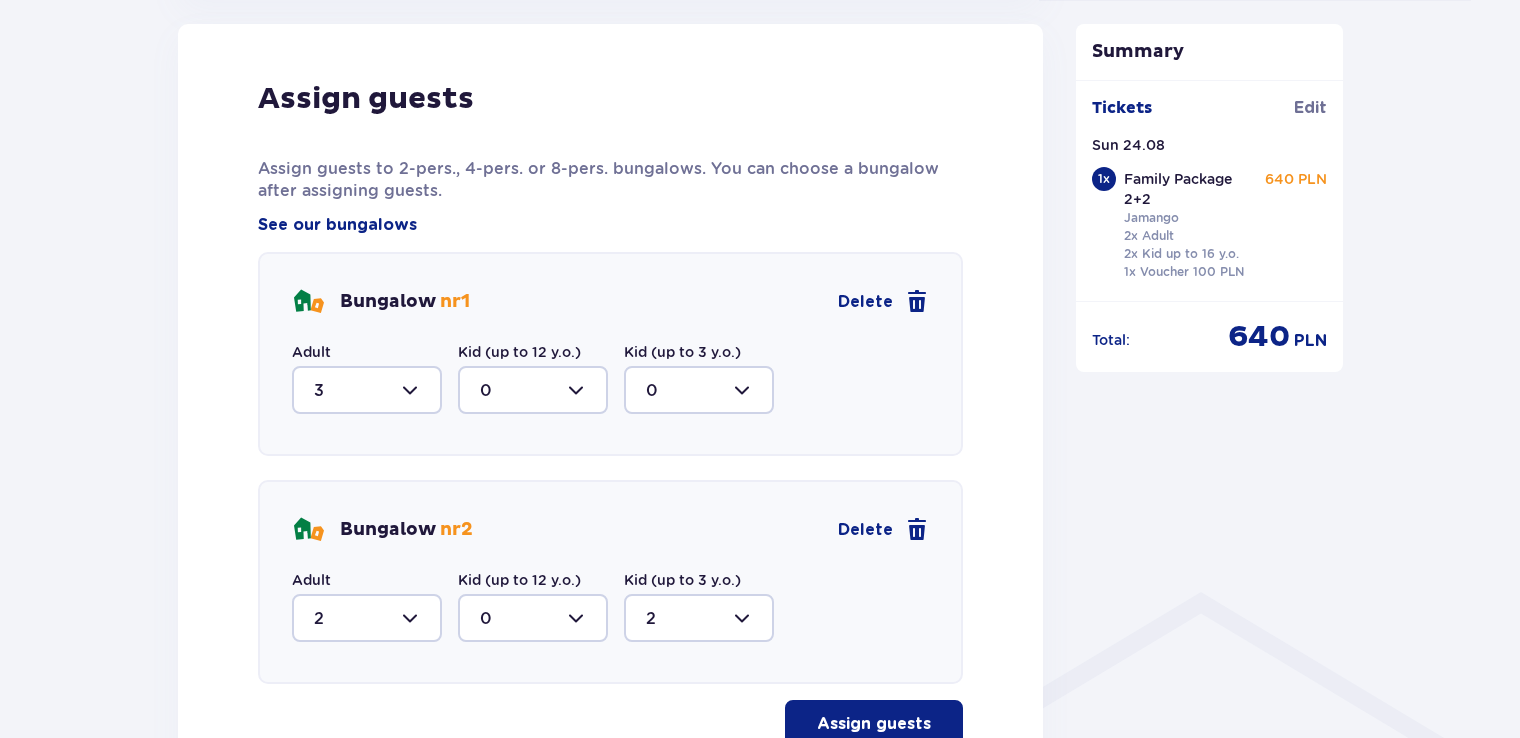 click on "Assign guests" at bounding box center [874, 724] 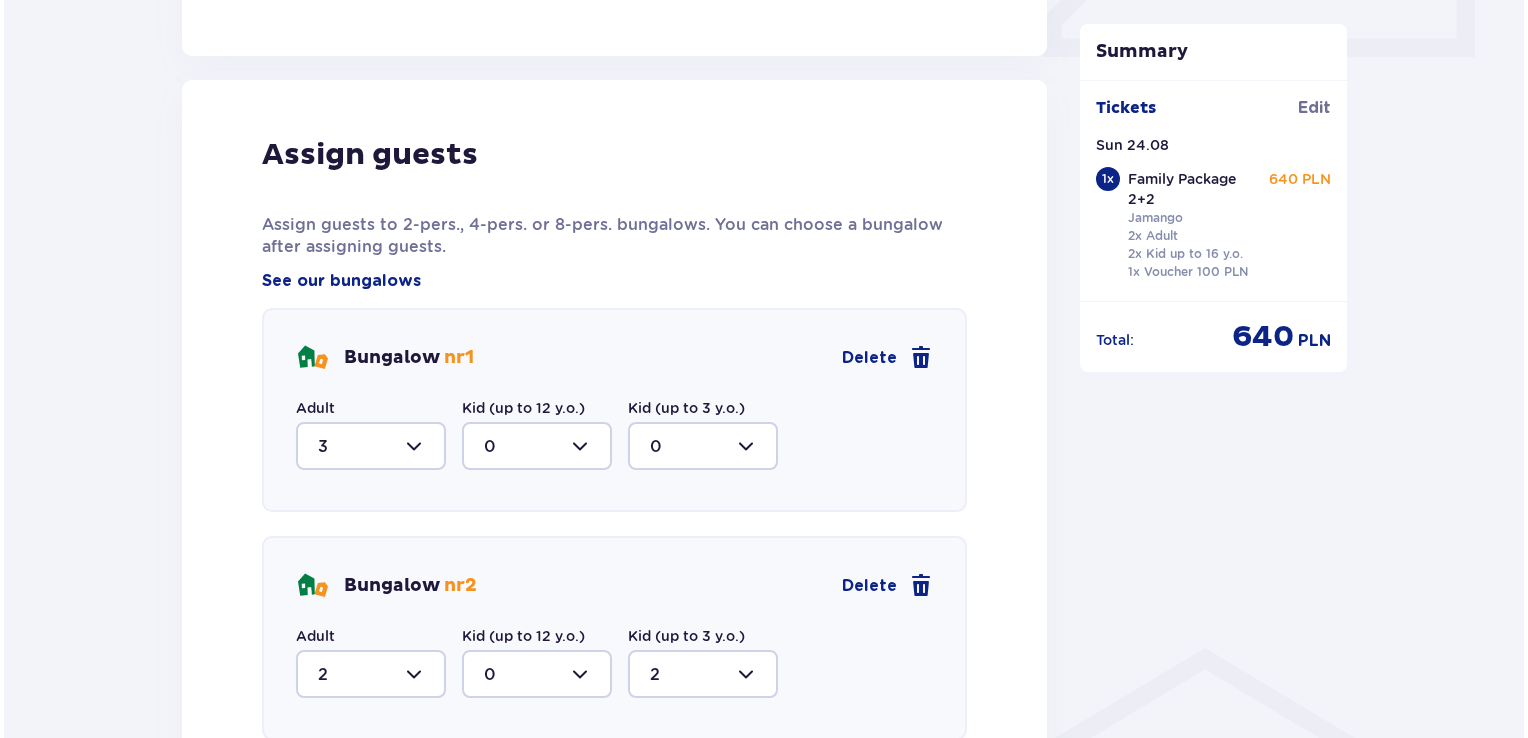 scroll, scrollTop: 1043, scrollLeft: 0, axis: vertical 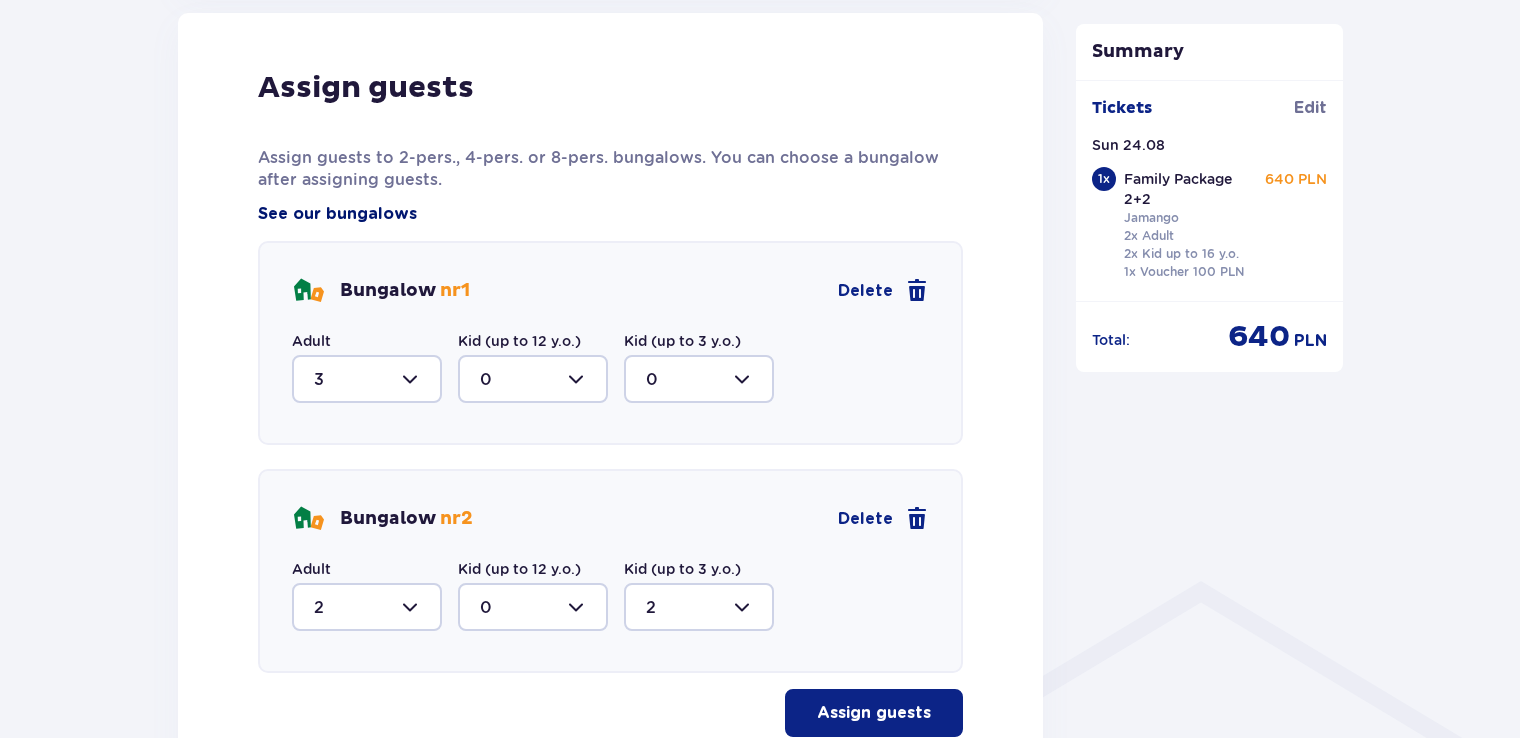 click on "See our bungalows" at bounding box center [337, 214] 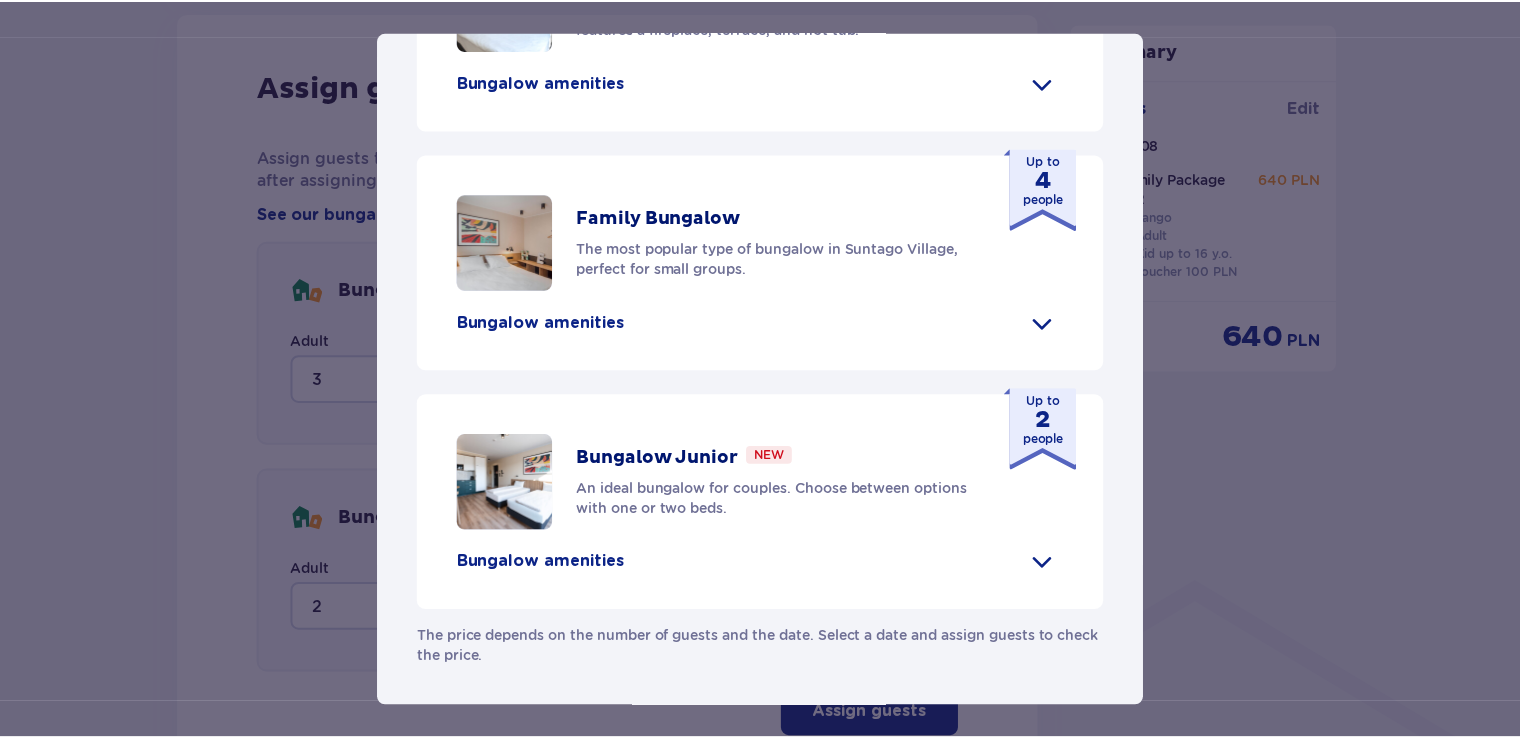 scroll, scrollTop: 1021, scrollLeft: 0, axis: vertical 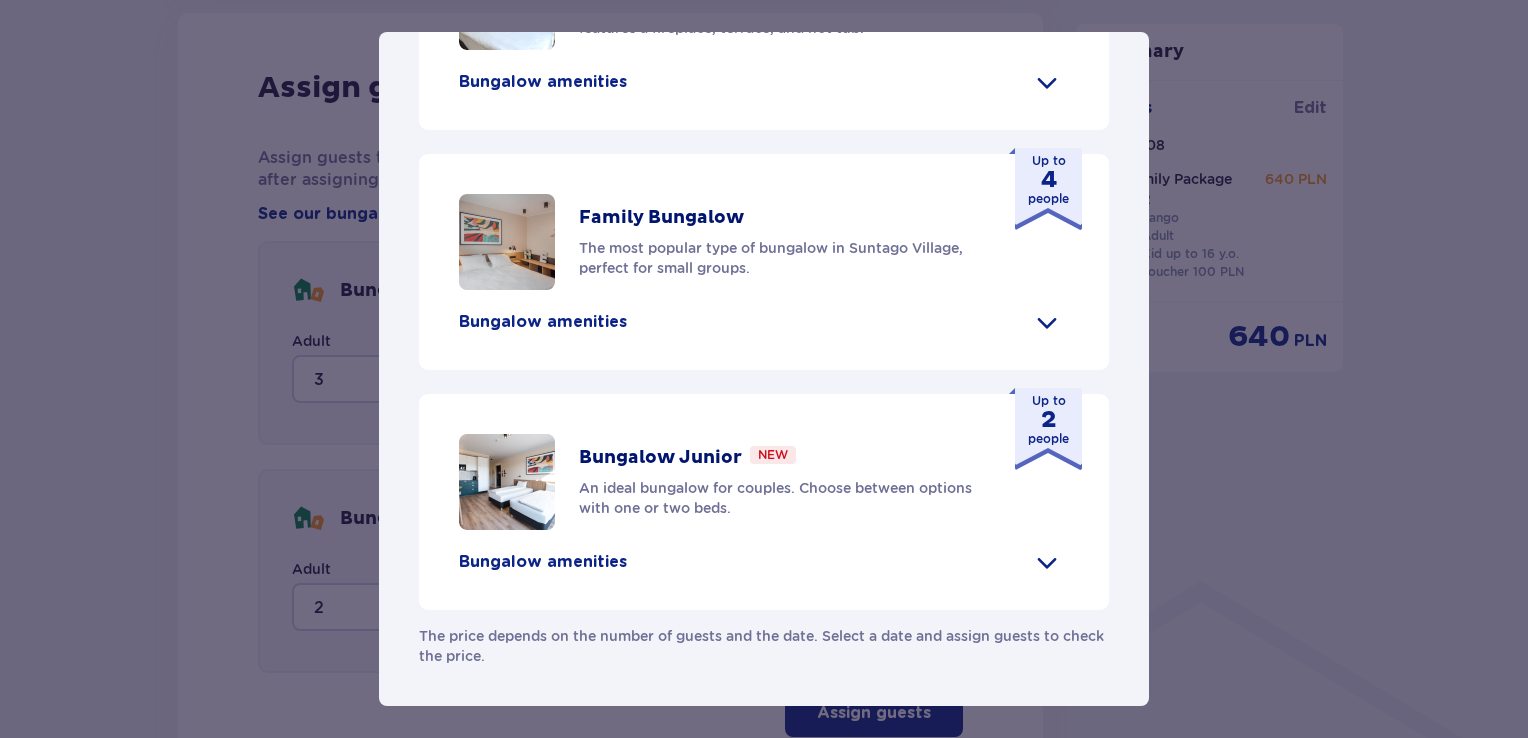 click on "Suntago Village Suntago Village is the perfect place for fans tropical climate and holiday atmosphere who wish to enjoy their stay in Suntago for longer. Amenities Shop with fresh products and ready-made meals   Water park attractions   (additional fee) Eco-friendly bus to and from Suntago   Bike rental   Communal bonfire and grill area   Pet-friendly   Children’s playground   Children up to 3 y.o. free of charge   (baby crib on request) Our bungalows Grand Villa New Looking for a premium experience? The Grand Villa features a fireplace, terrace, and hot tub. Up to  8  people Bungalow amenities Kitchenette   2 bedrooms with double beds   1 bedroom with two single beds   Sofa bed   Safety deposit box   Free WiFi   Baby crib   (on request) Hair dryer   Air conditioning   2x Smart TV   Hotel slippers   Ironing set   (on request) Bathrobe   (on request) Hot tub with hydro-massage   Fireplace   Glass-enclosed terrace   Coffee machine   Welcome wine or prosecco   Family Bungalow Up to  4  people Kitchenette" at bounding box center [764, 369] 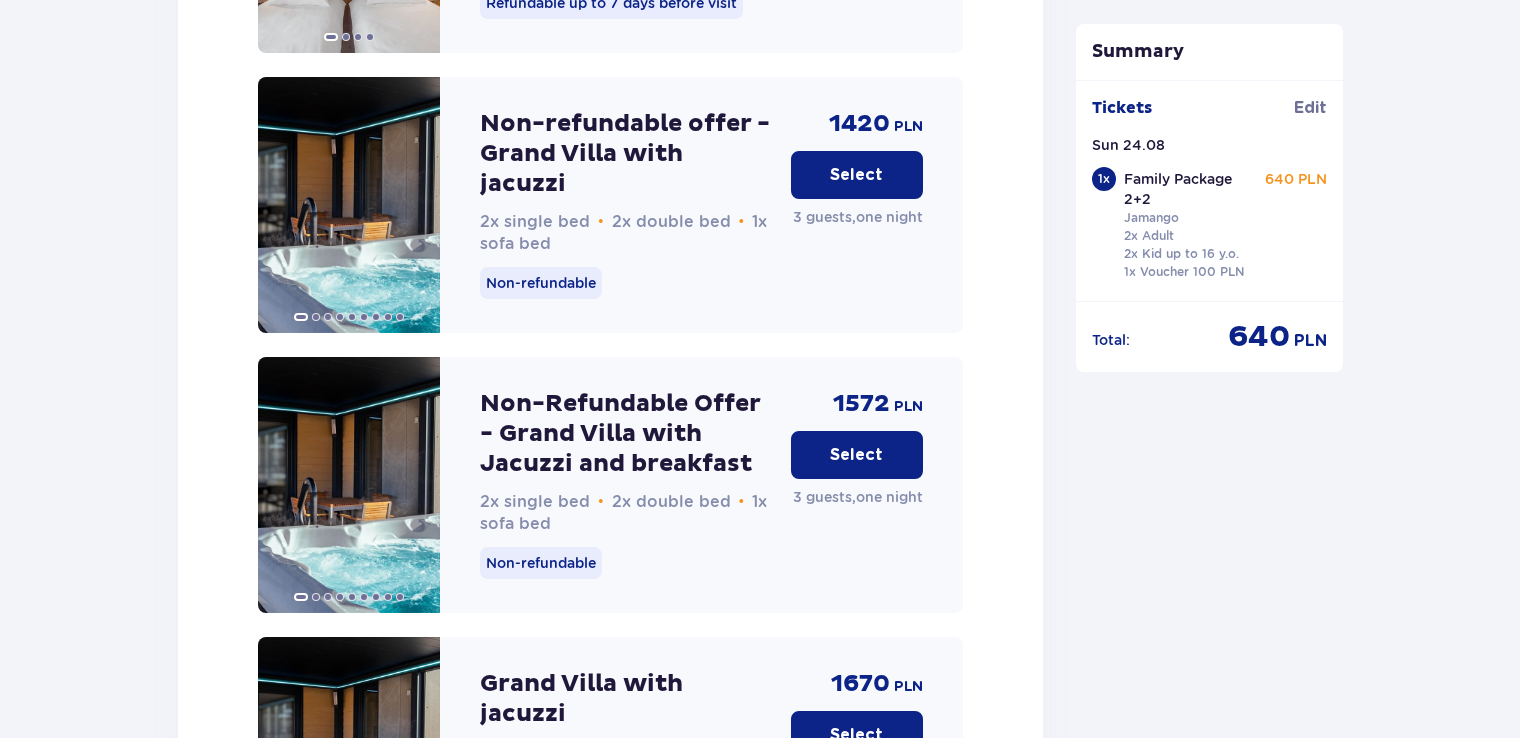 scroll, scrollTop: 2873, scrollLeft: 0, axis: vertical 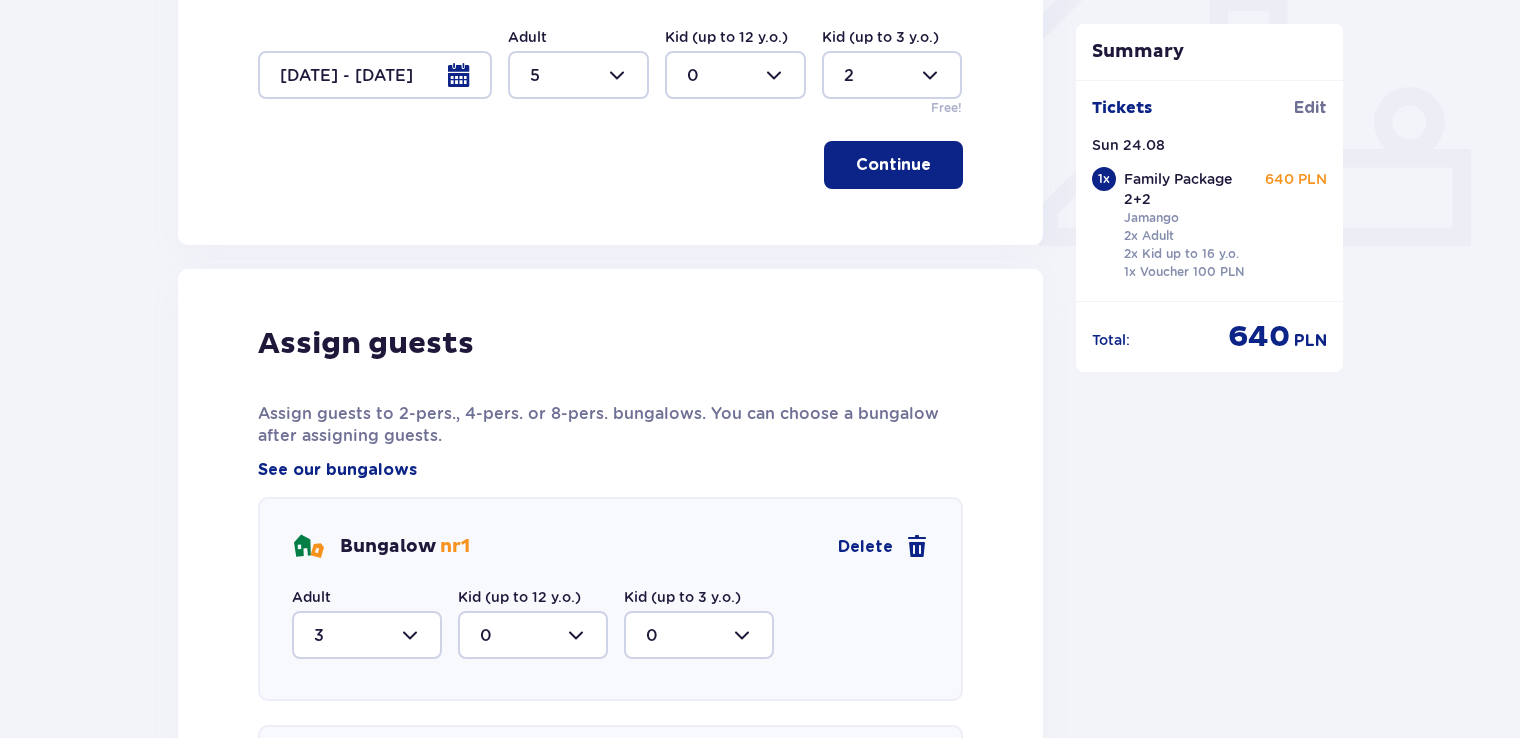 drag, startPoint x: 1517, startPoint y: 136, endPoint x: 1527, endPoint y: 151, distance: 18.027756 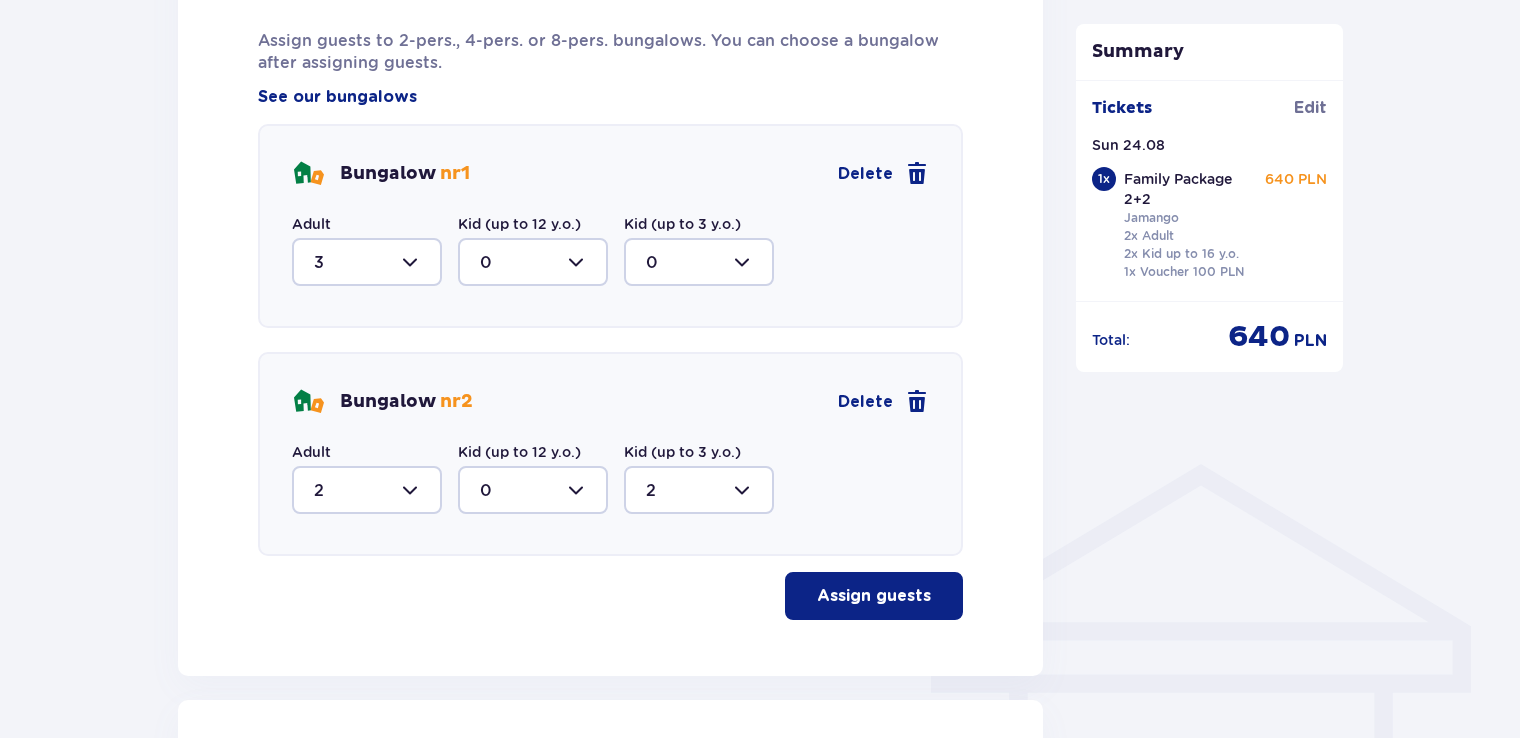 scroll, scrollTop: 1167, scrollLeft: 0, axis: vertical 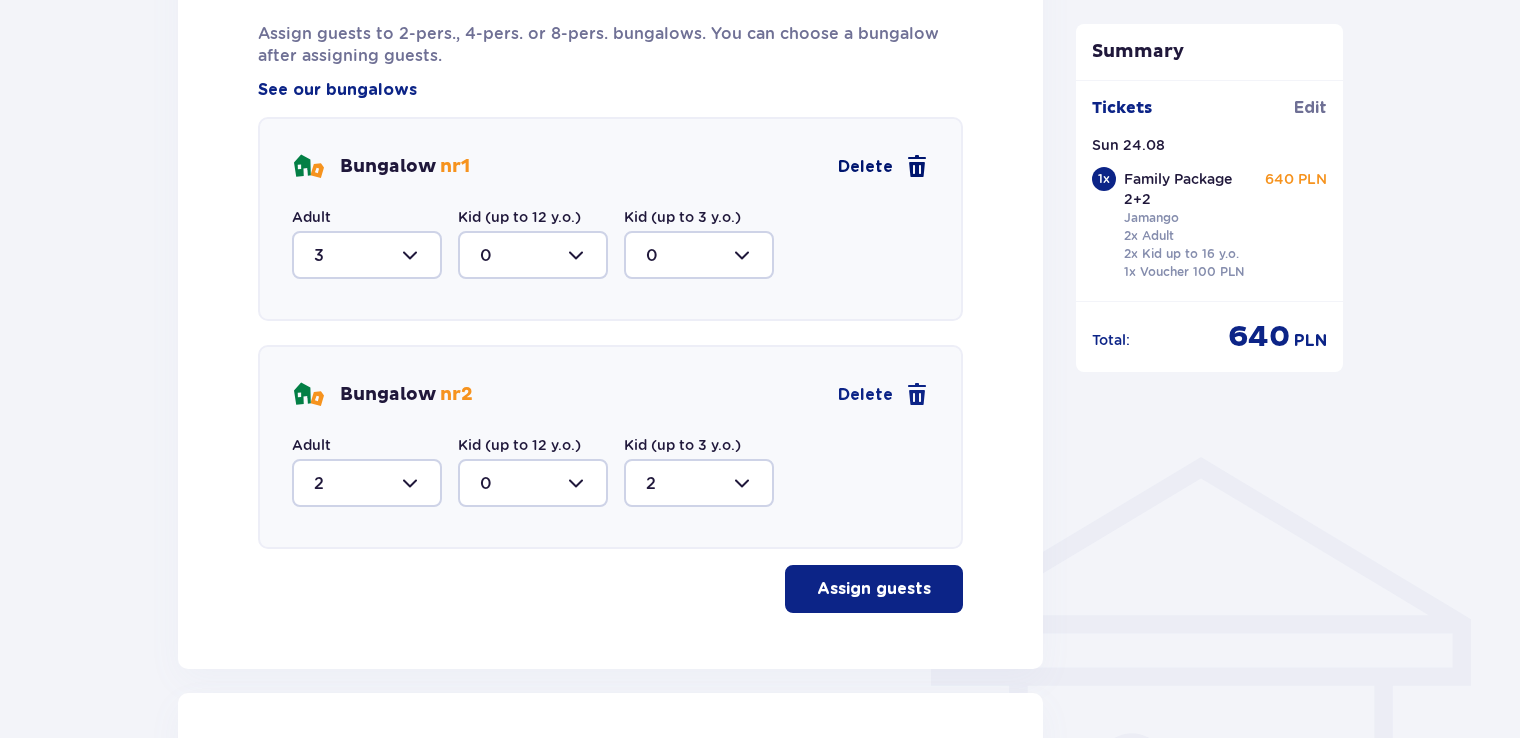 click on "Delete" at bounding box center [865, 167] 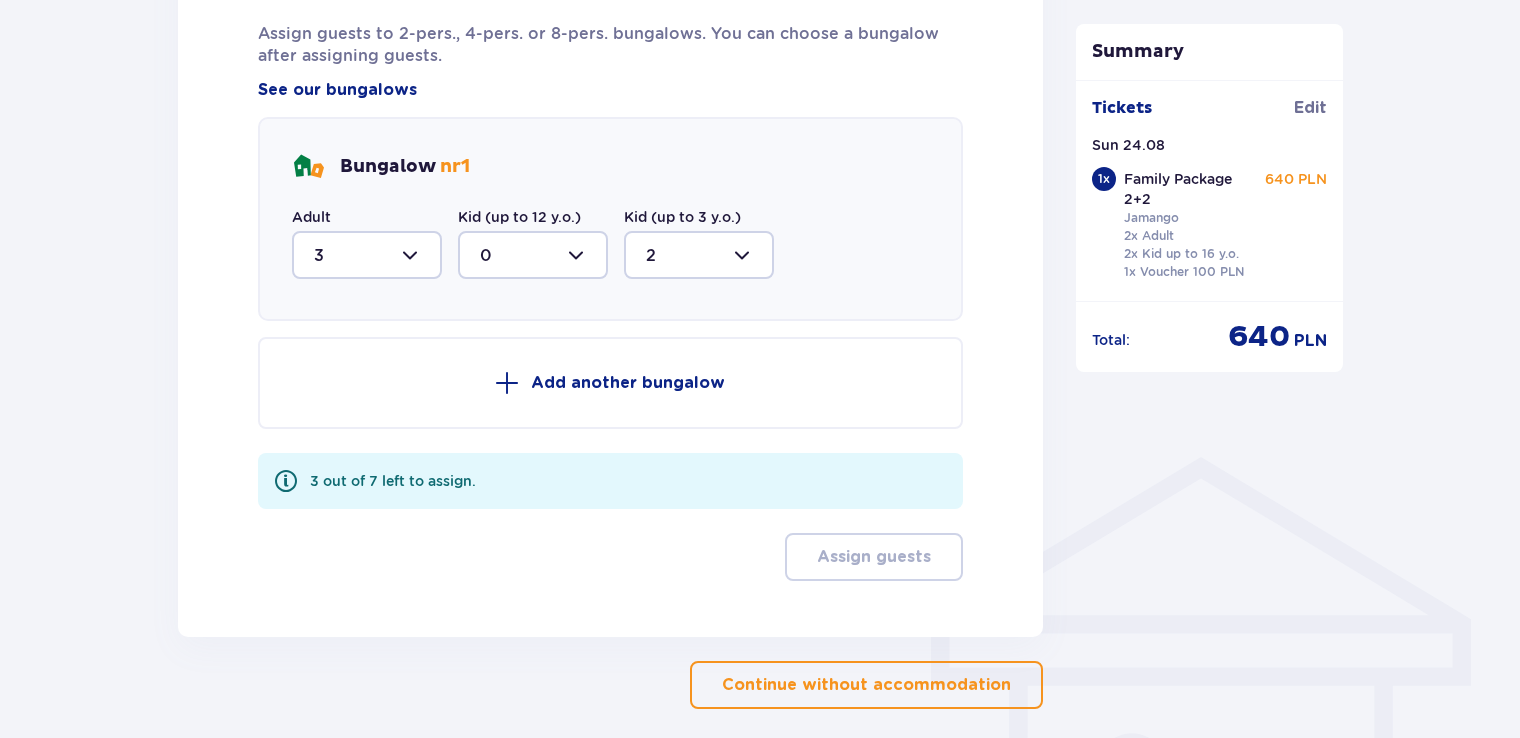 type on "2" 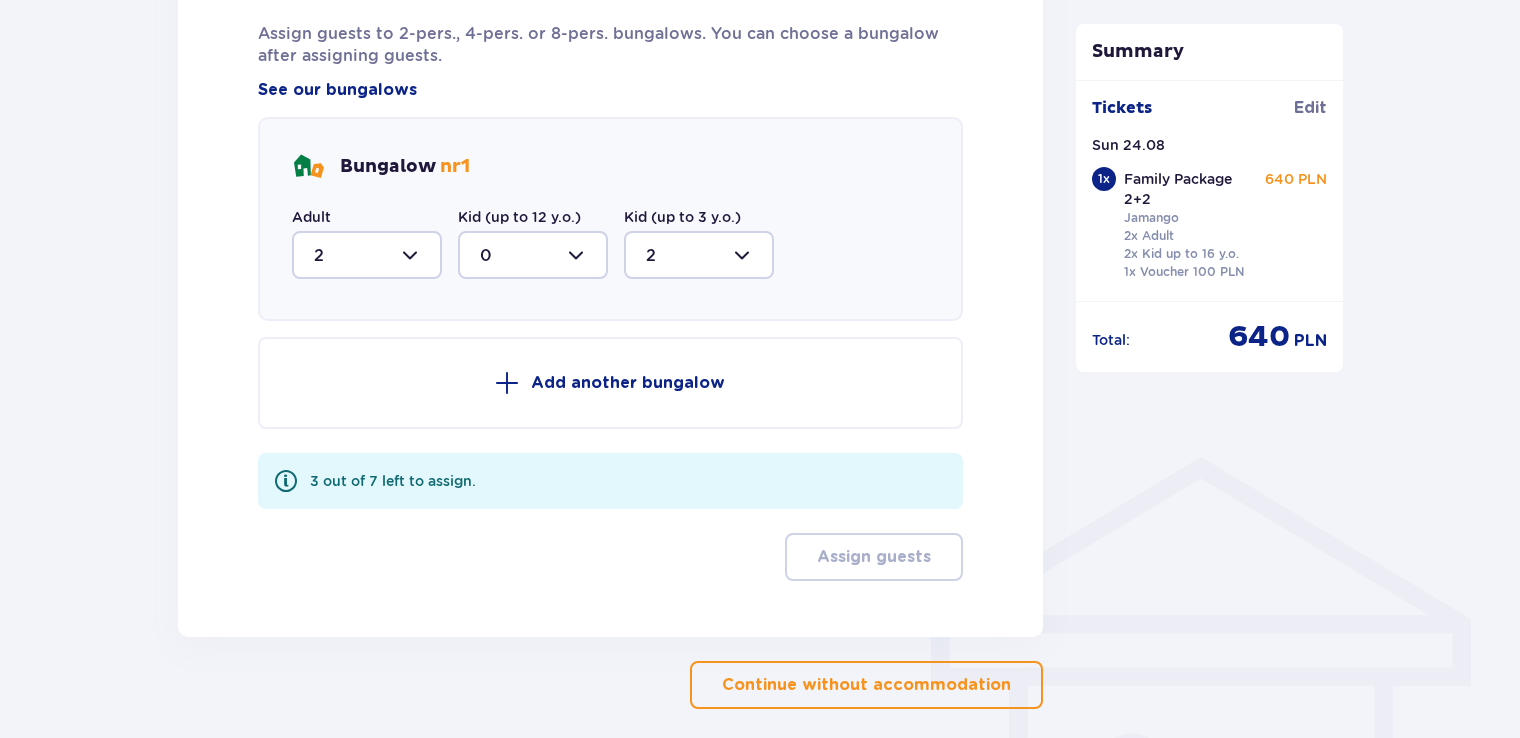 click at bounding box center [367, 255] 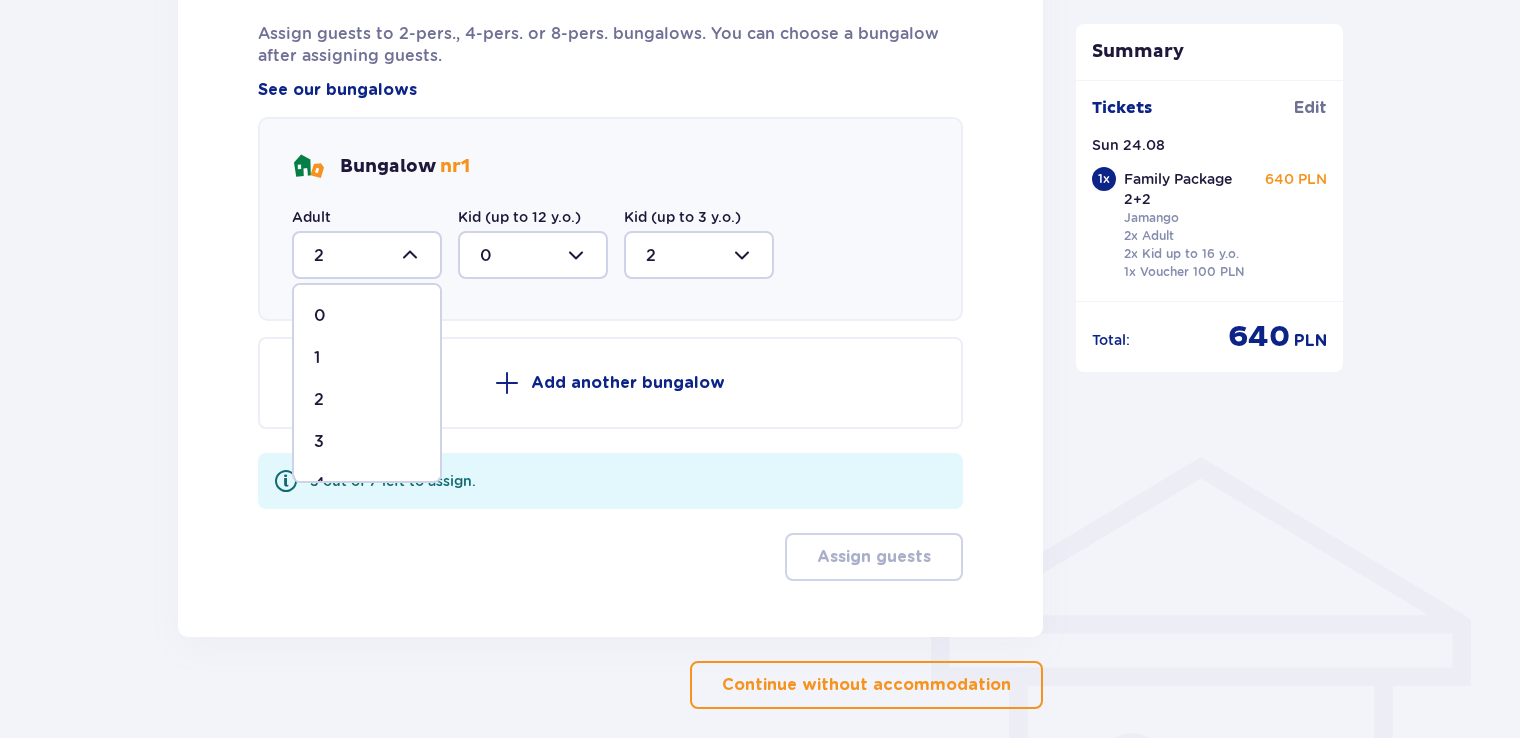 scroll, scrollTop: 75, scrollLeft: 0, axis: vertical 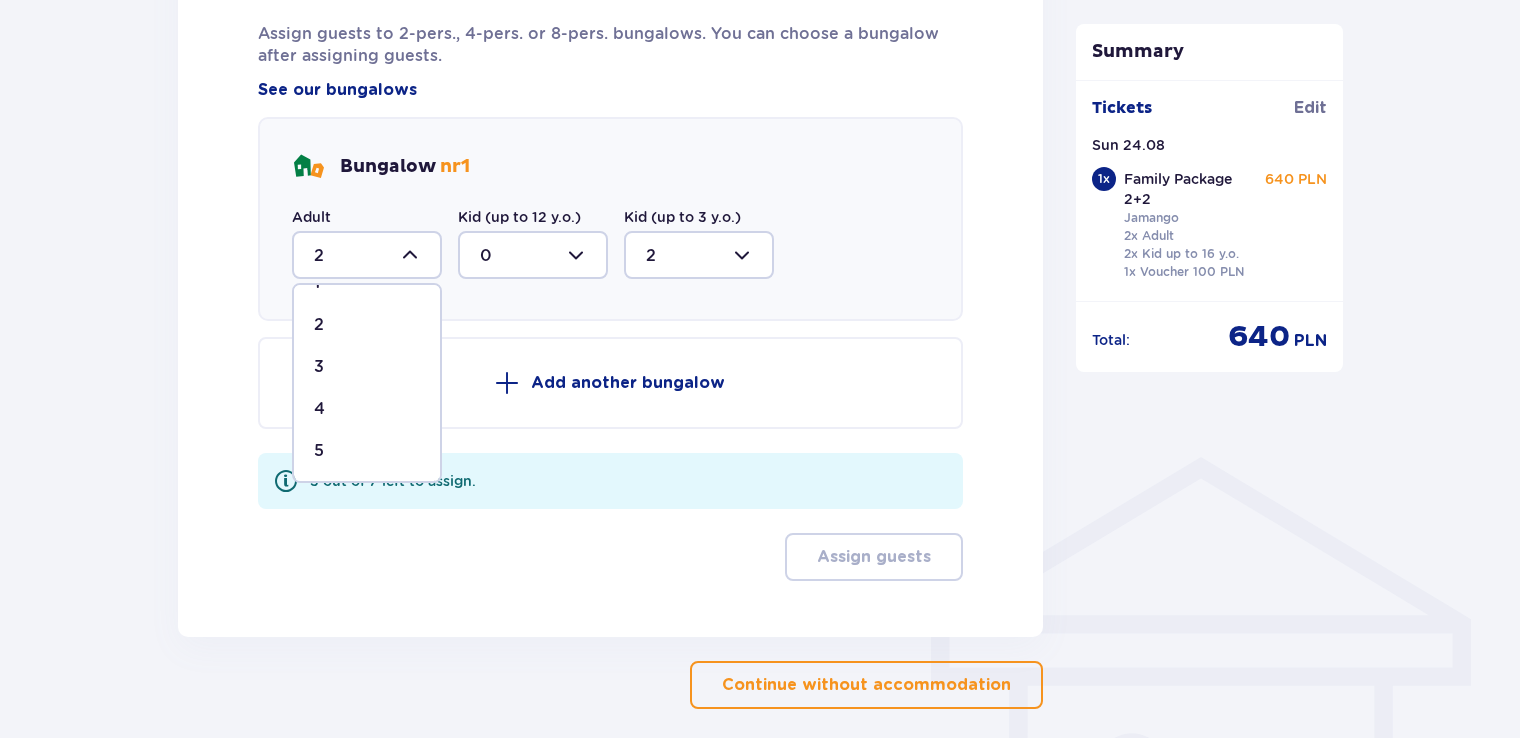 click on "5" at bounding box center (367, 451) 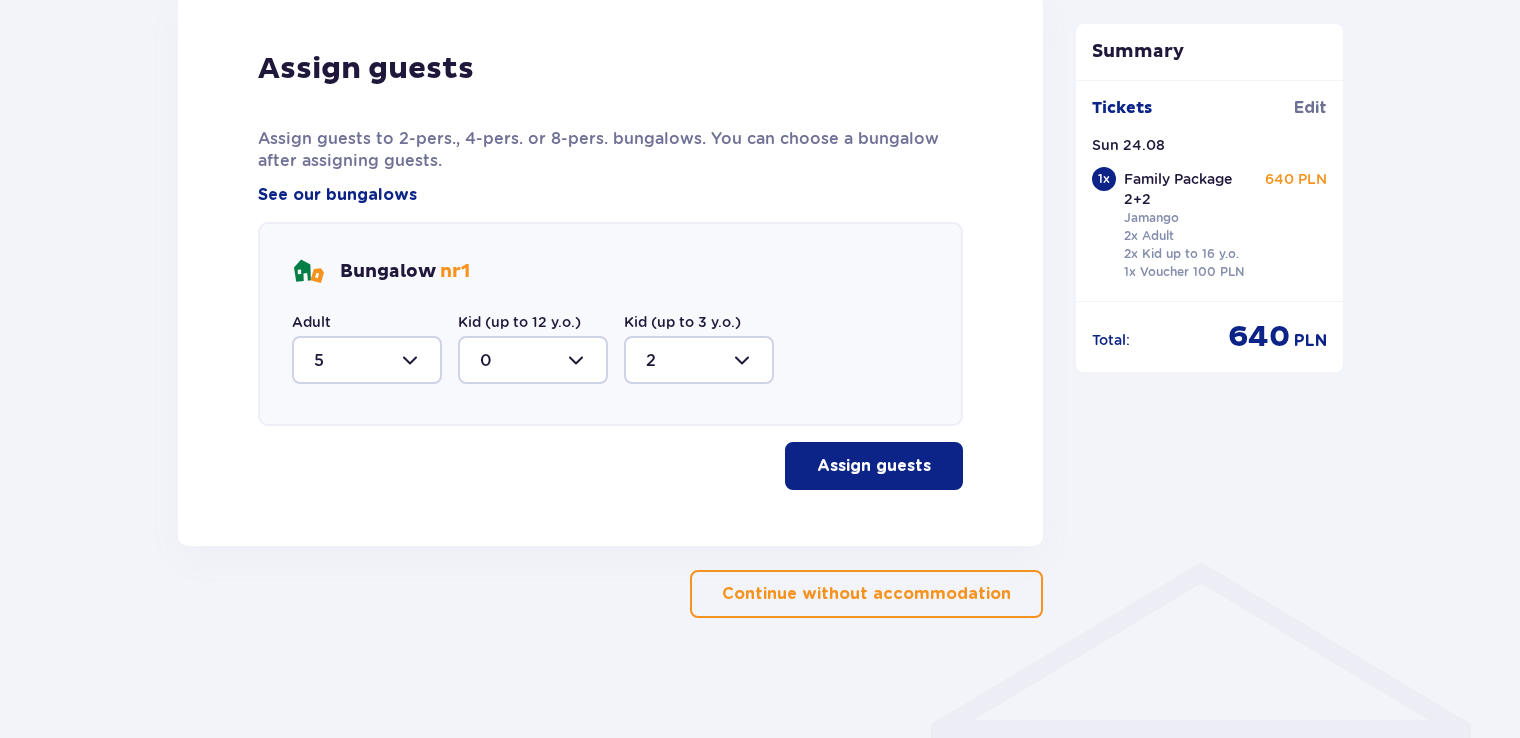 scroll, scrollTop: 1060, scrollLeft: 0, axis: vertical 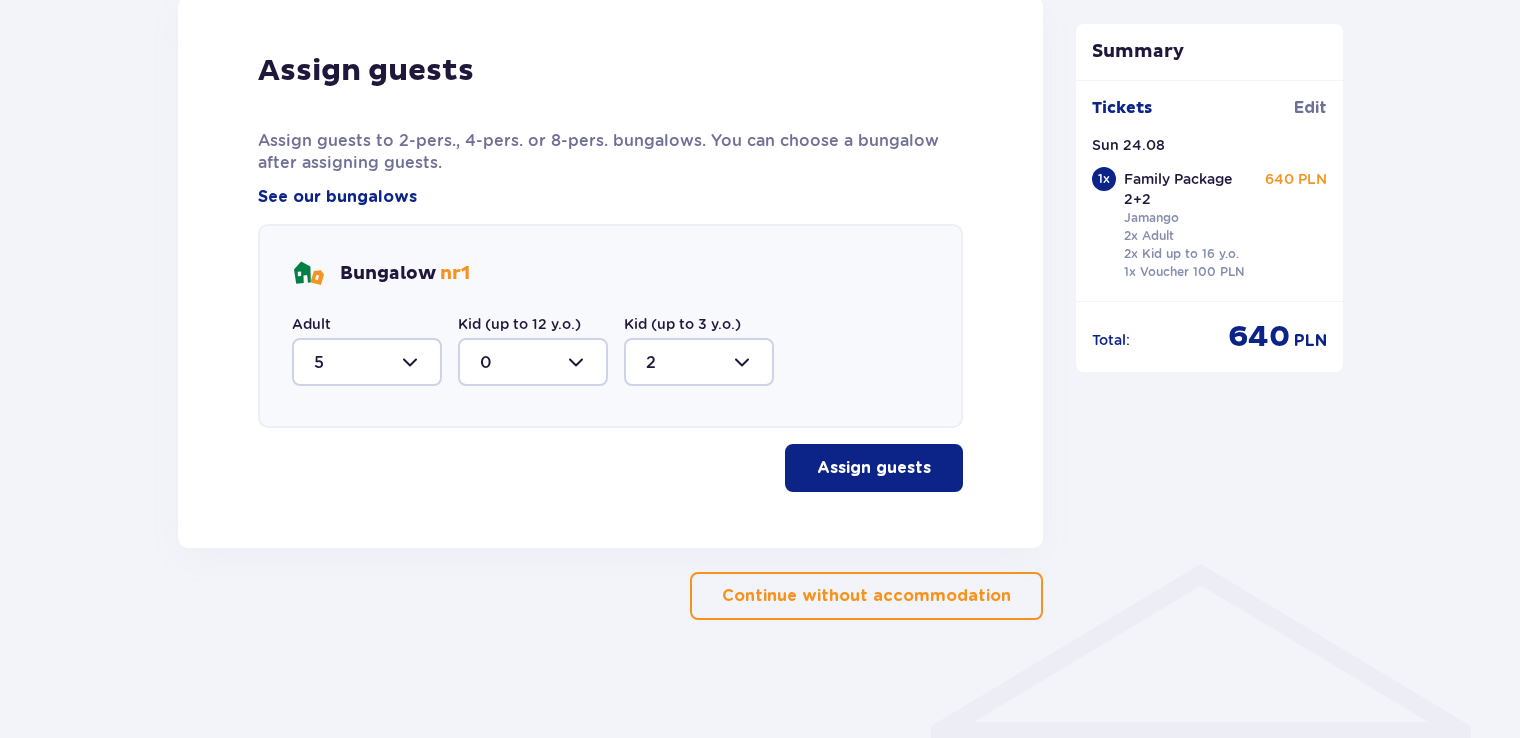 click on "Assign guests" at bounding box center [874, 468] 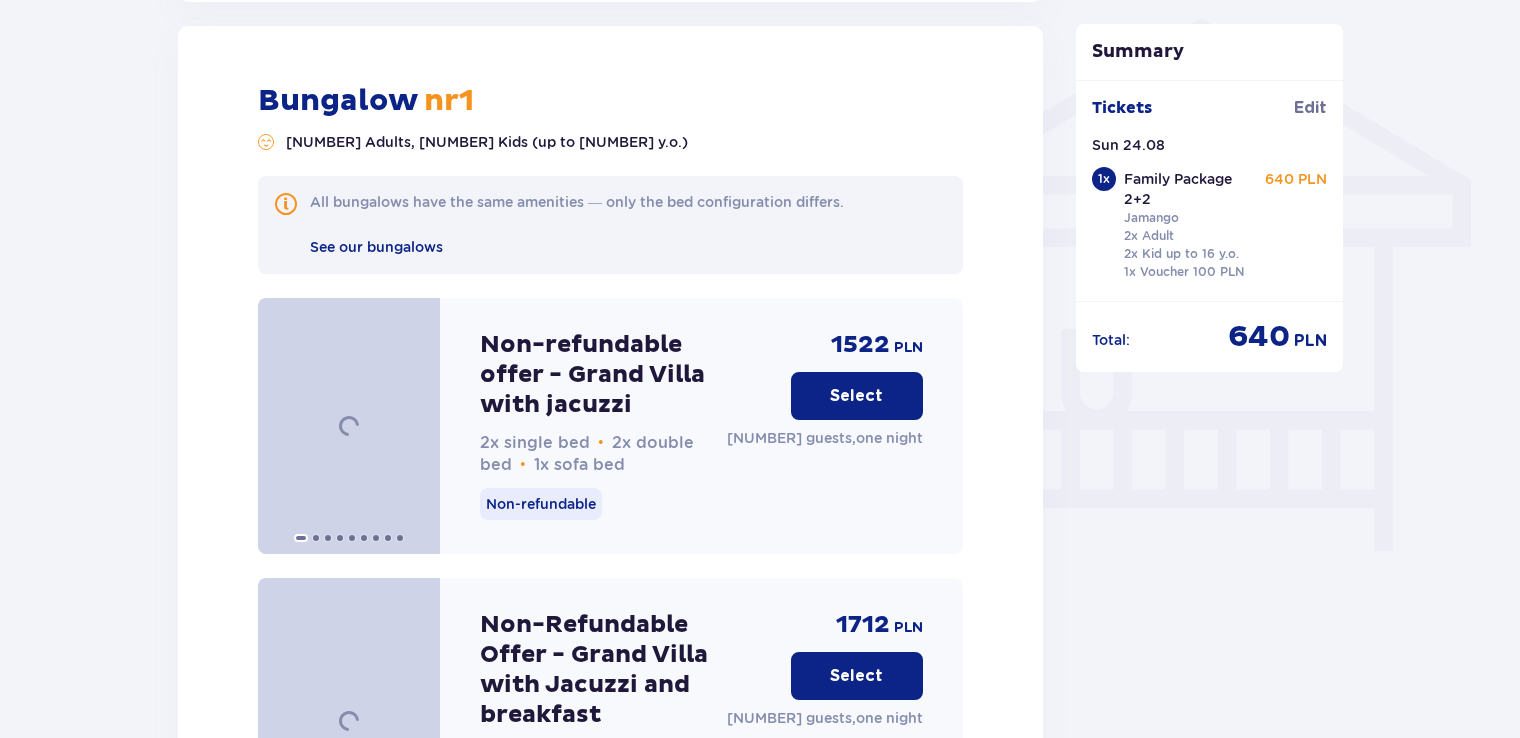 scroll, scrollTop: 1607, scrollLeft: 0, axis: vertical 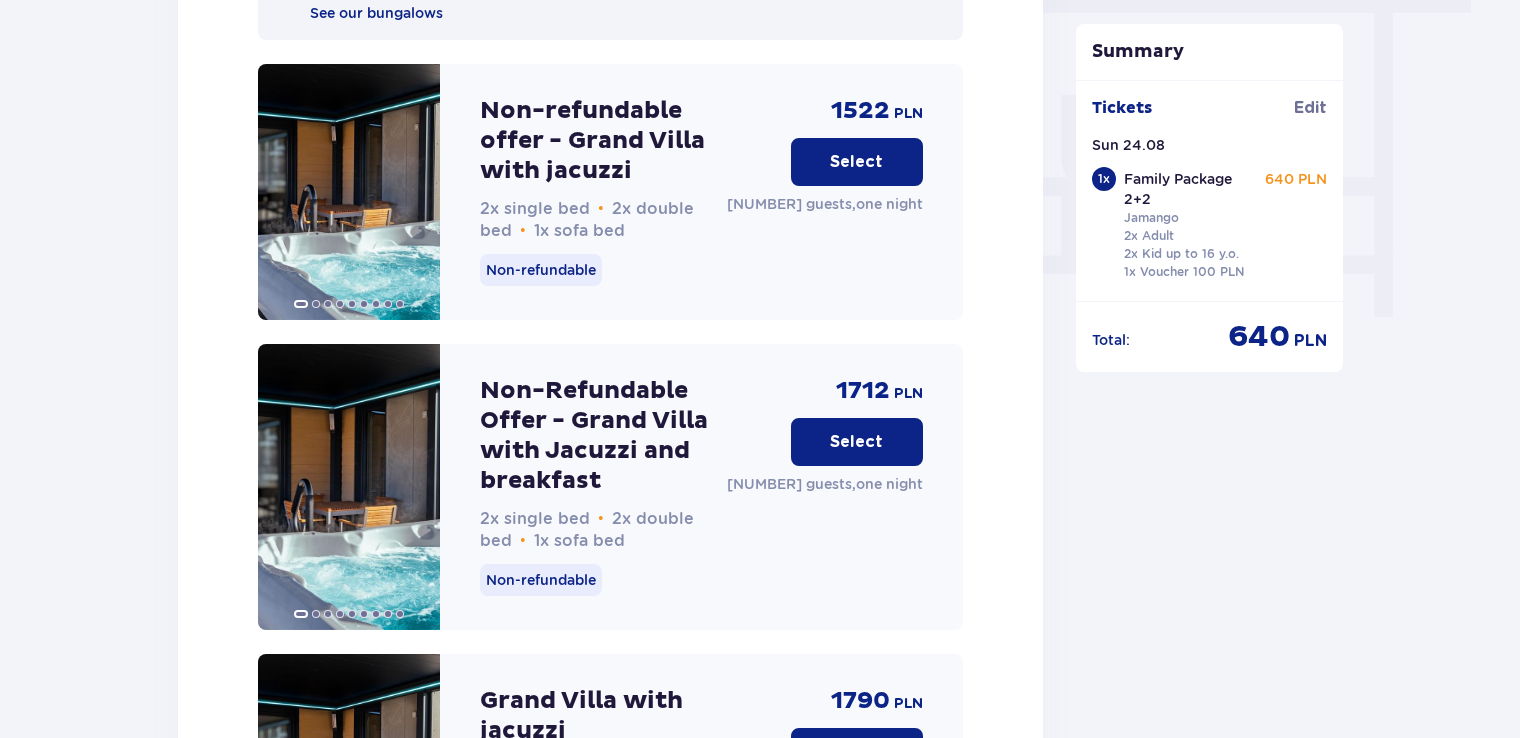 click on "Non-refundable offer - Grand Villa with jacuzzi" at bounding box center [595, 141] 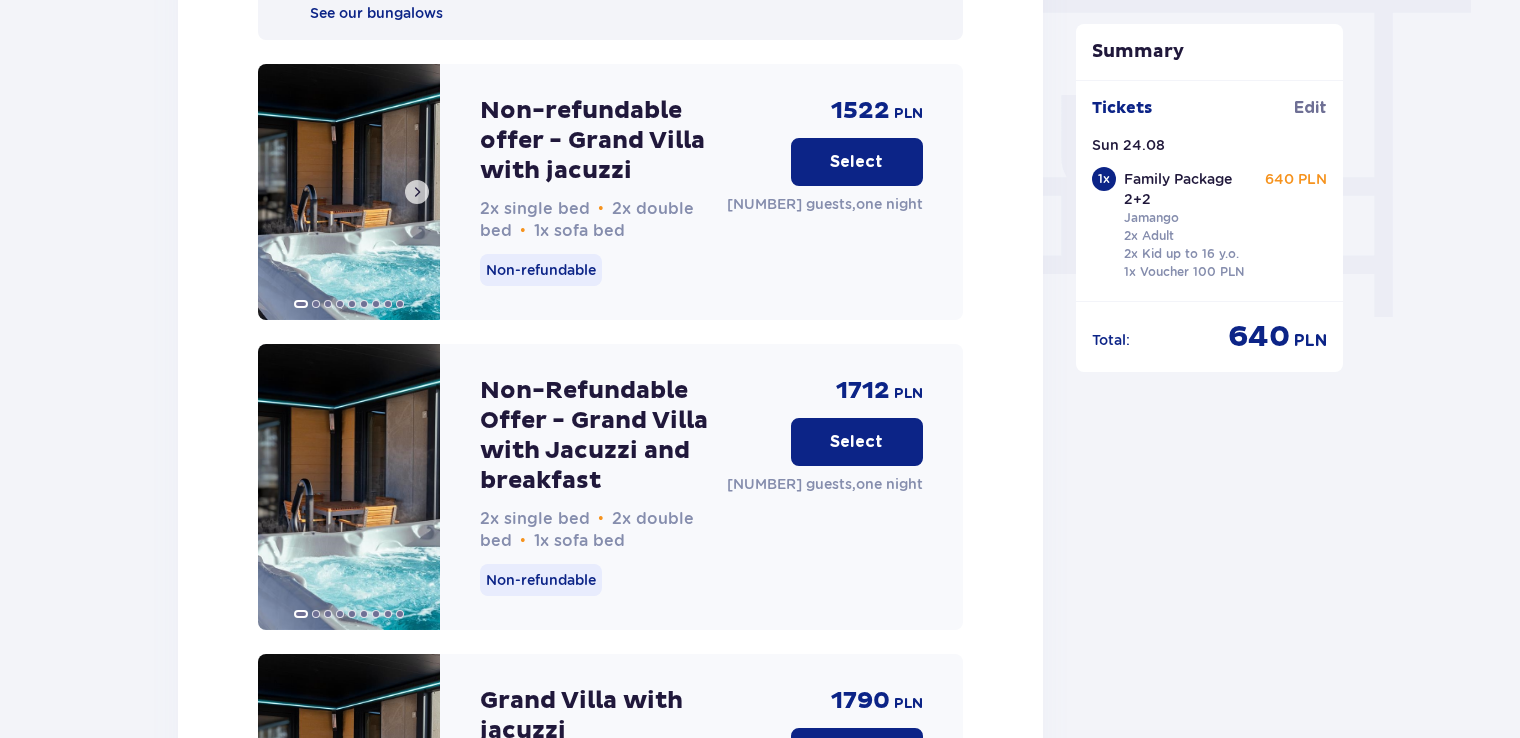 click at bounding box center [349, 192] 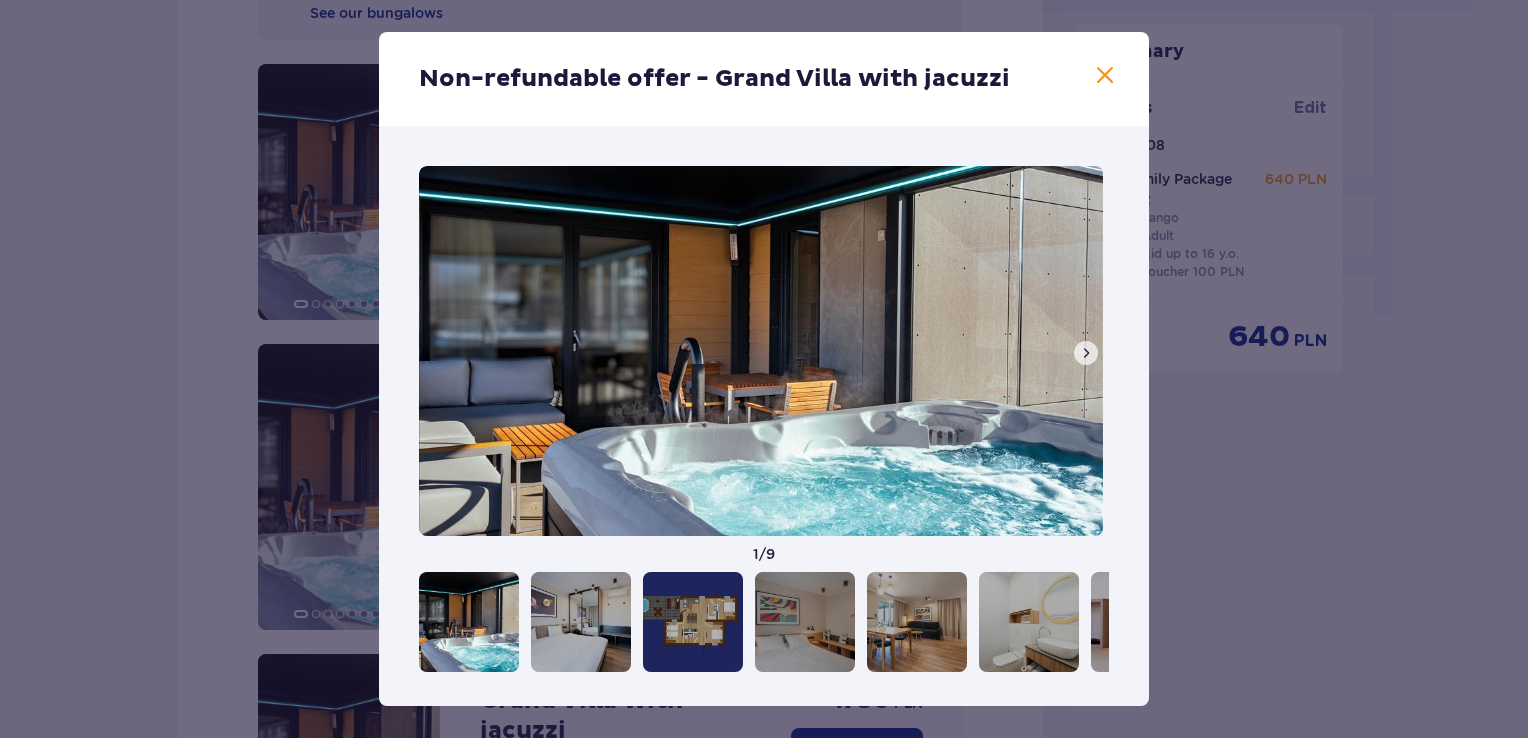 click at bounding box center (1086, 353) 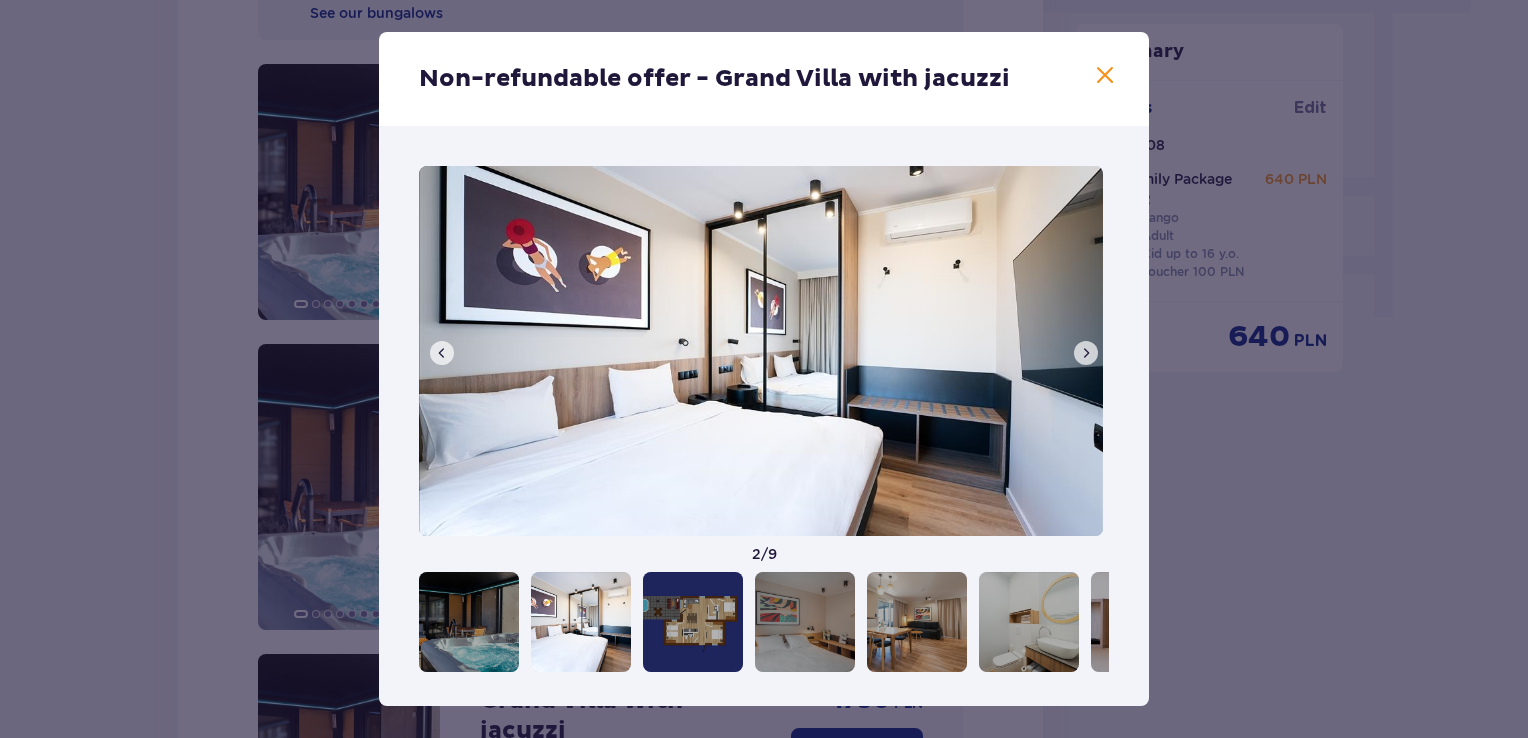 click at bounding box center (1086, 353) 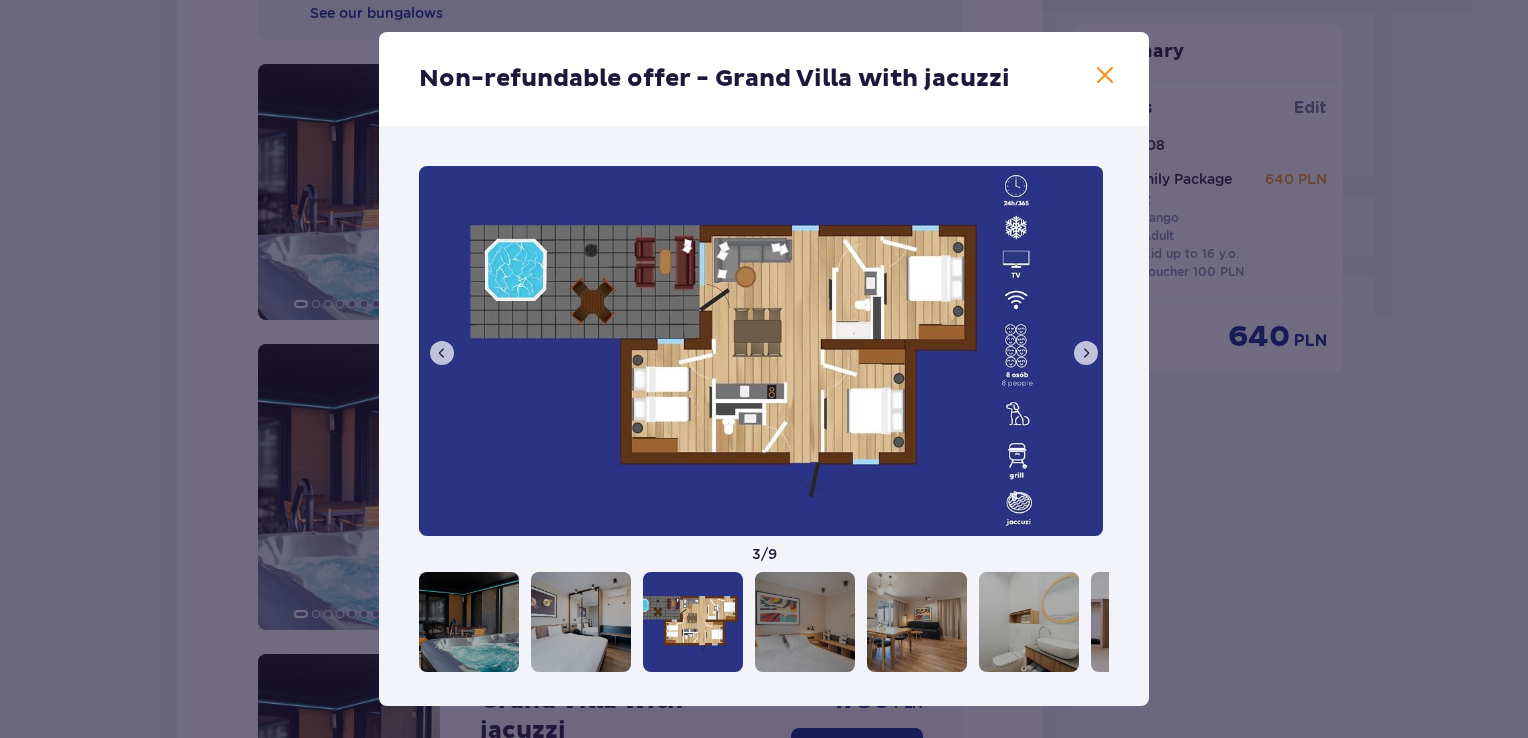 click at bounding box center [1086, 353] 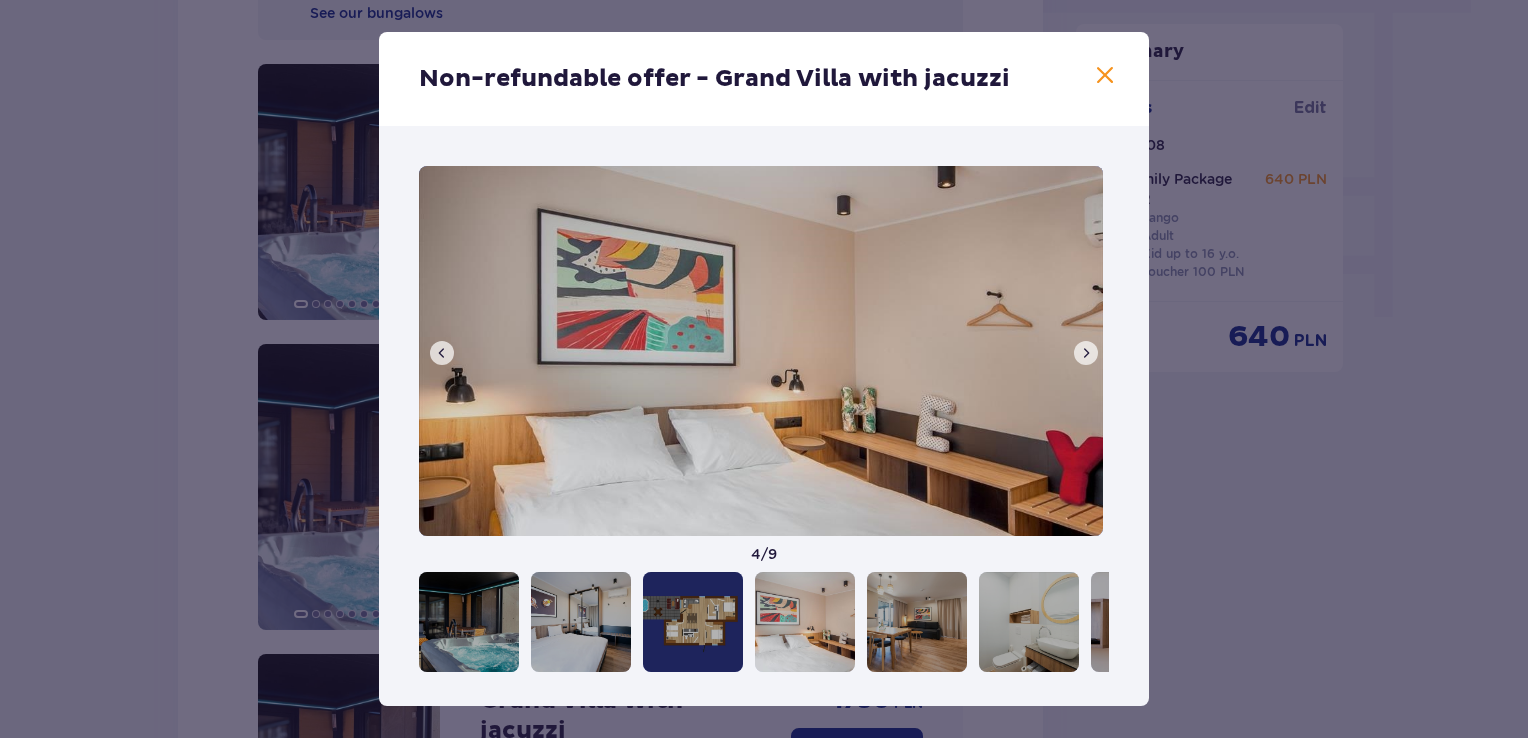 click at bounding box center [1086, 353] 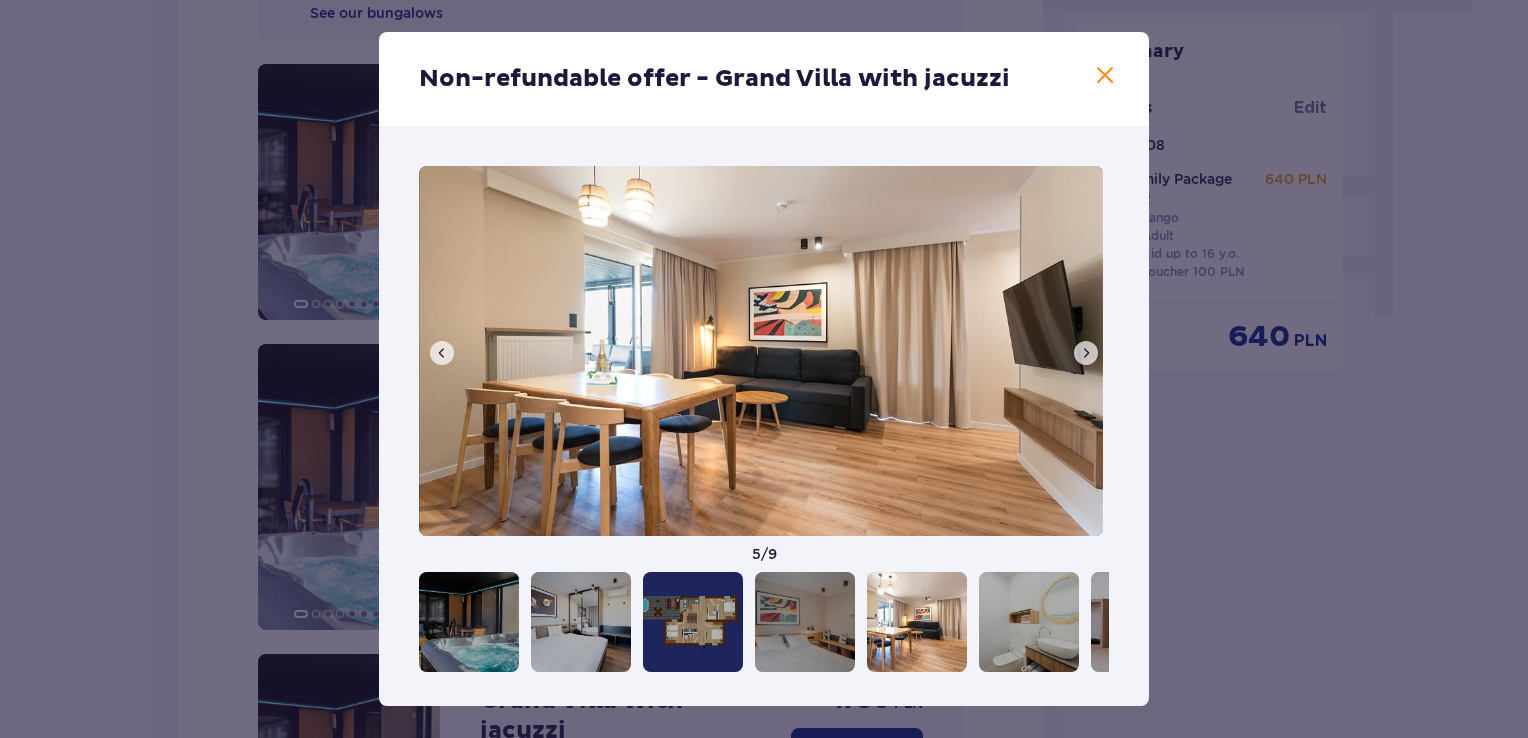 click at bounding box center (1086, 353) 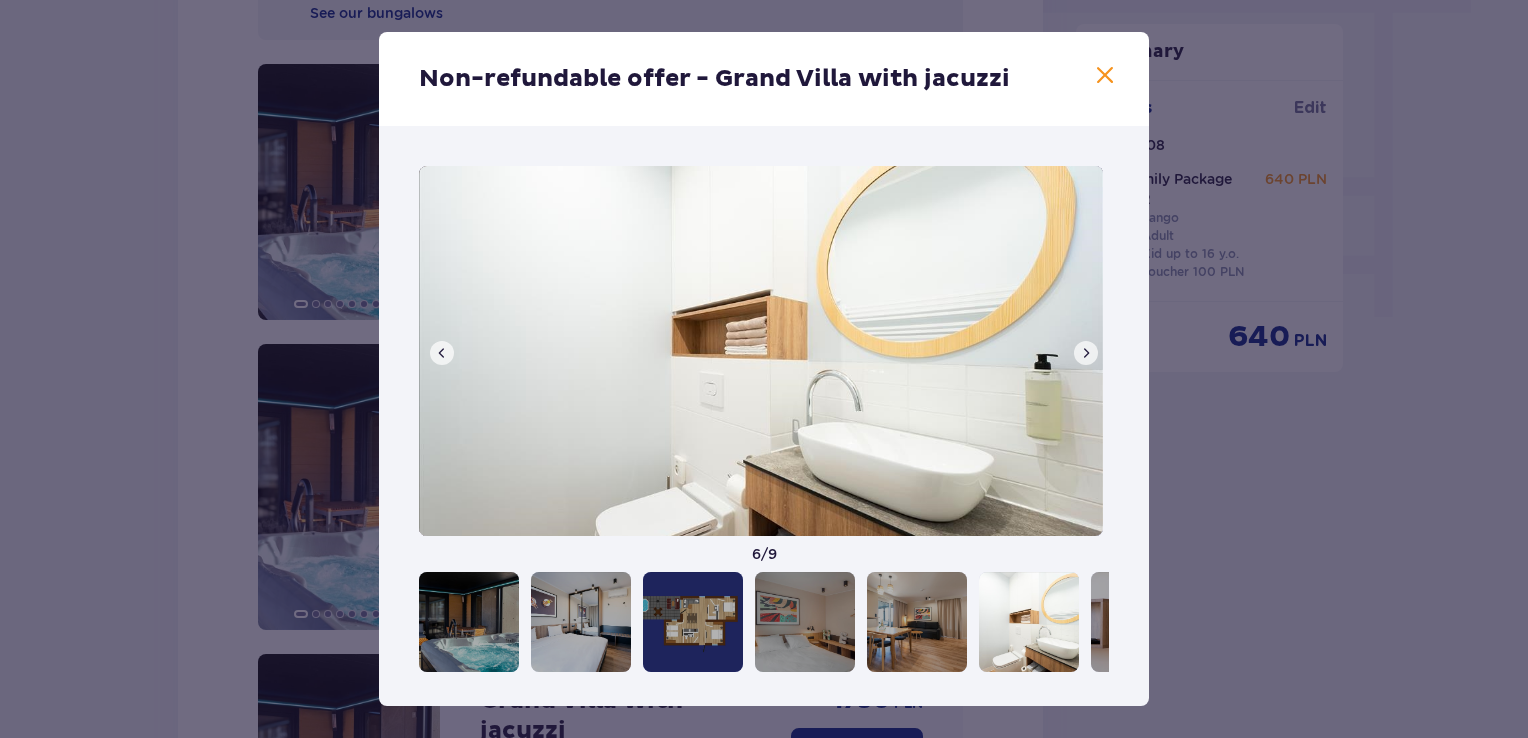click at bounding box center (1086, 353) 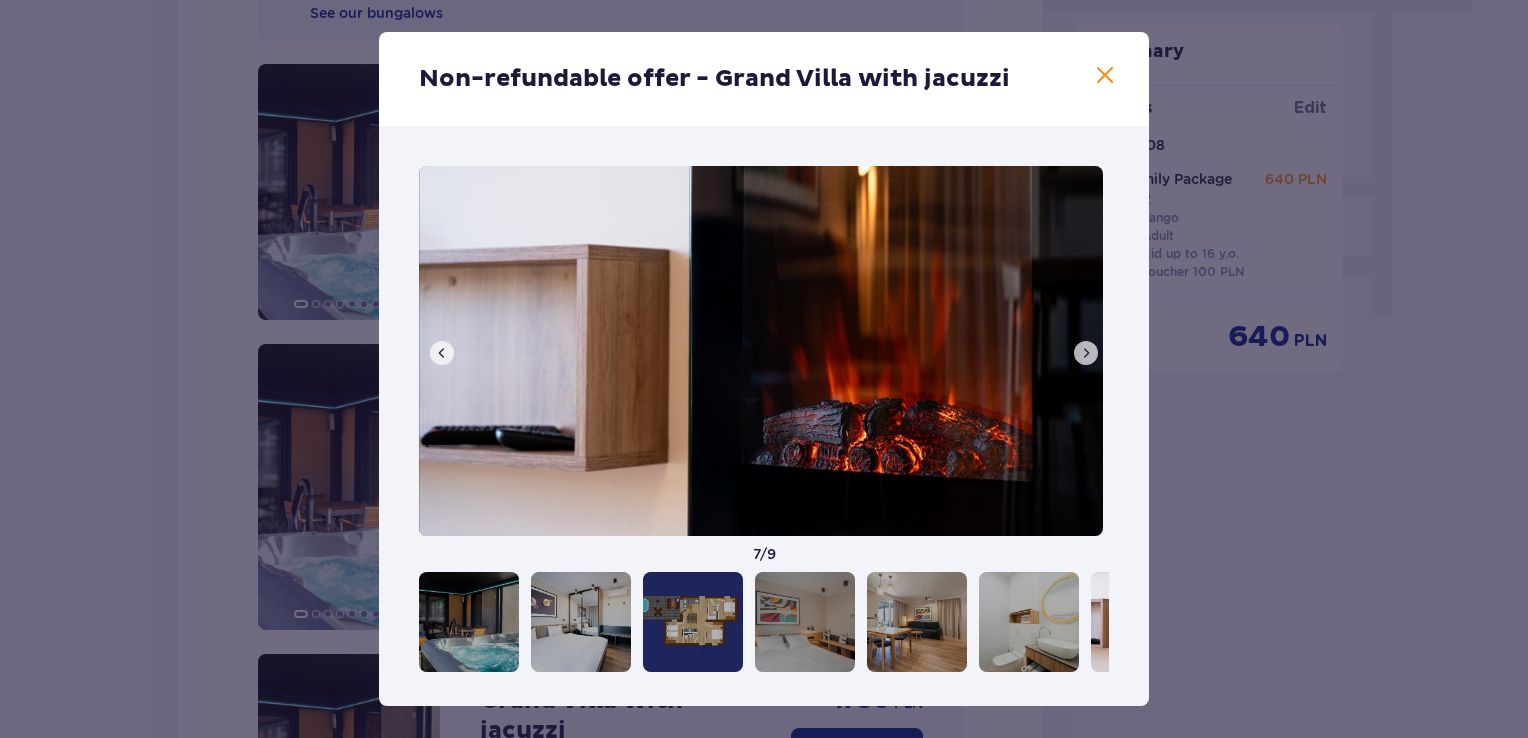 click at bounding box center [1086, 353] 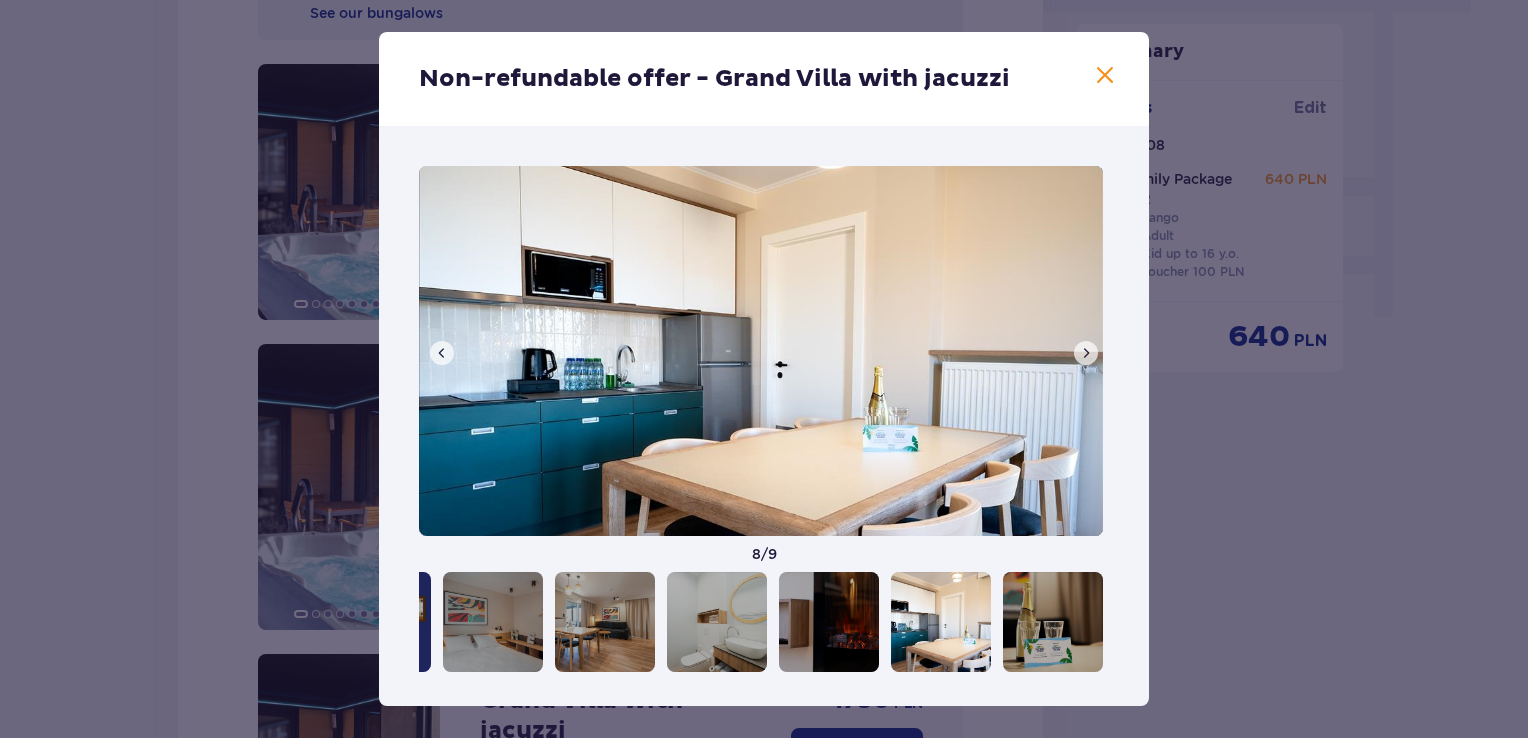 click on "Non-refundable offer - Grand Villa with jacuzzi 8  /  9" at bounding box center (764, 369) 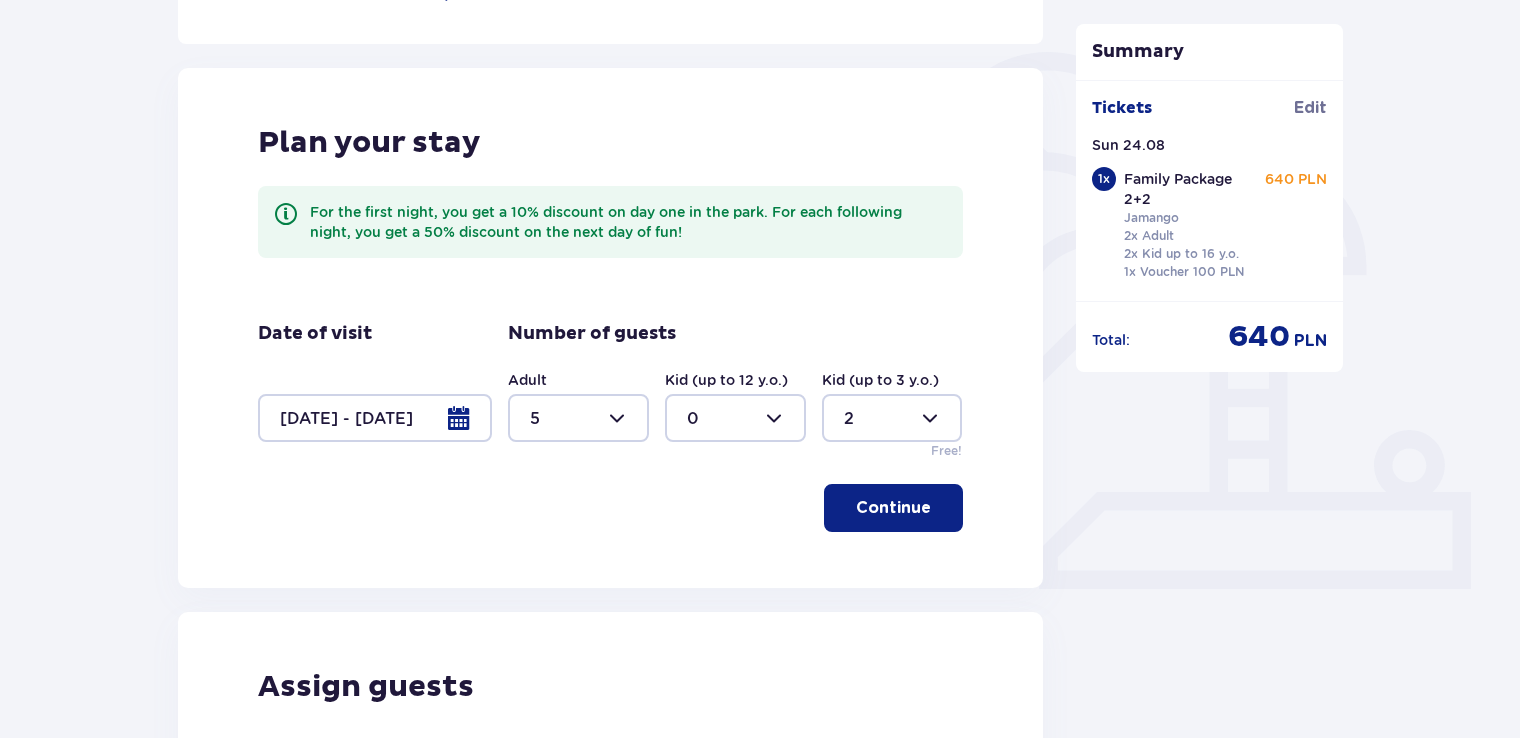 scroll, scrollTop: 59, scrollLeft: 0, axis: vertical 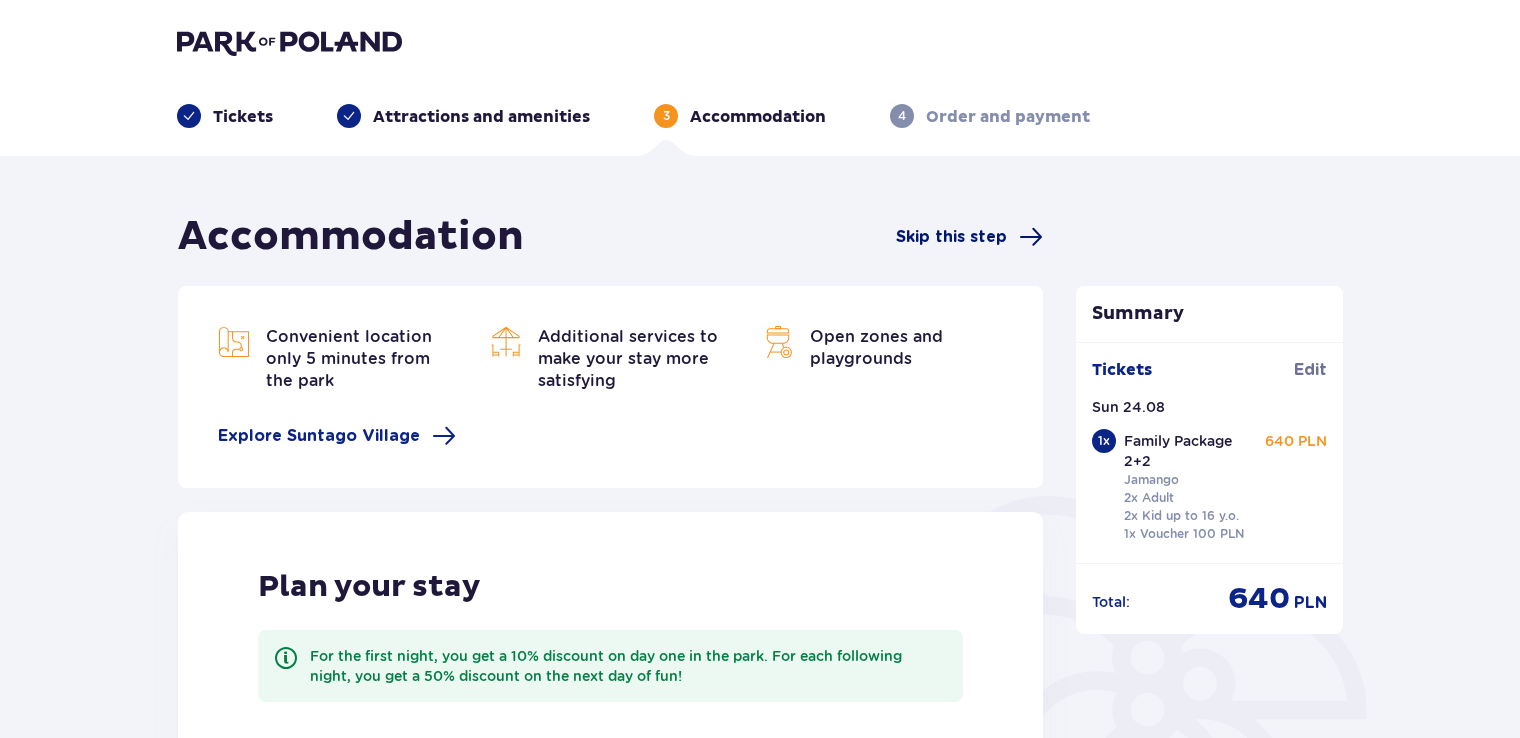 click on "Skip this step" at bounding box center [951, 237] 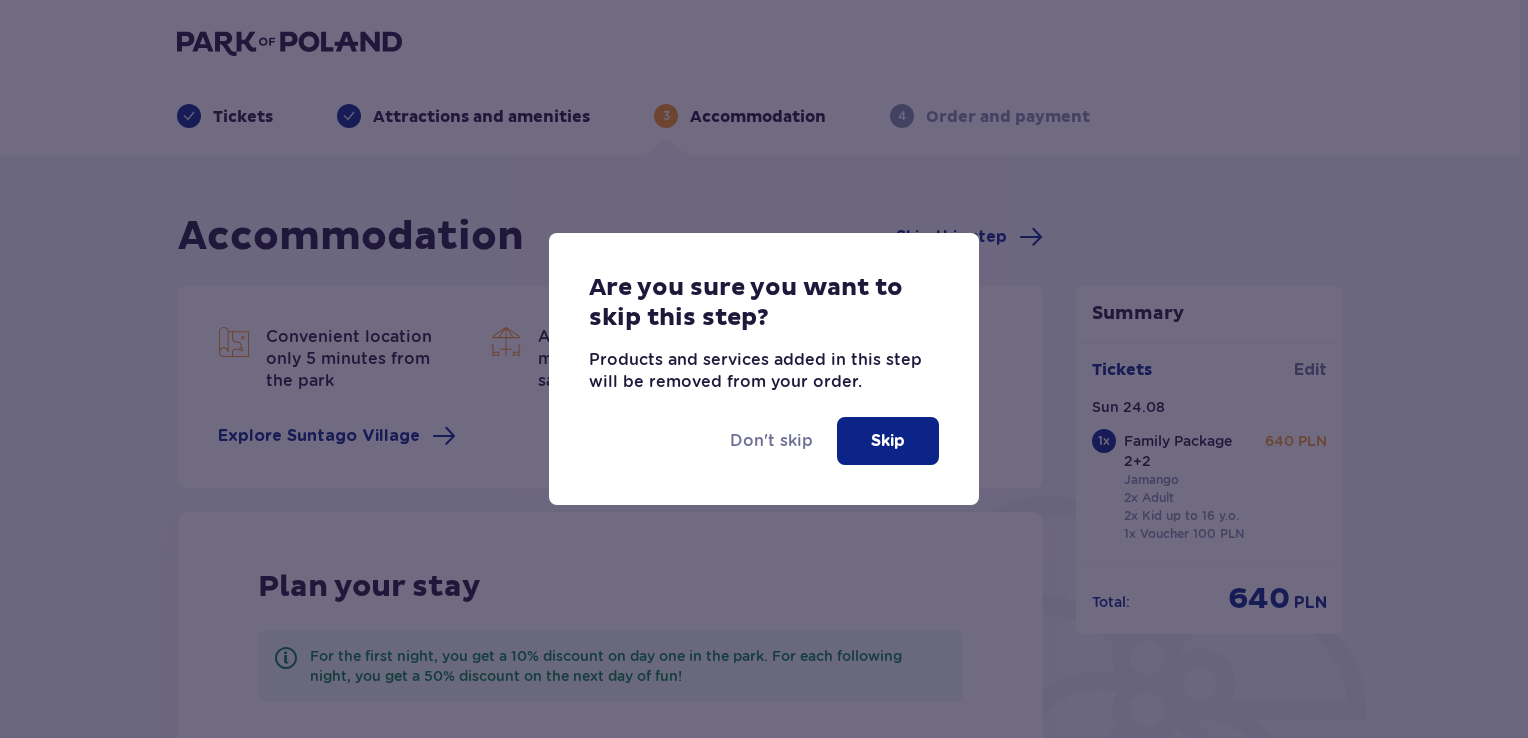 click on "Skip" at bounding box center (888, 441) 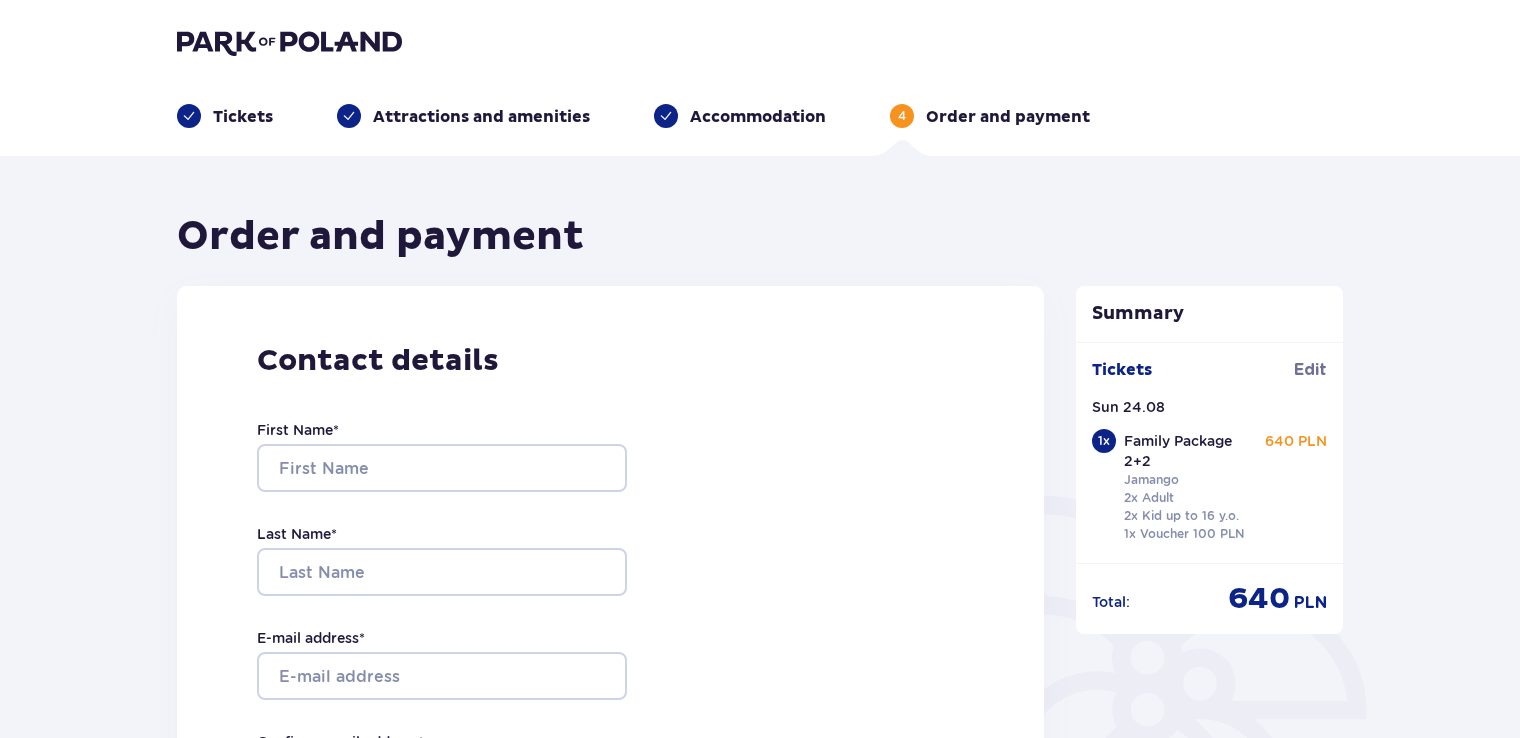 click at bounding box center [289, 42] 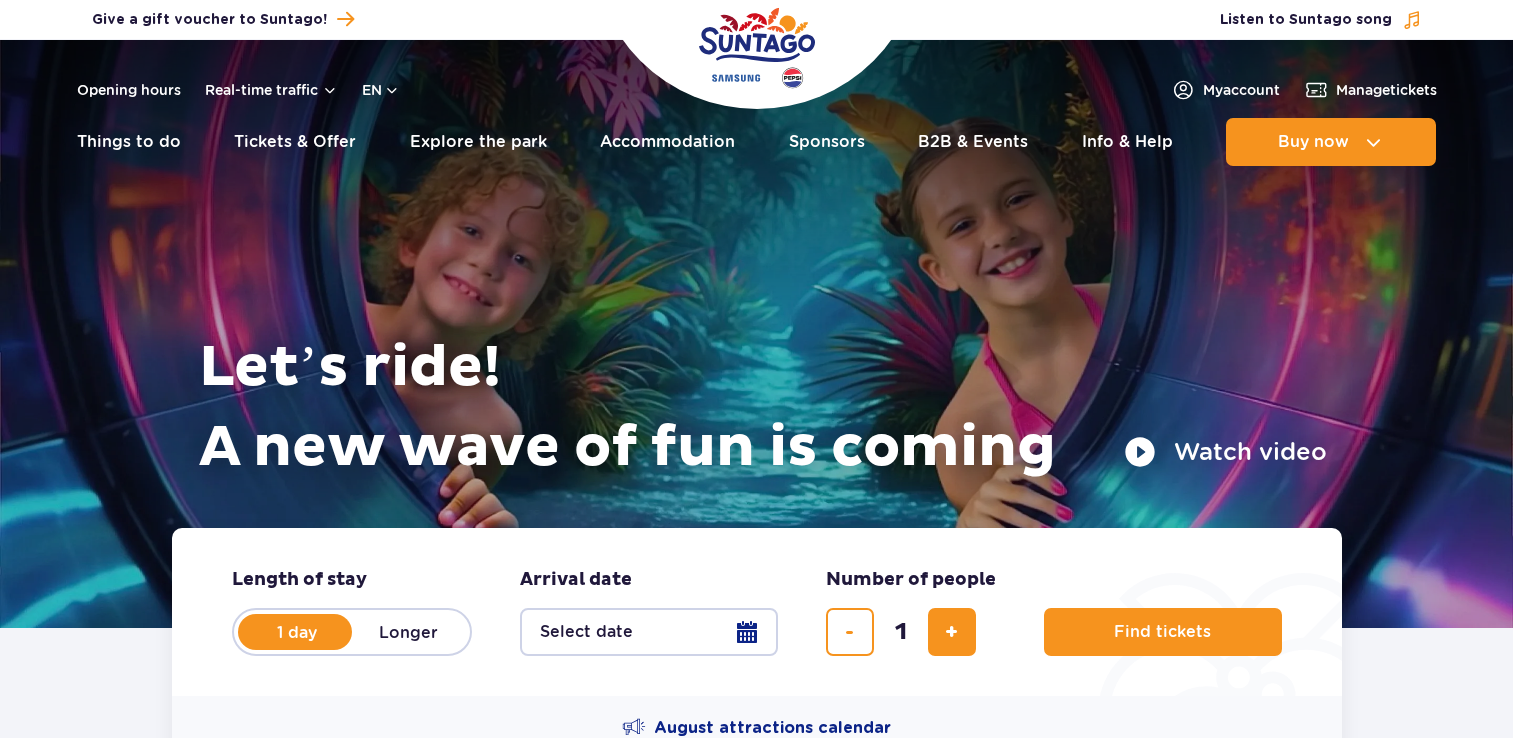 scroll, scrollTop: 0, scrollLeft: 0, axis: both 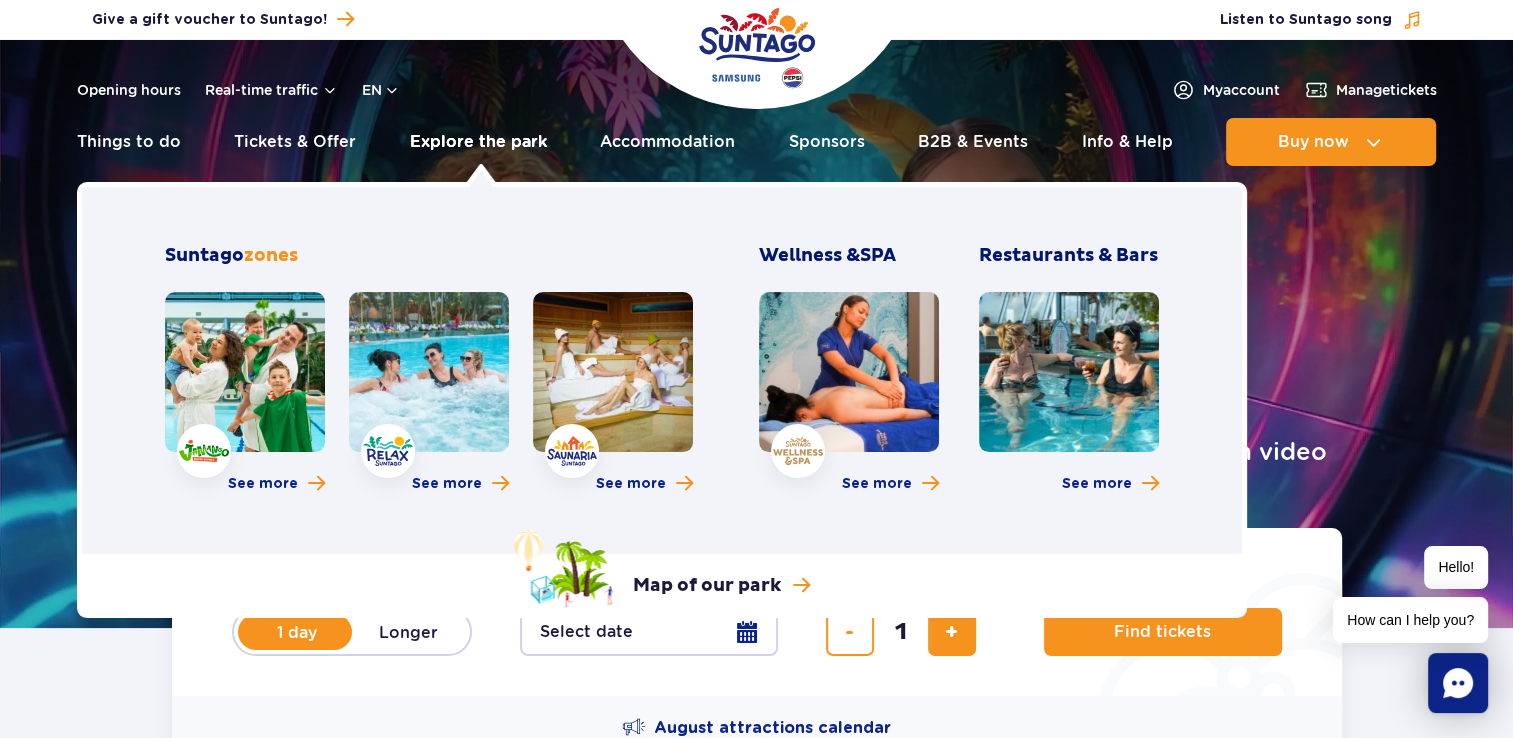 click on "Explore the park" at bounding box center (478, 142) 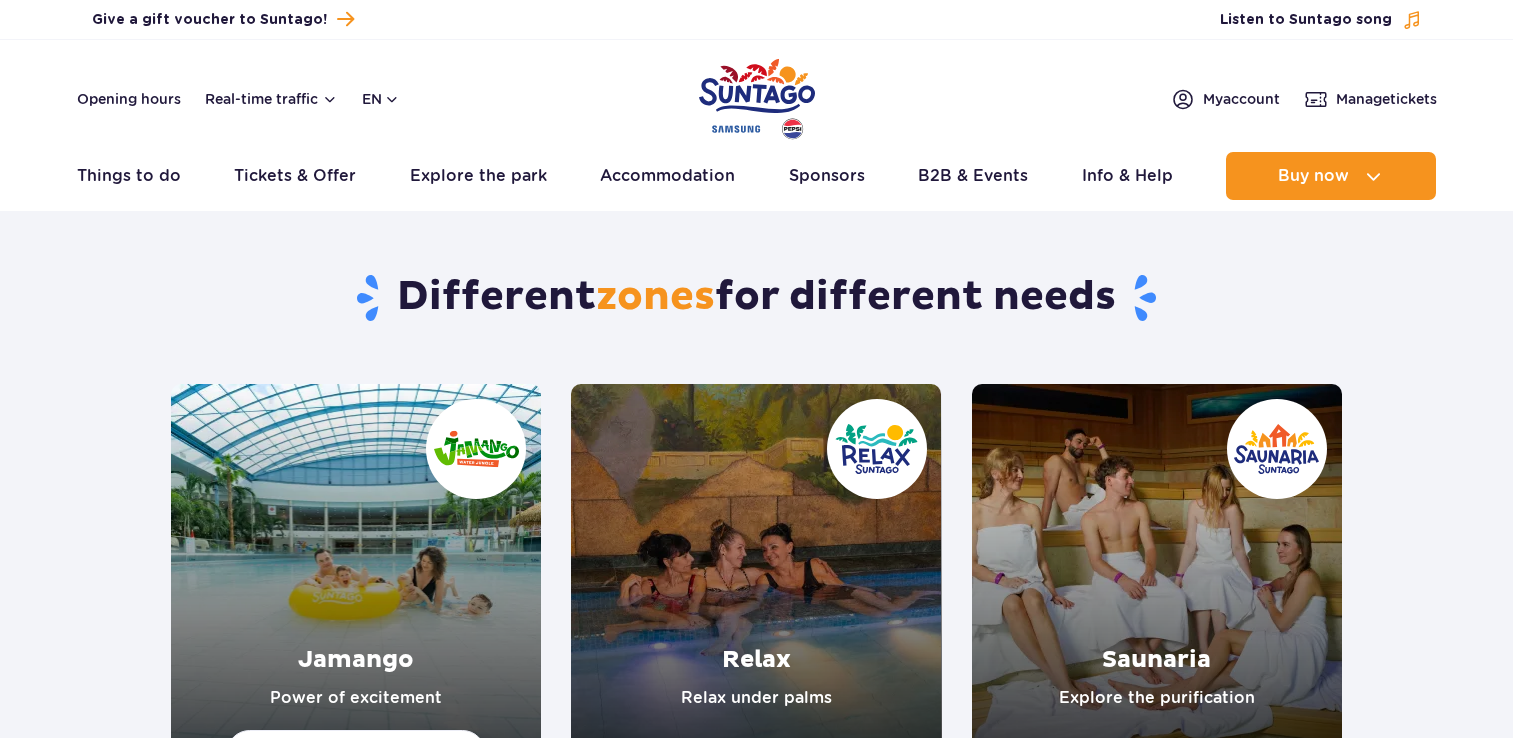 scroll, scrollTop: 0, scrollLeft: 0, axis: both 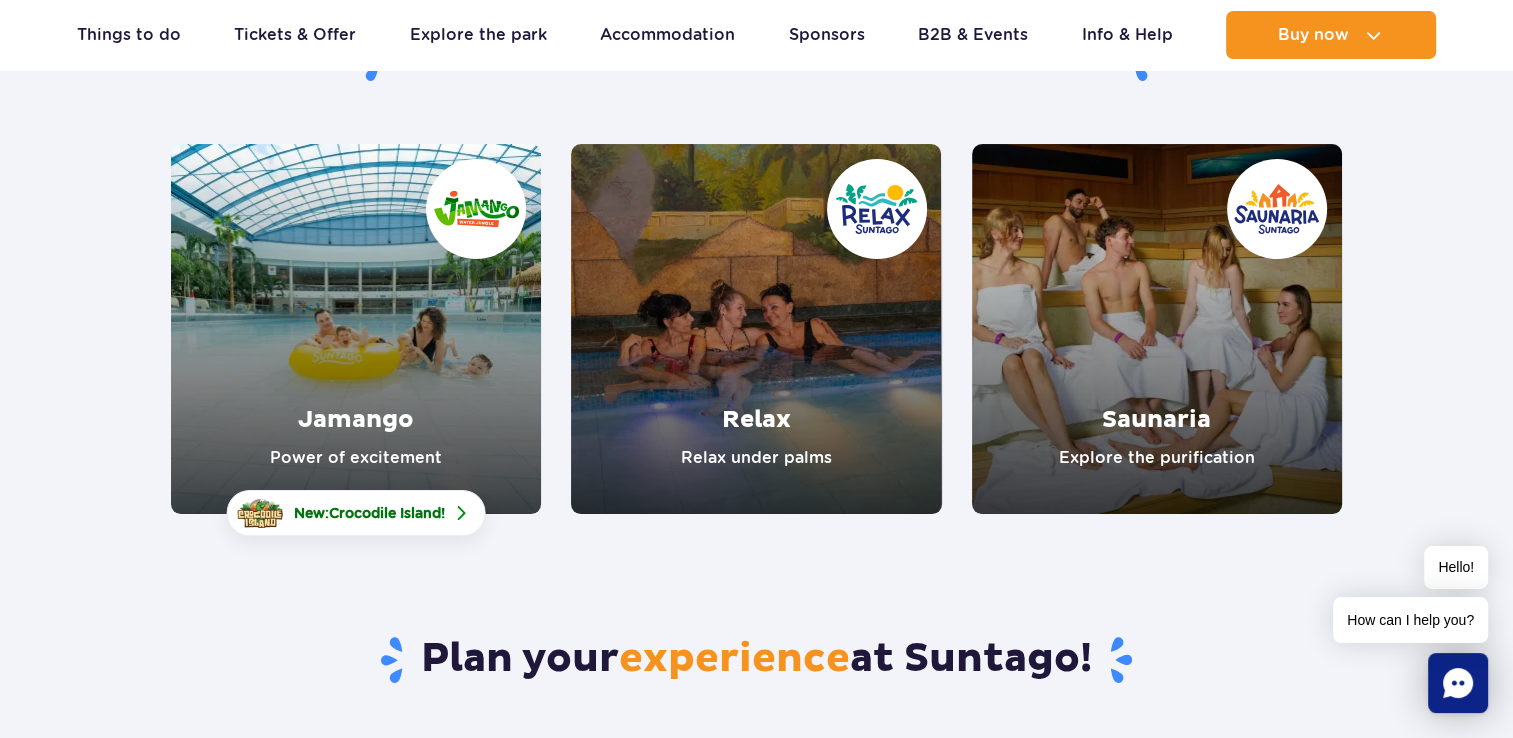 click at bounding box center [356, 329] 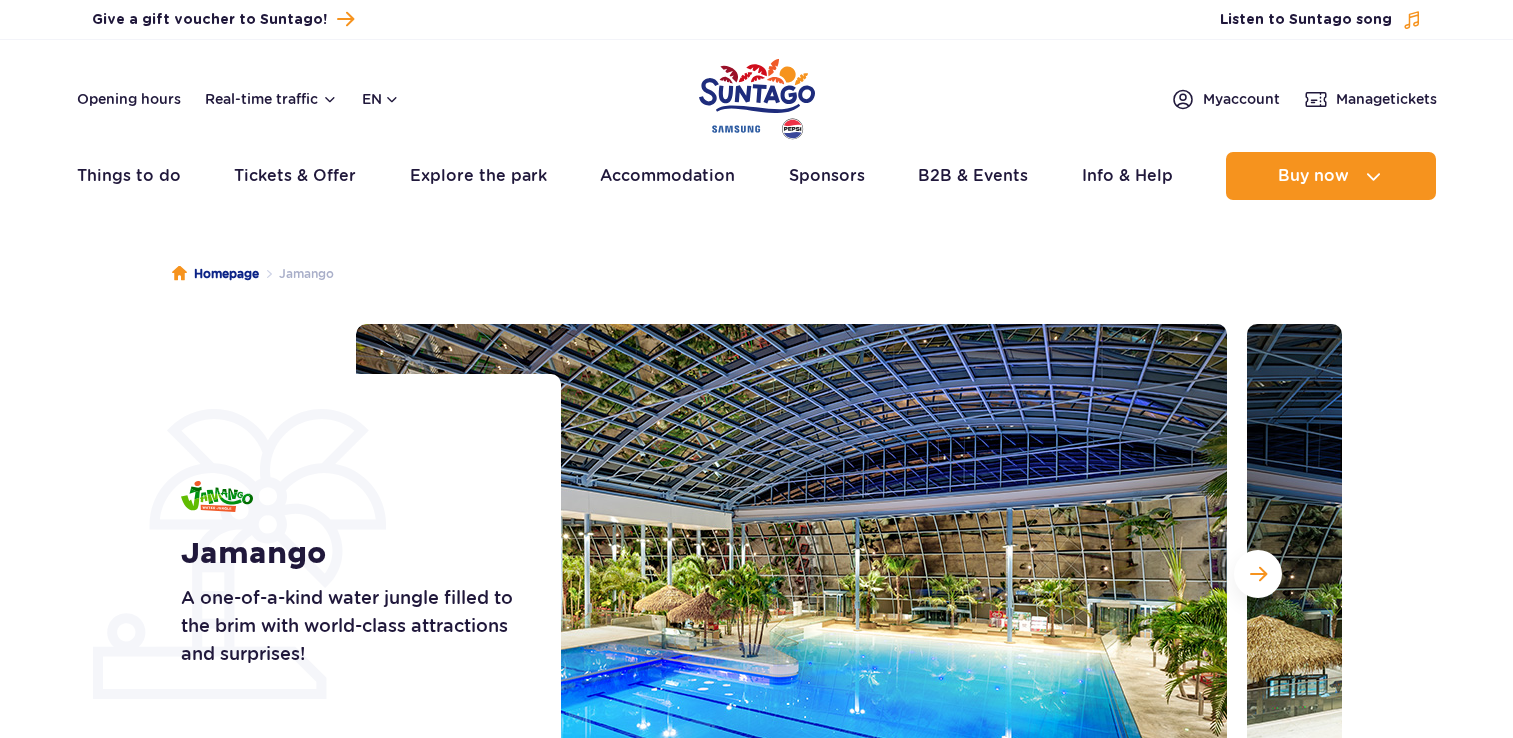 scroll, scrollTop: 0, scrollLeft: 0, axis: both 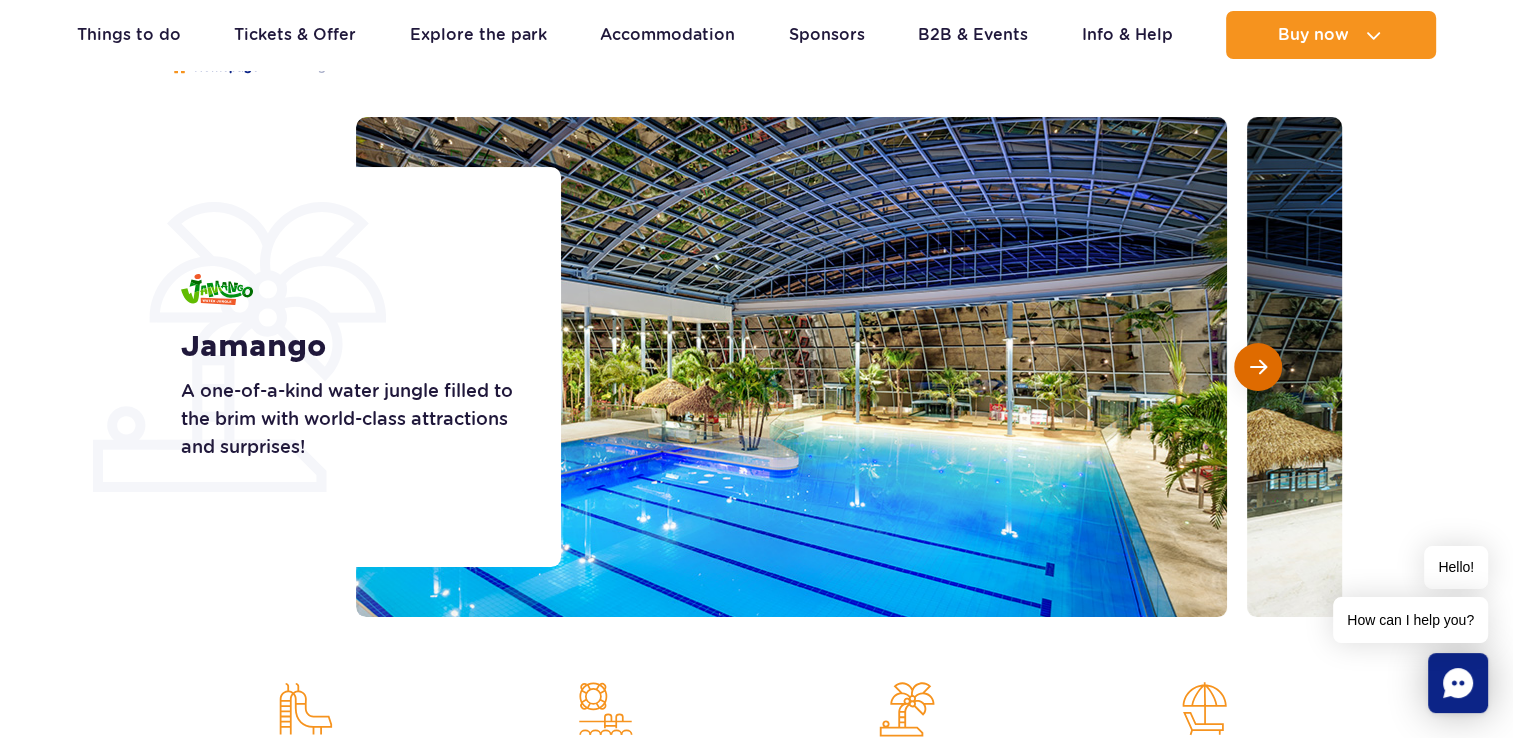 click at bounding box center (1258, 367) 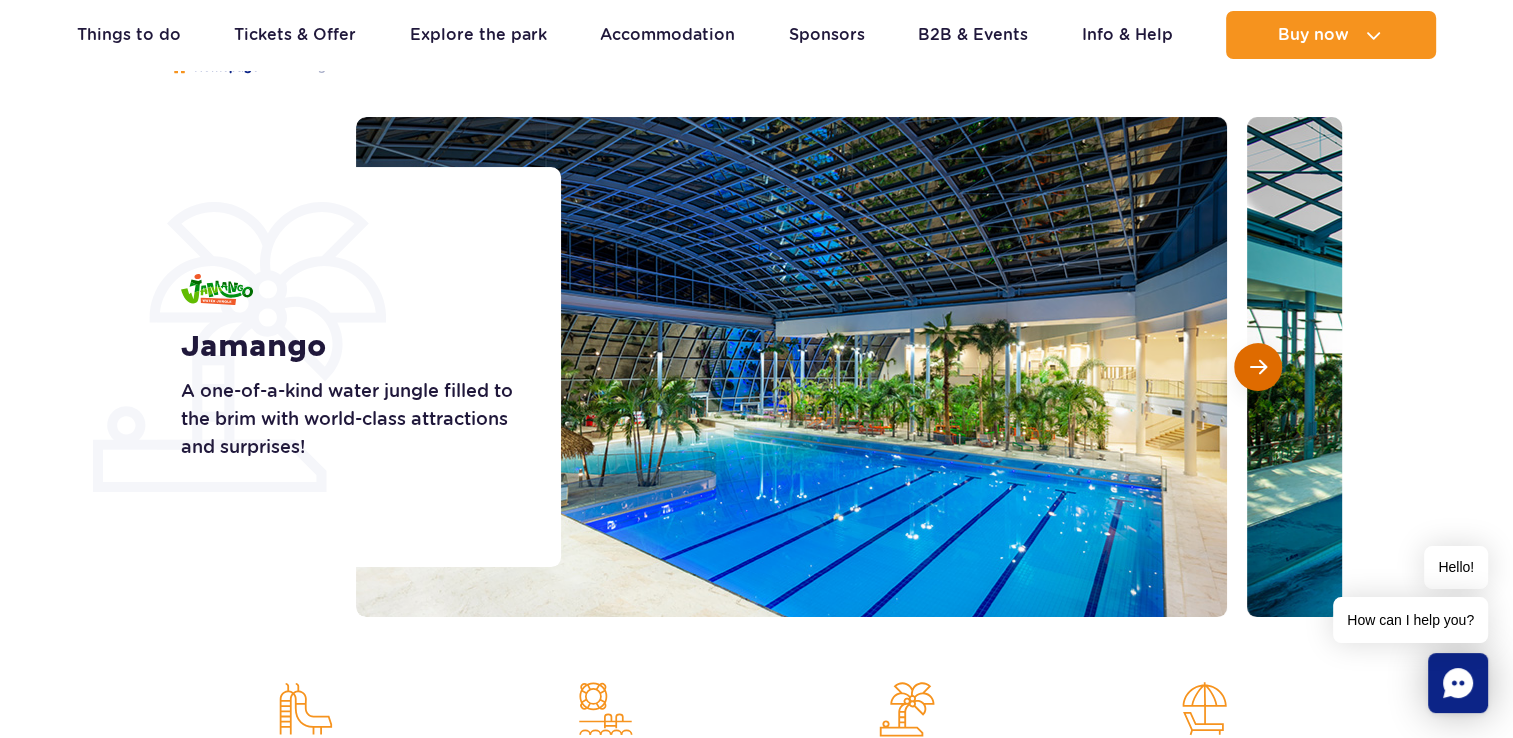click at bounding box center (1258, 367) 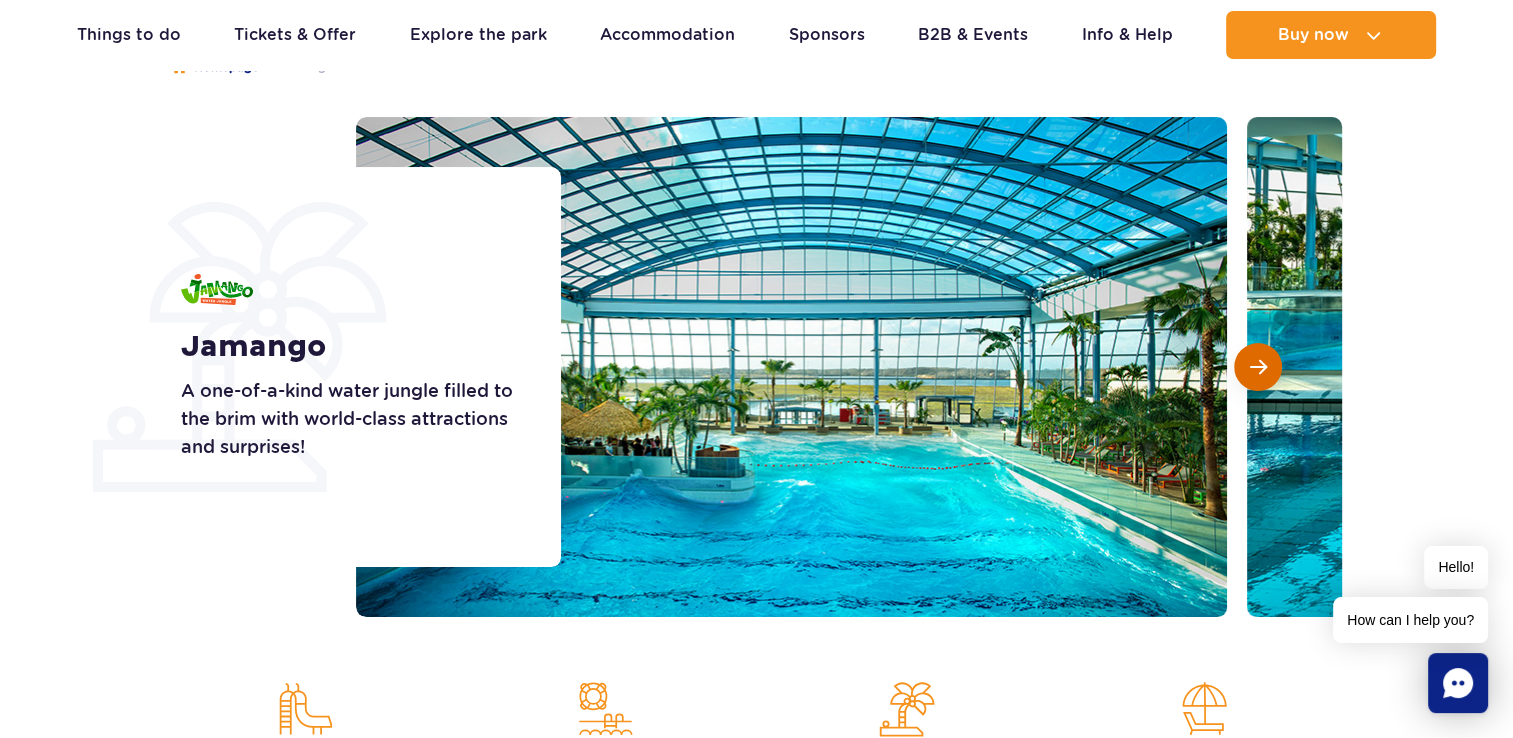 click at bounding box center (1258, 367) 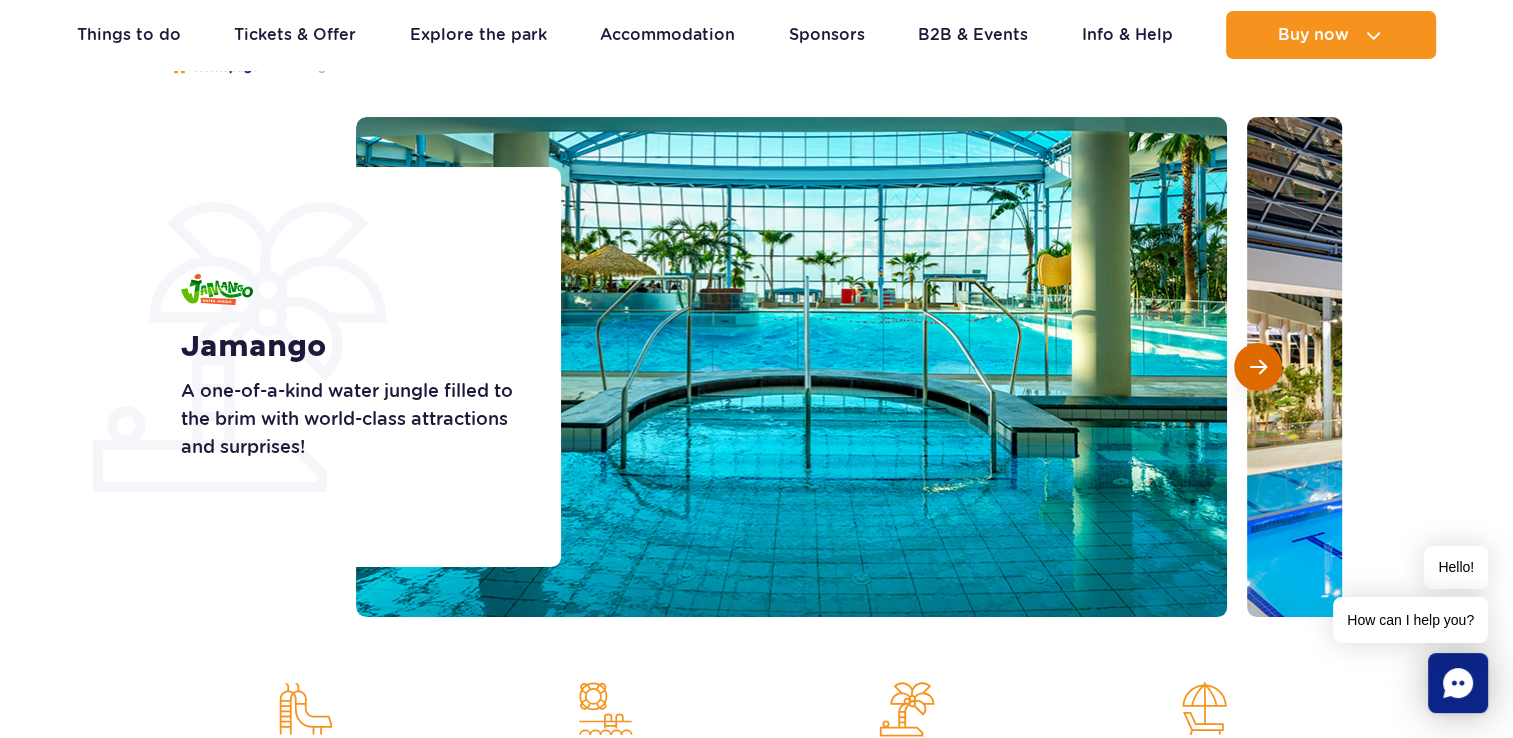 click at bounding box center (1258, 367) 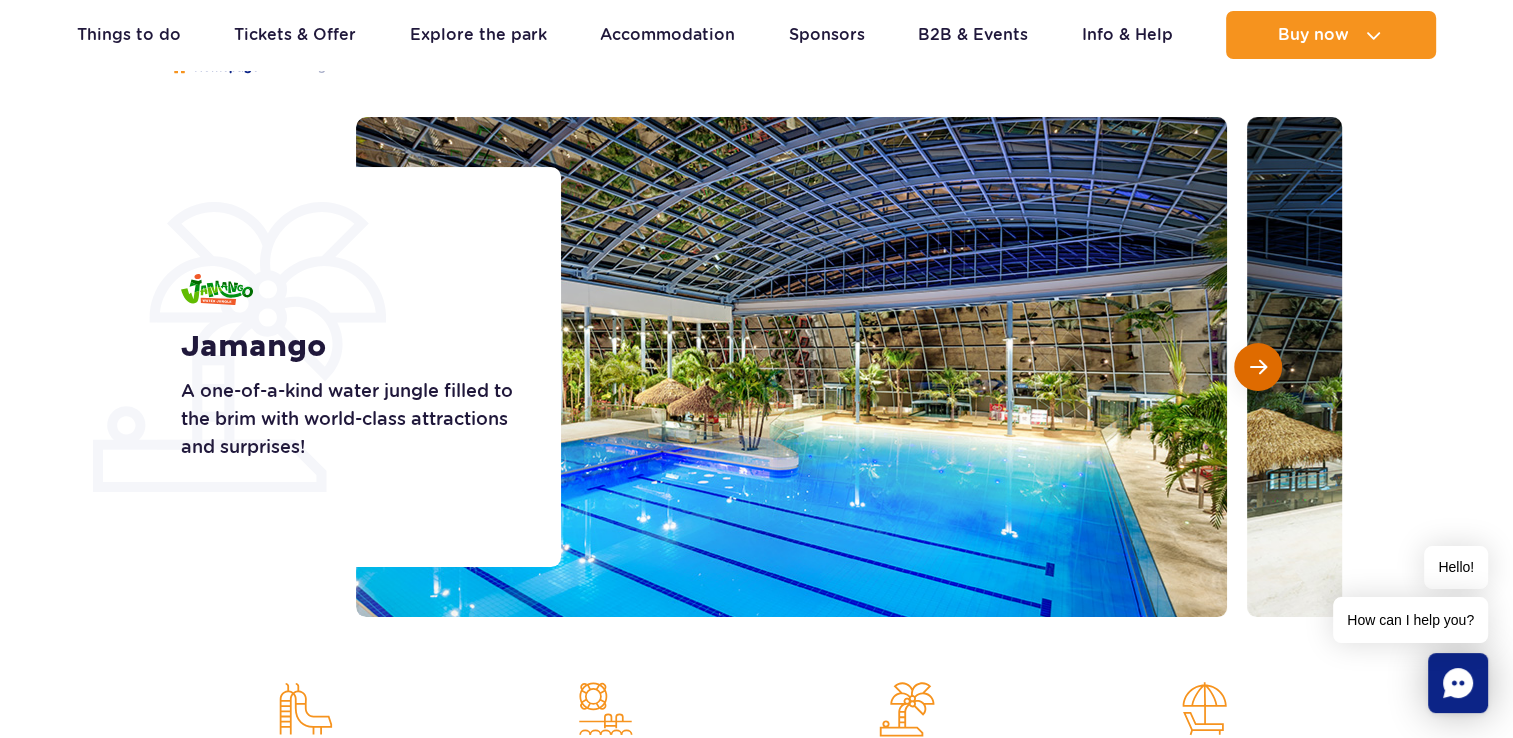click at bounding box center [1258, 367] 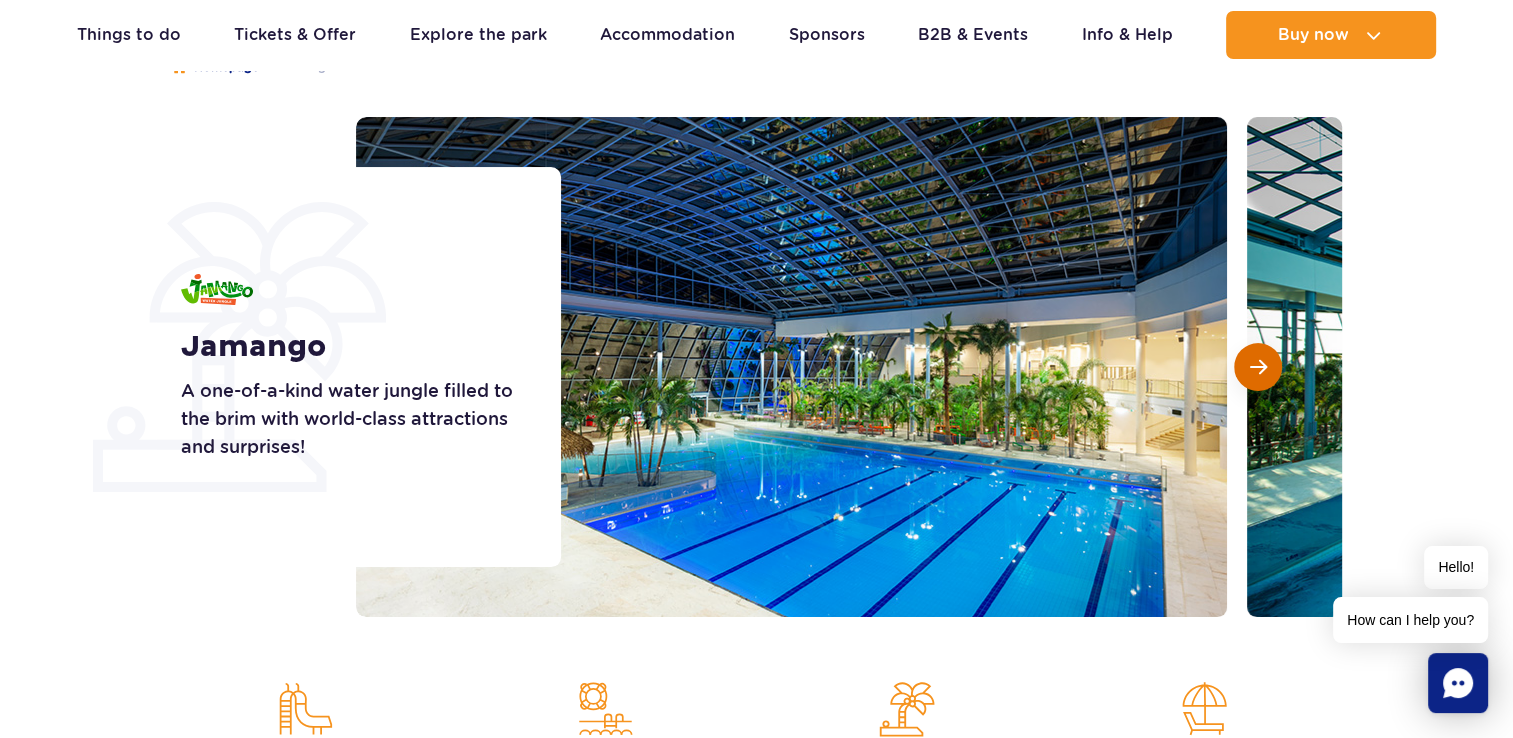 click at bounding box center (1258, 367) 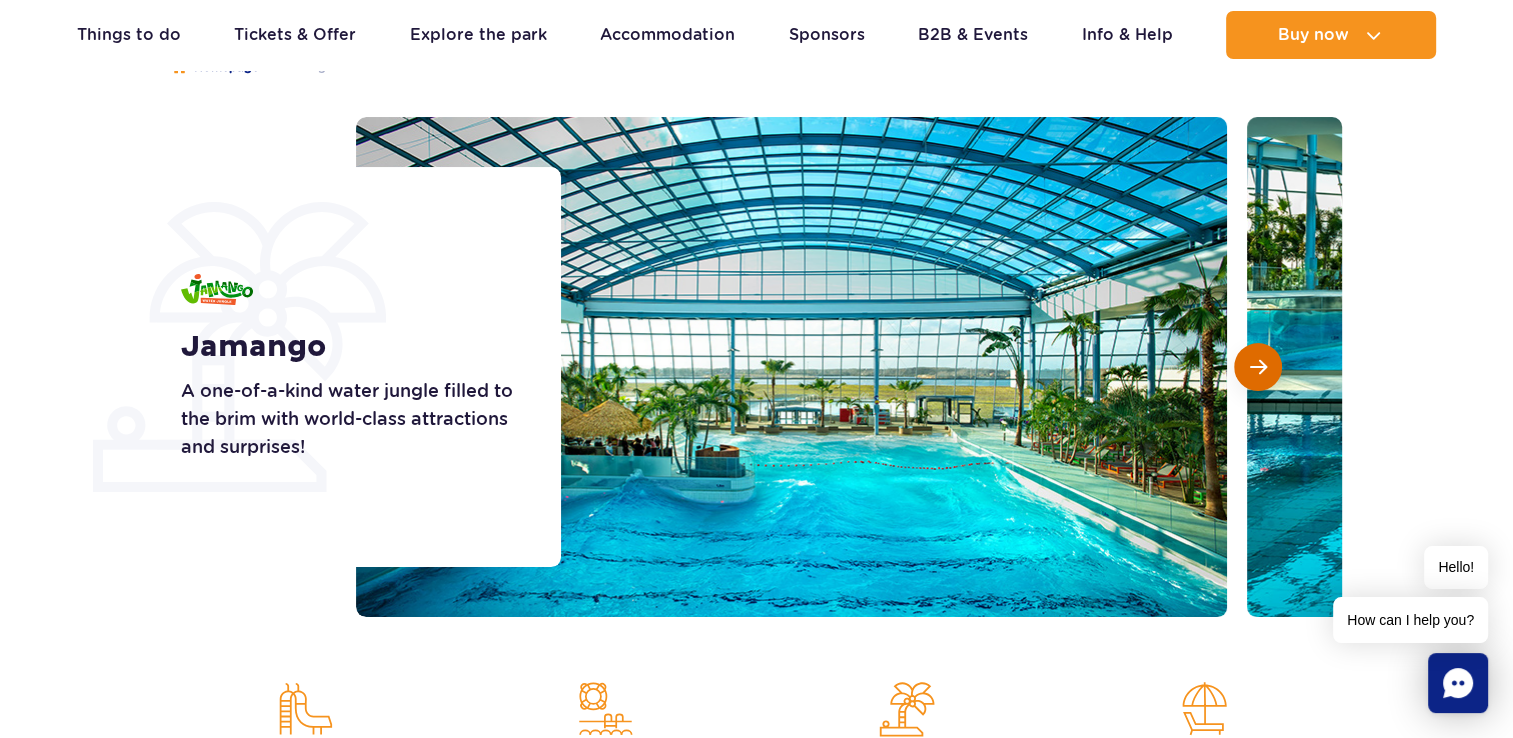click at bounding box center [1258, 367] 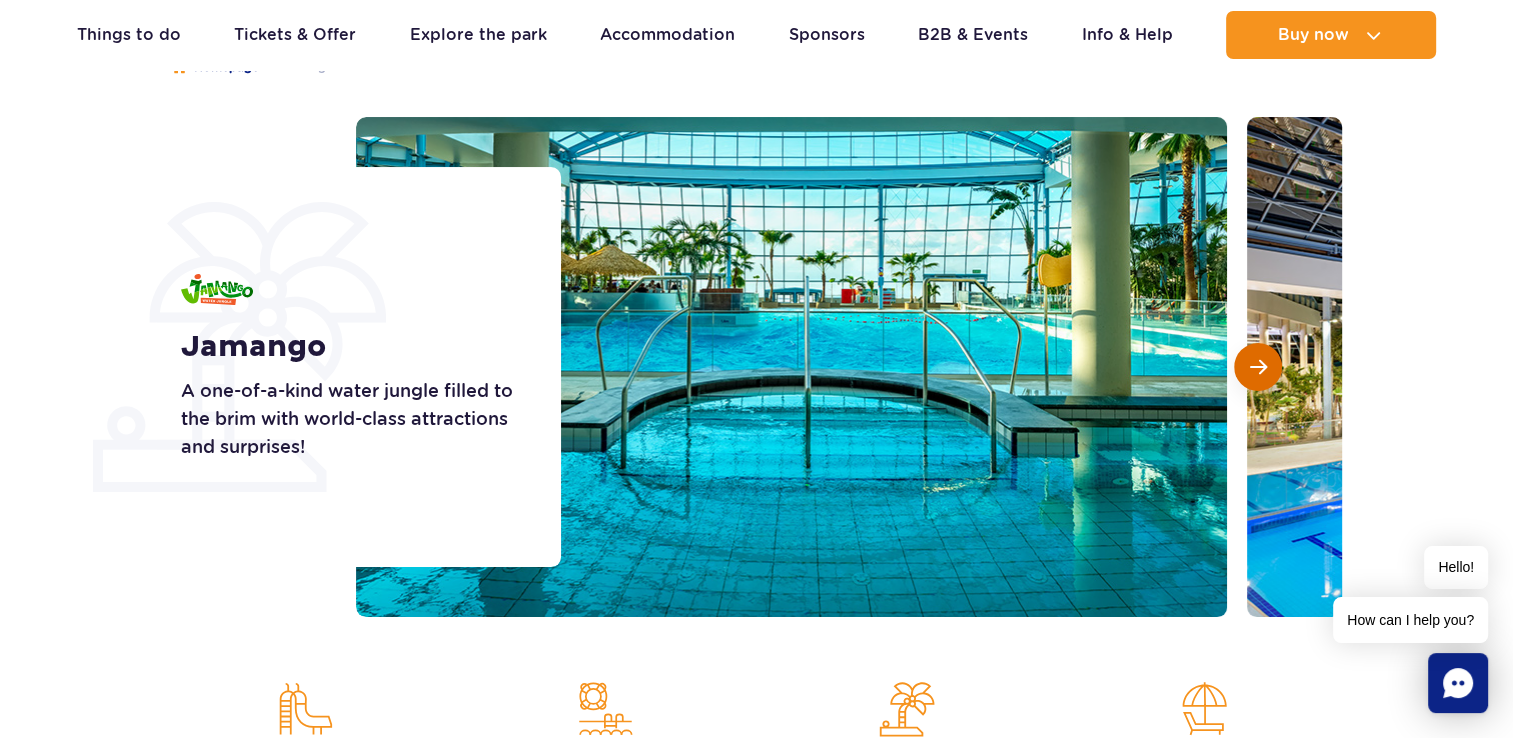 click at bounding box center (1258, 367) 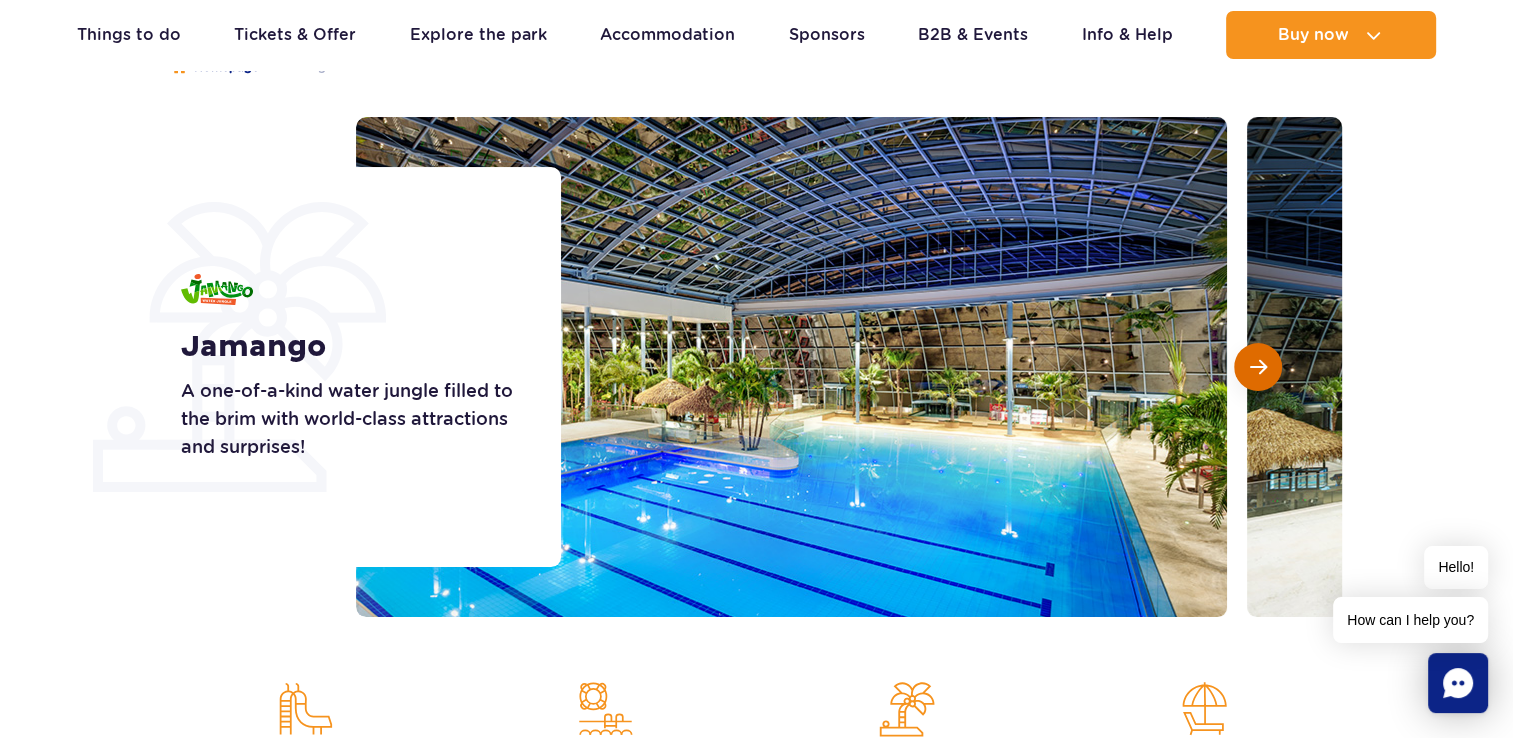 click at bounding box center [1258, 367] 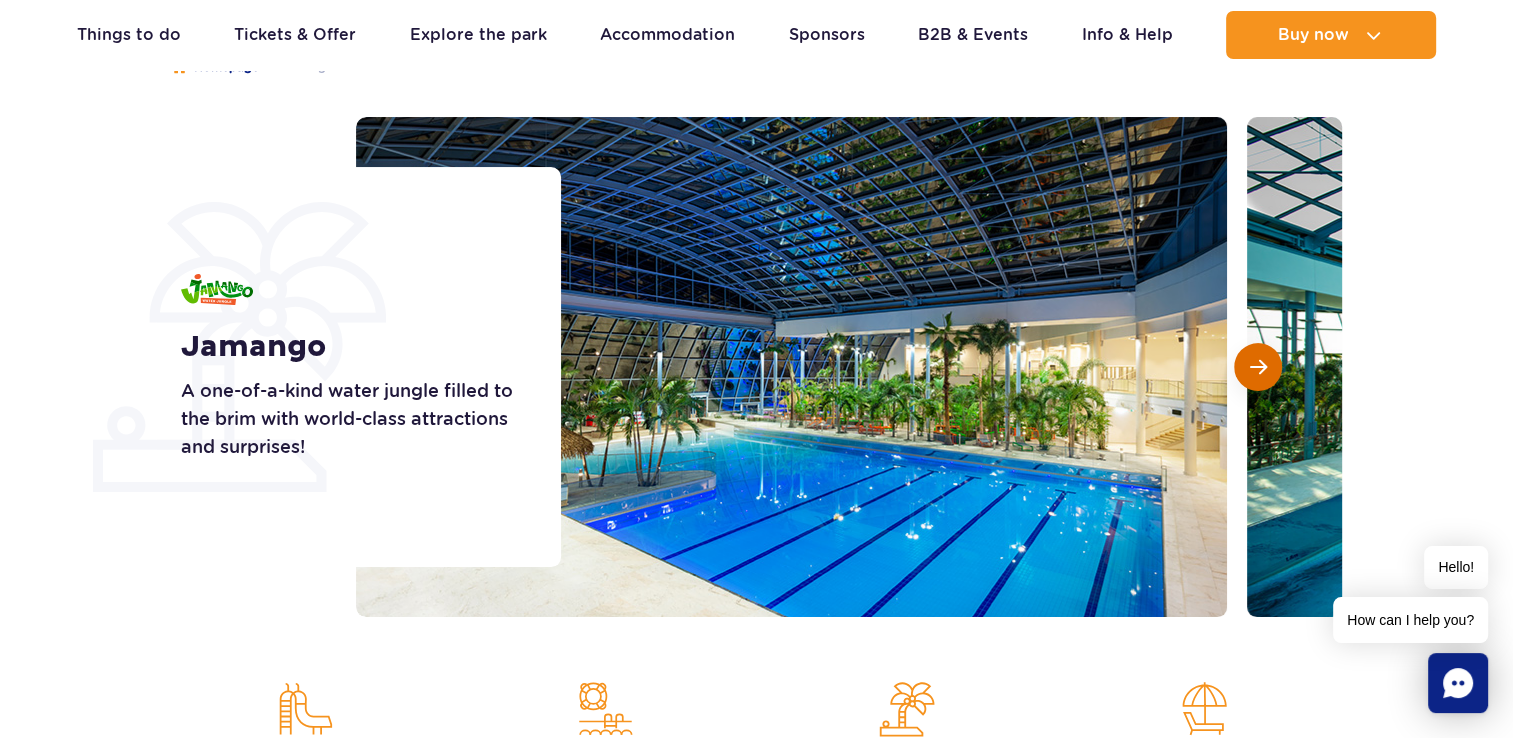 click at bounding box center (1258, 367) 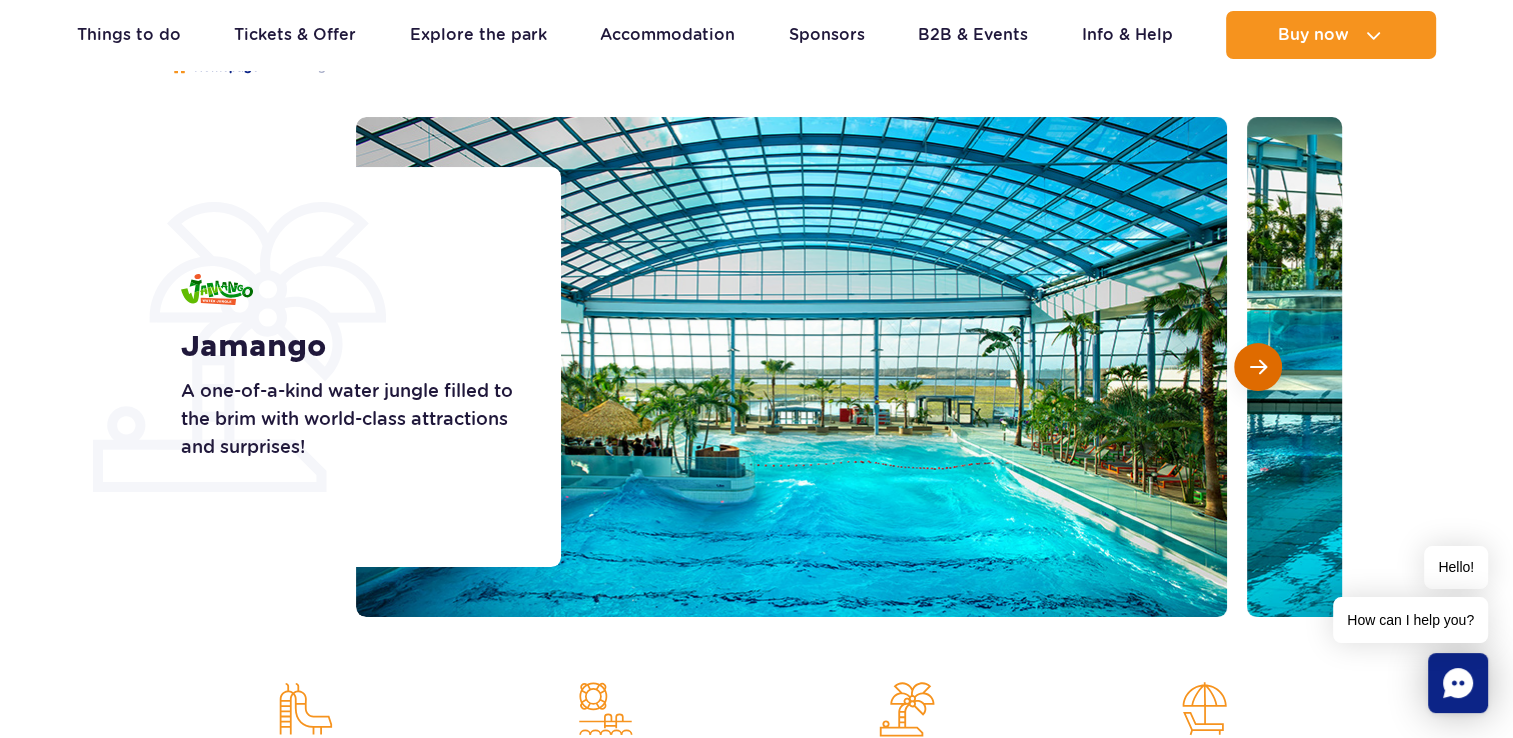 click at bounding box center (1258, 367) 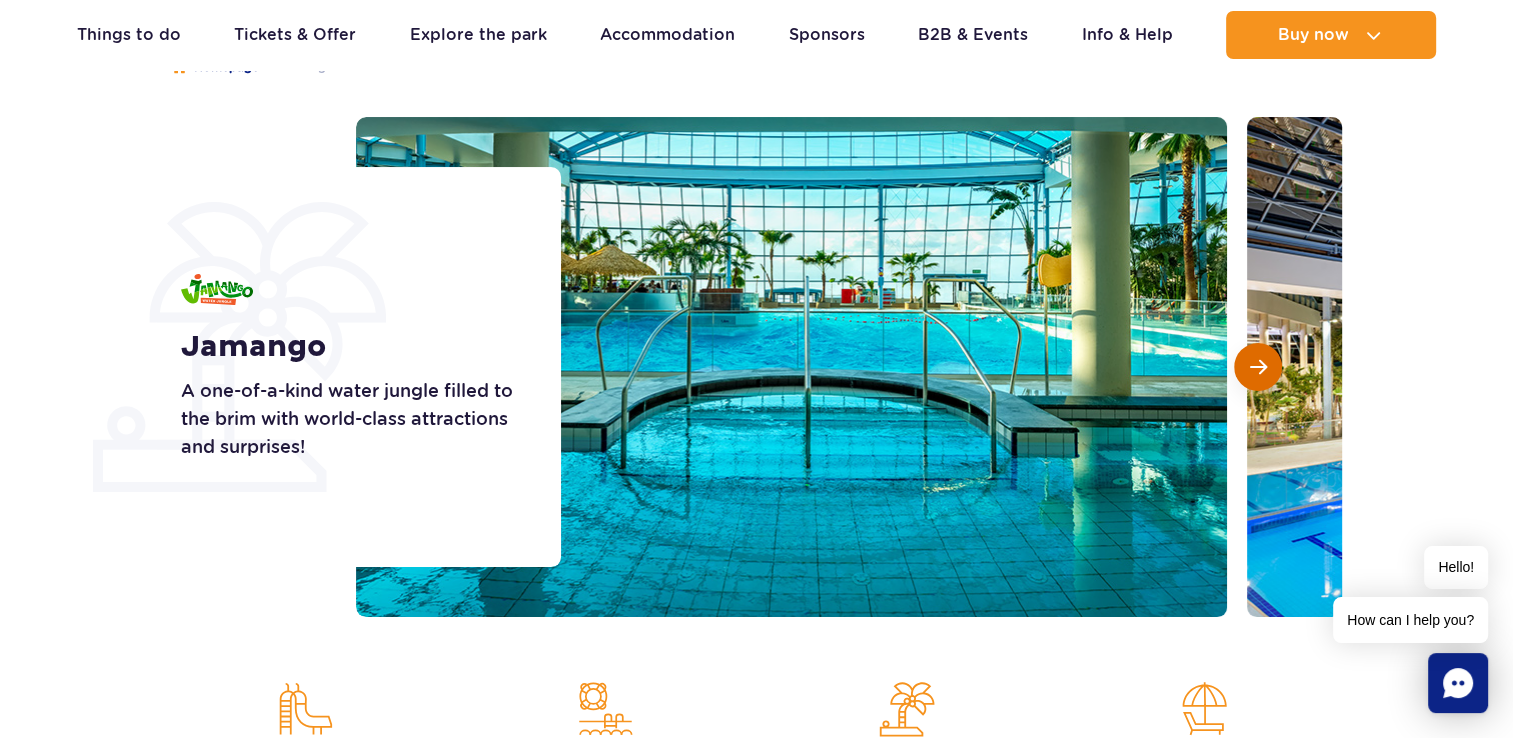 click at bounding box center [1258, 367] 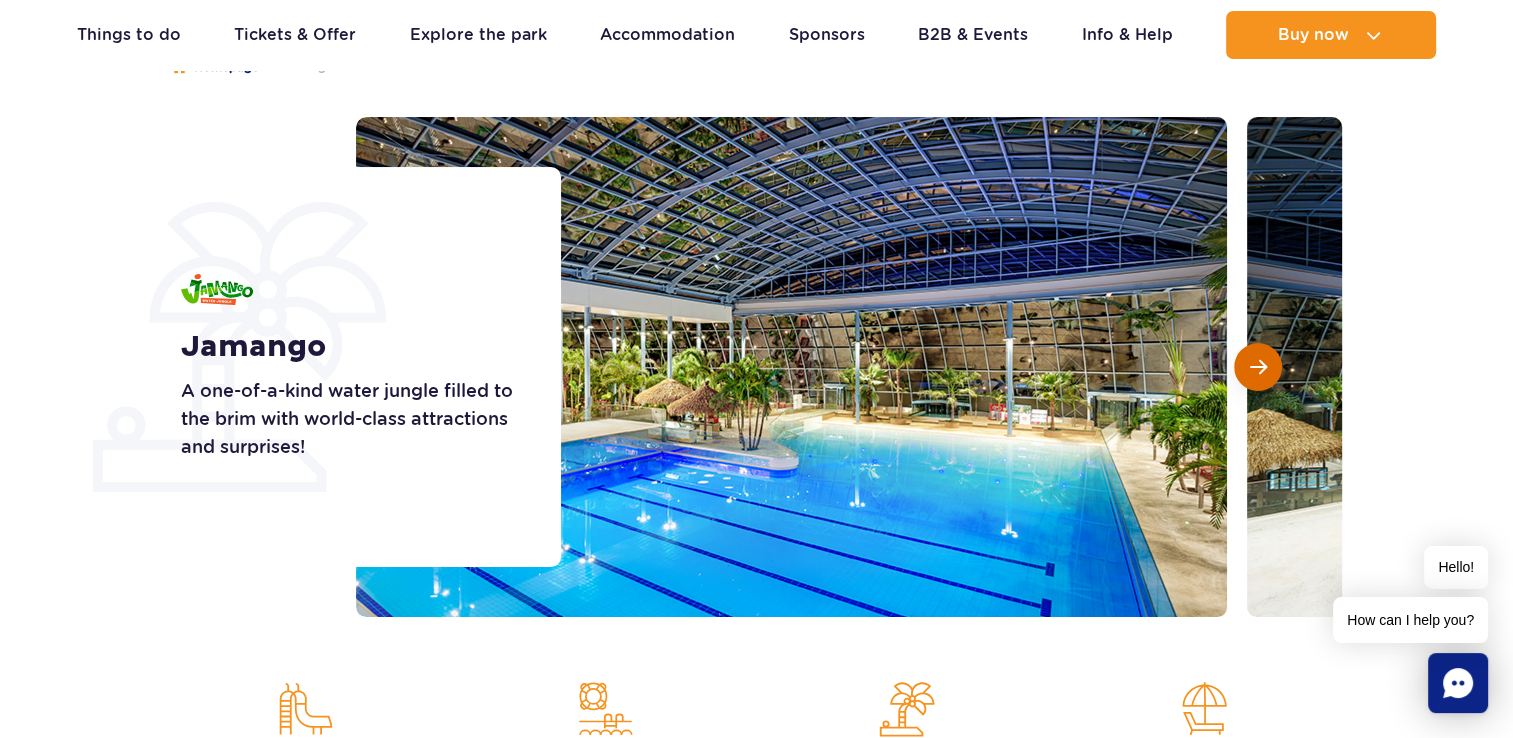 click at bounding box center [1258, 367] 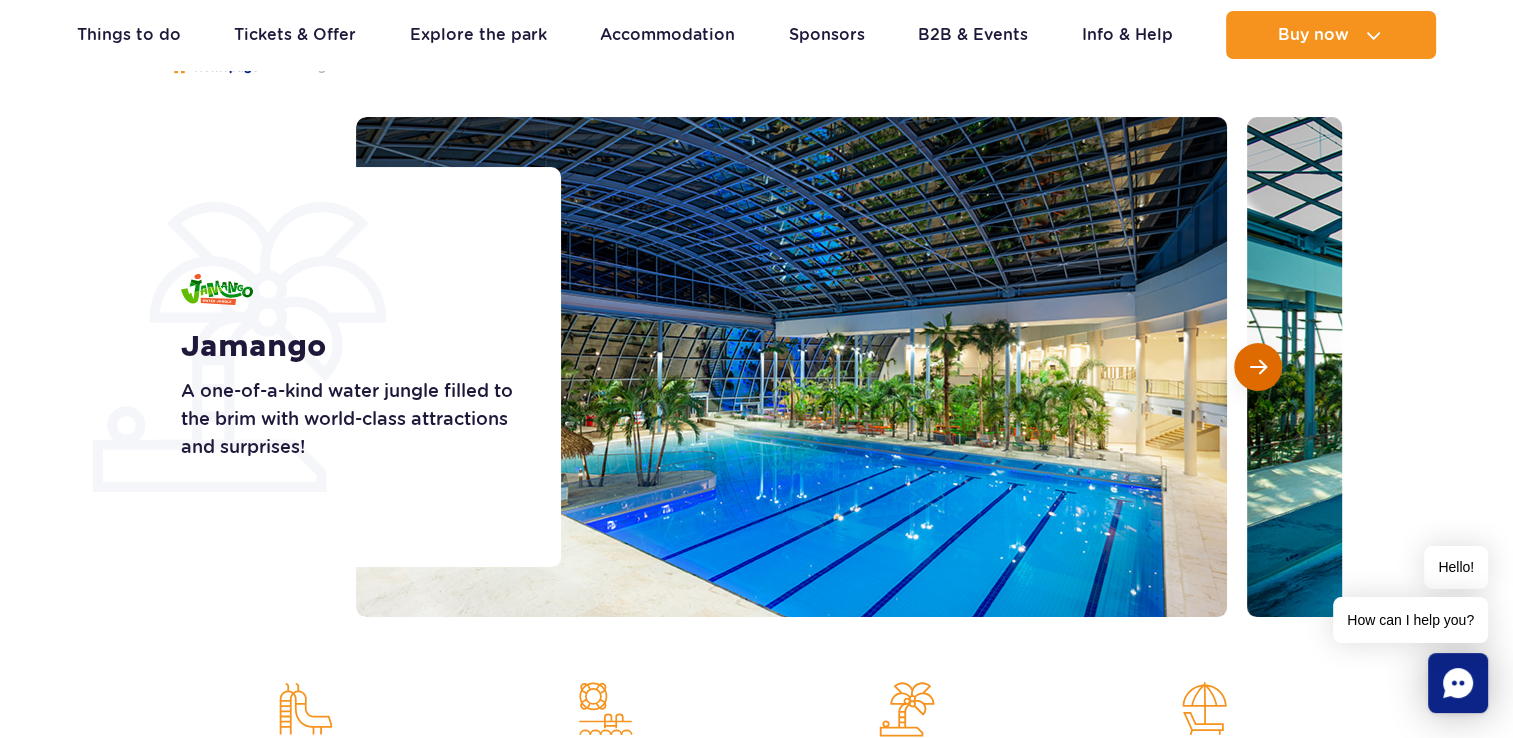 click at bounding box center (1258, 367) 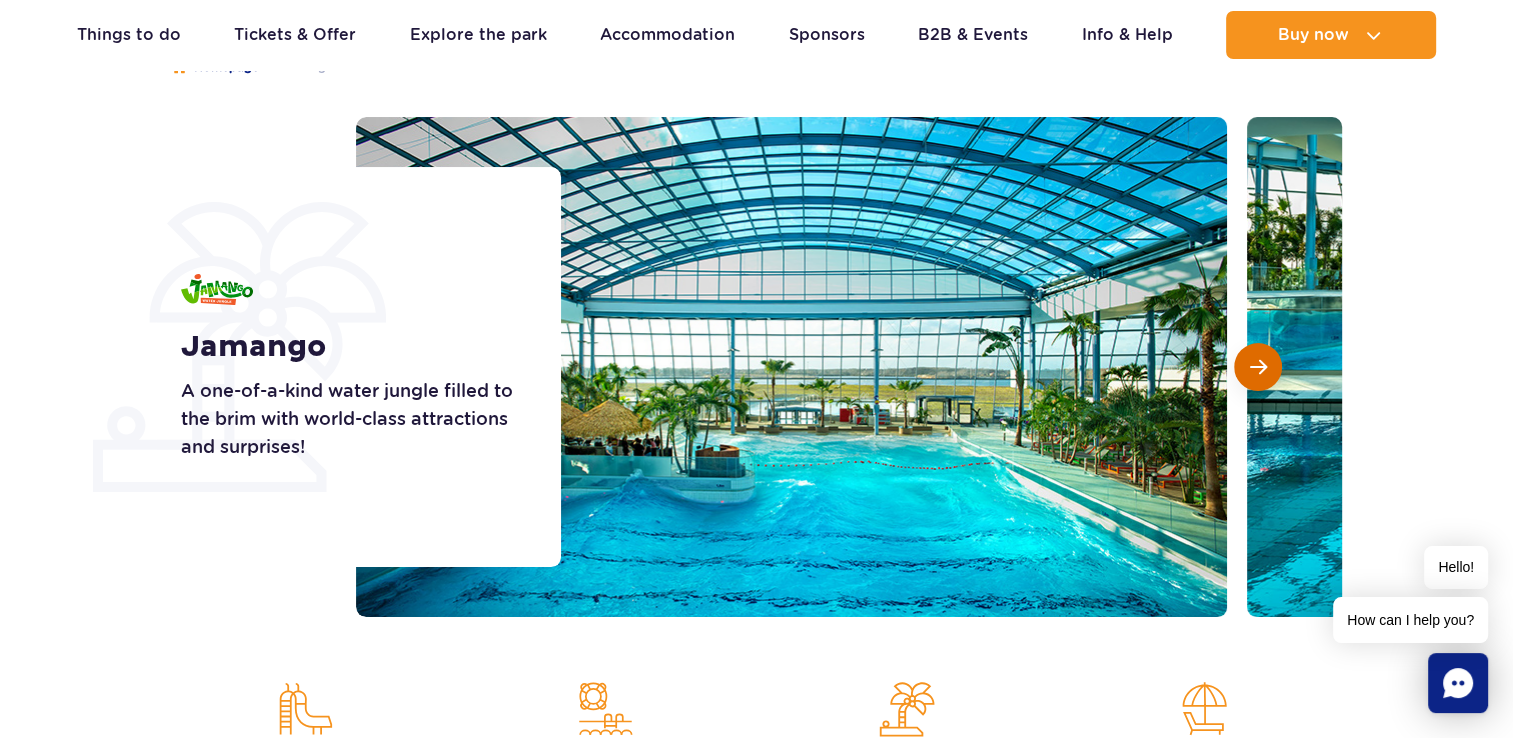 click at bounding box center [1258, 367] 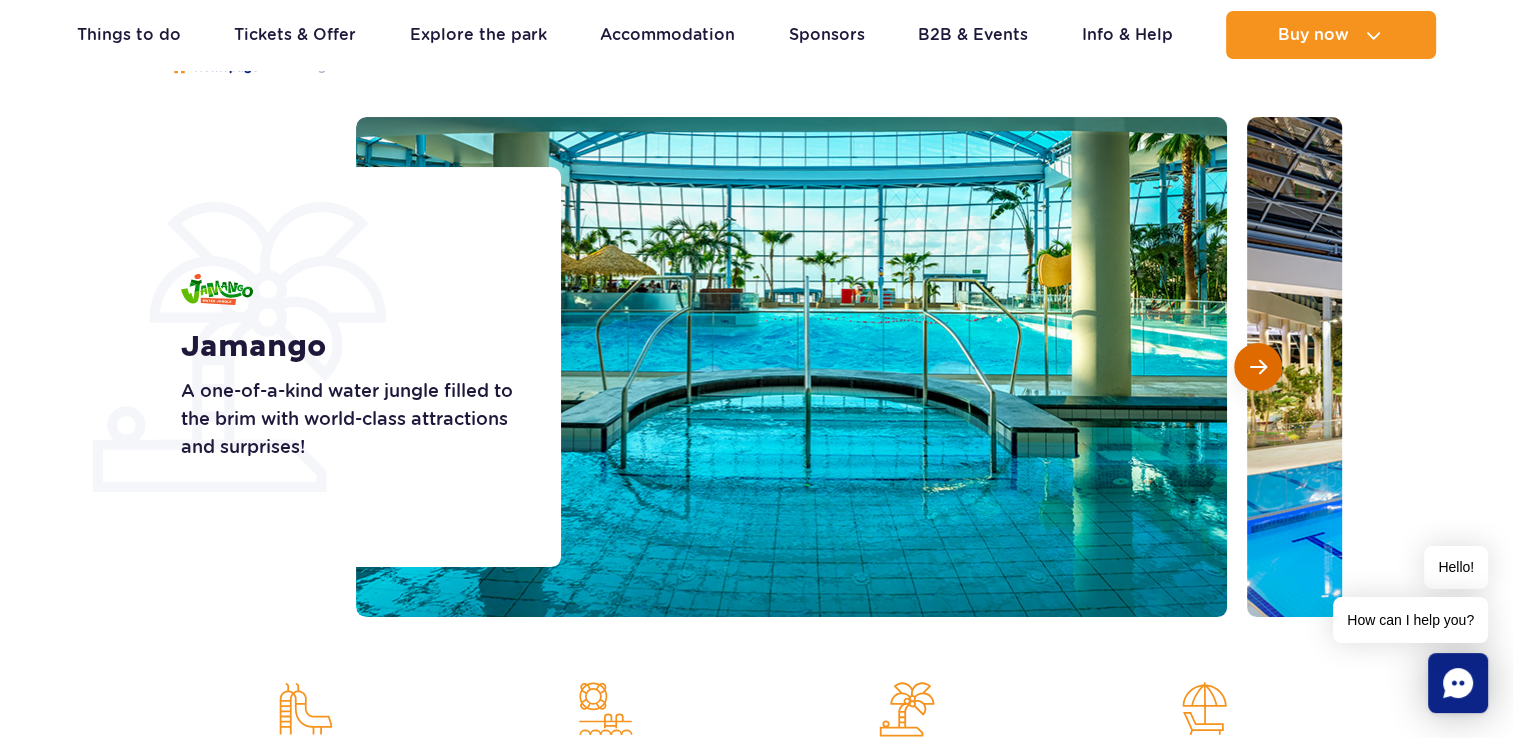 click at bounding box center (1258, 367) 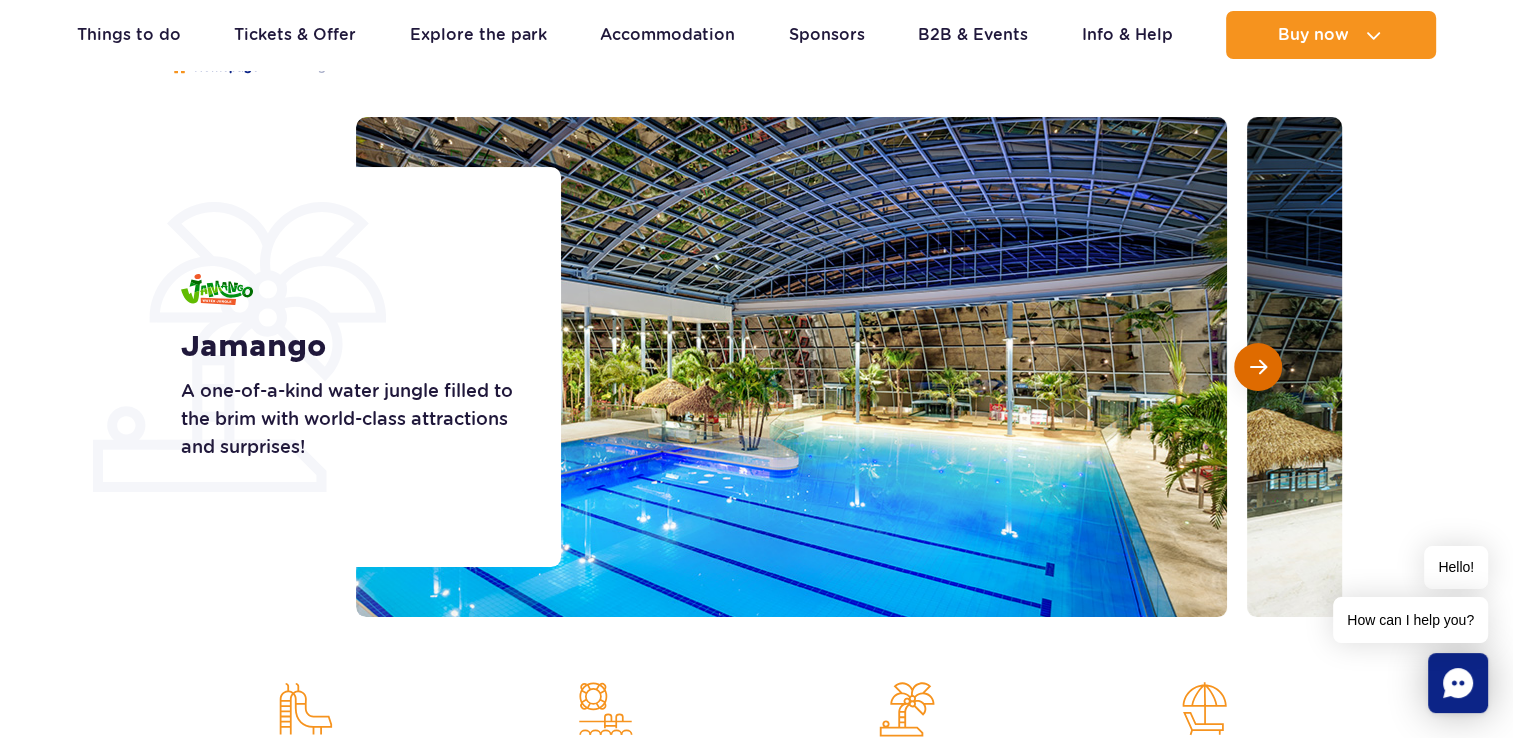 click at bounding box center (1258, 367) 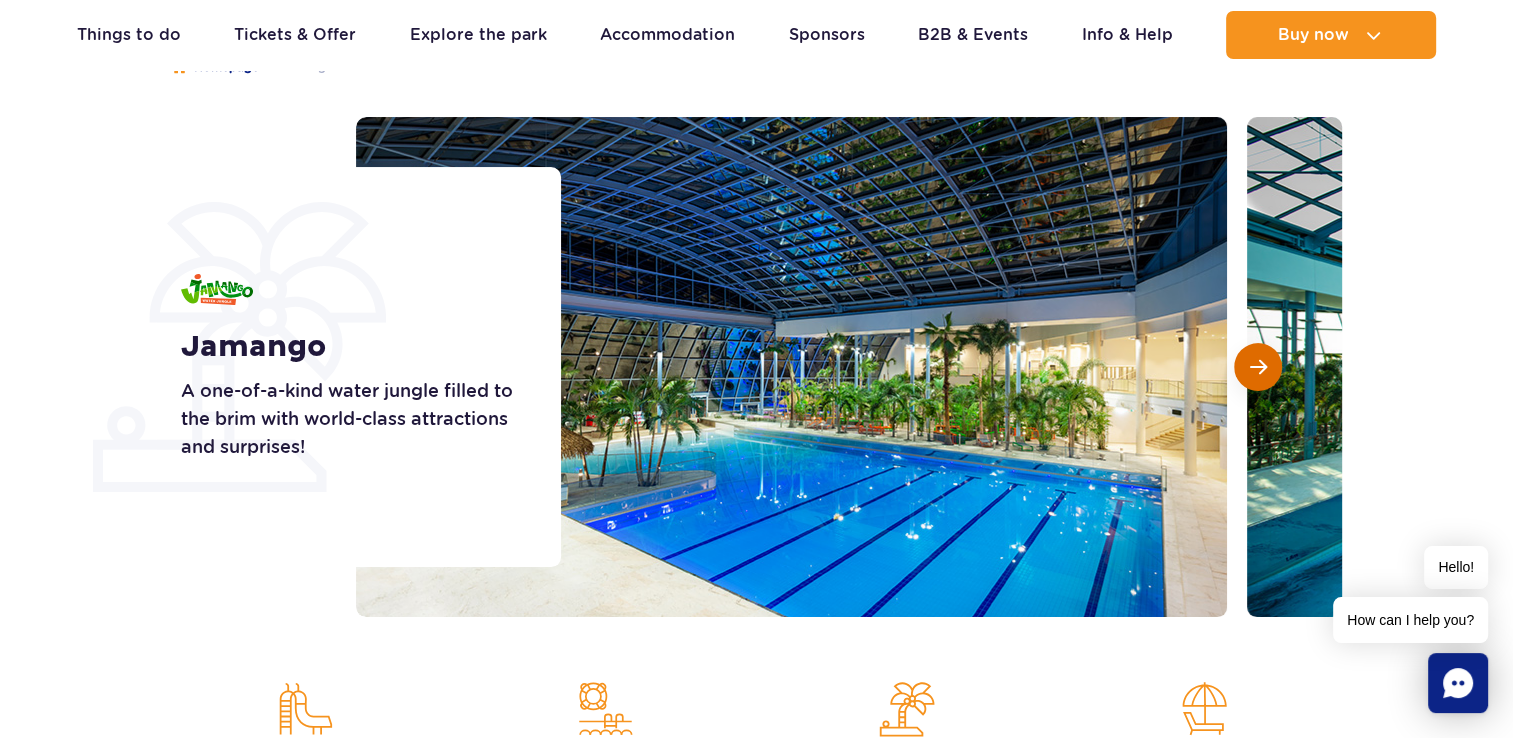 click at bounding box center (1258, 367) 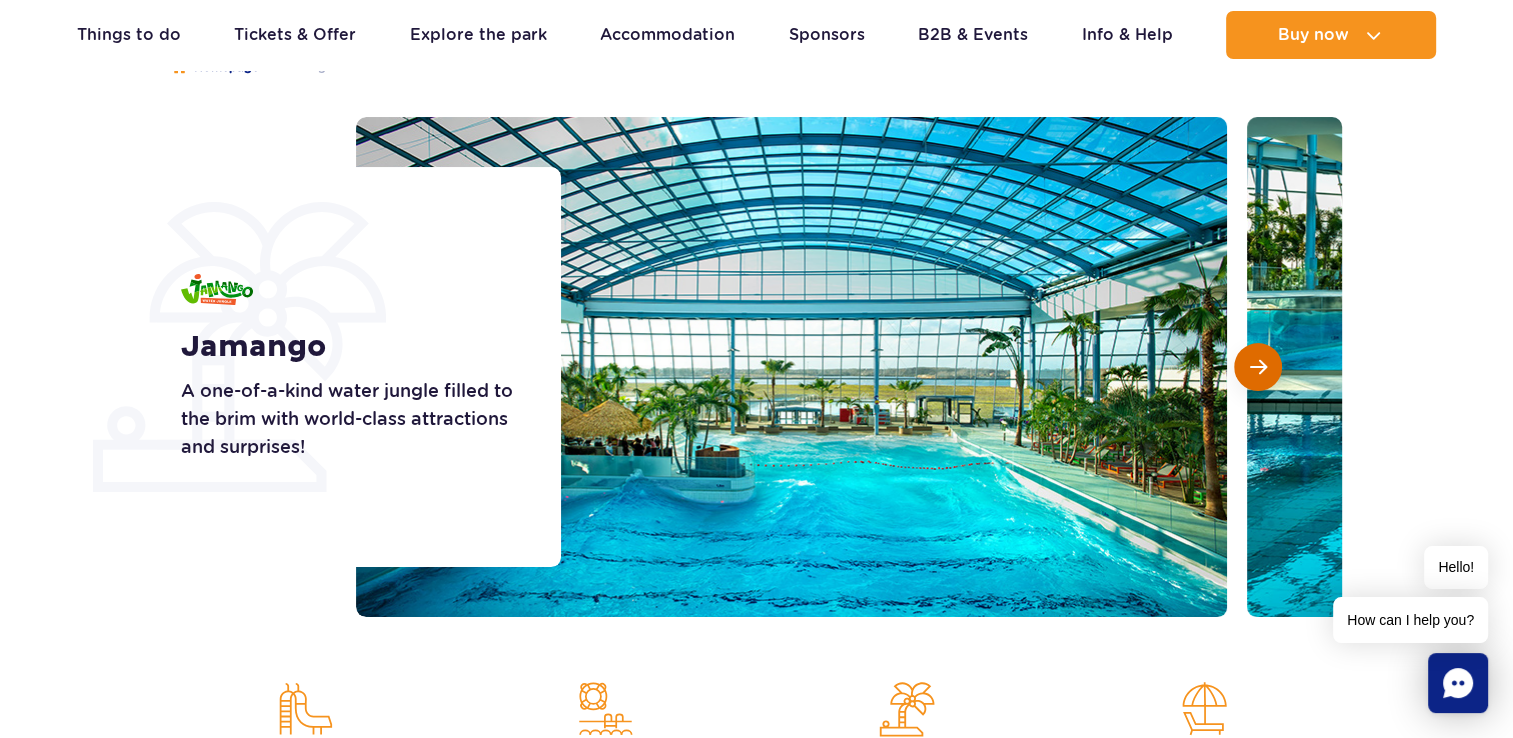 click at bounding box center (1258, 367) 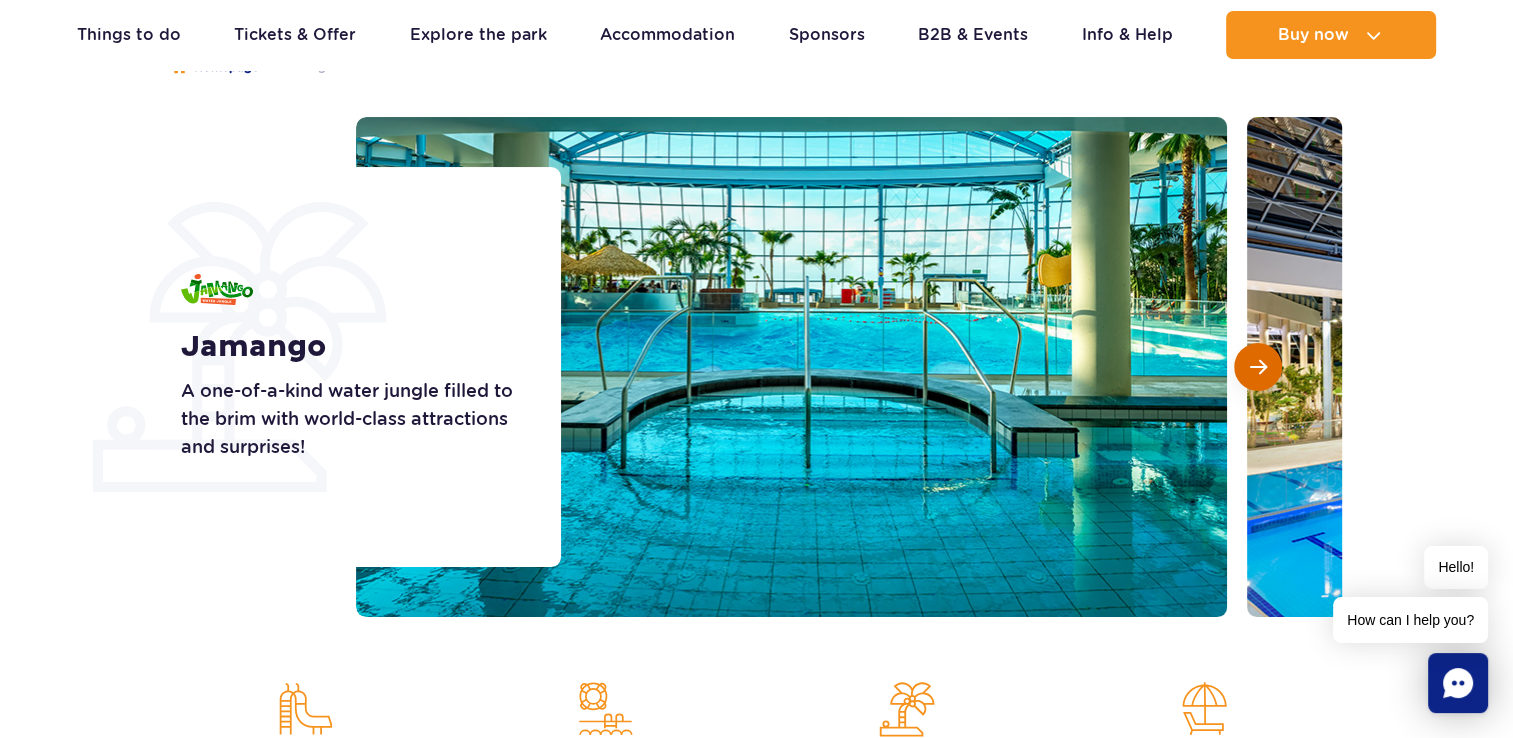 click at bounding box center [1258, 367] 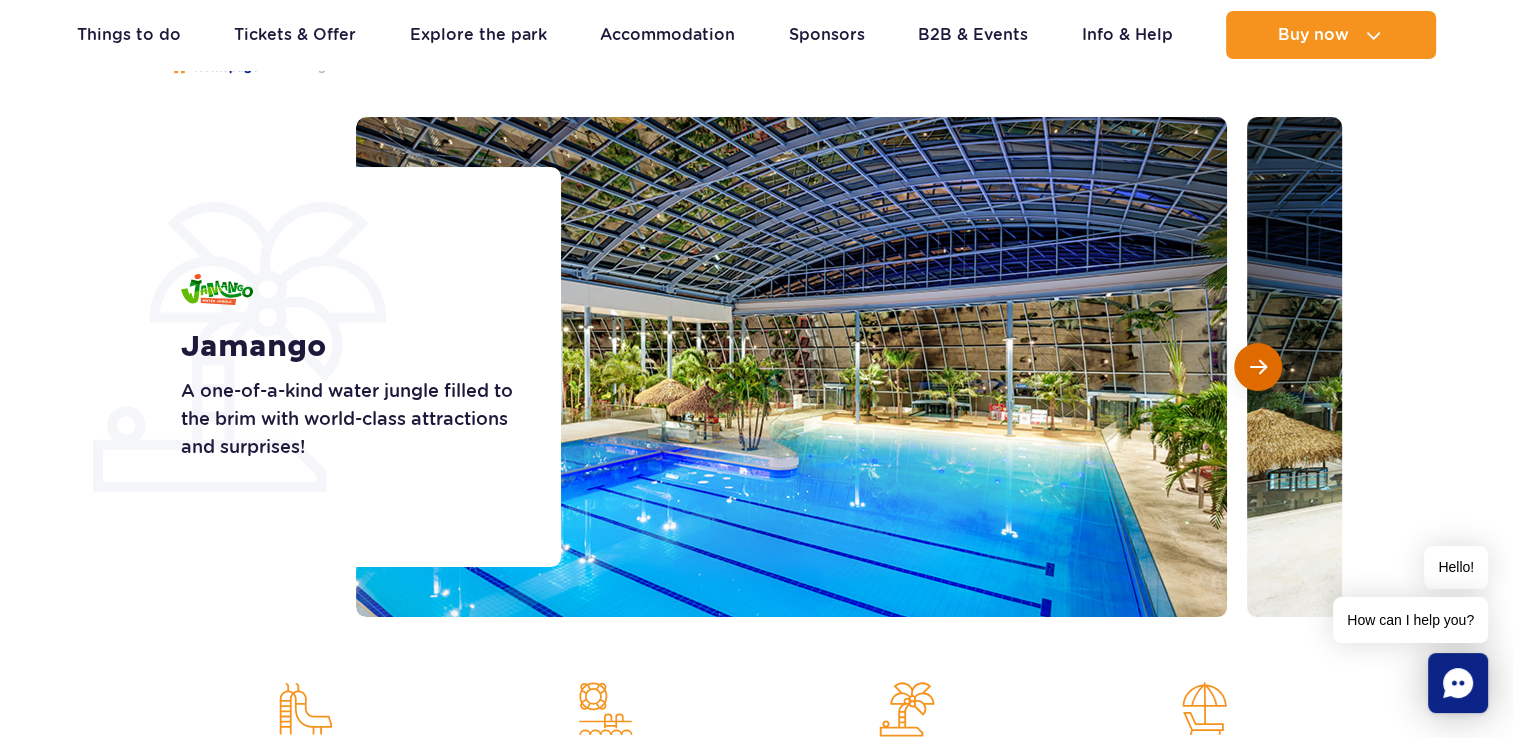 click at bounding box center (1258, 367) 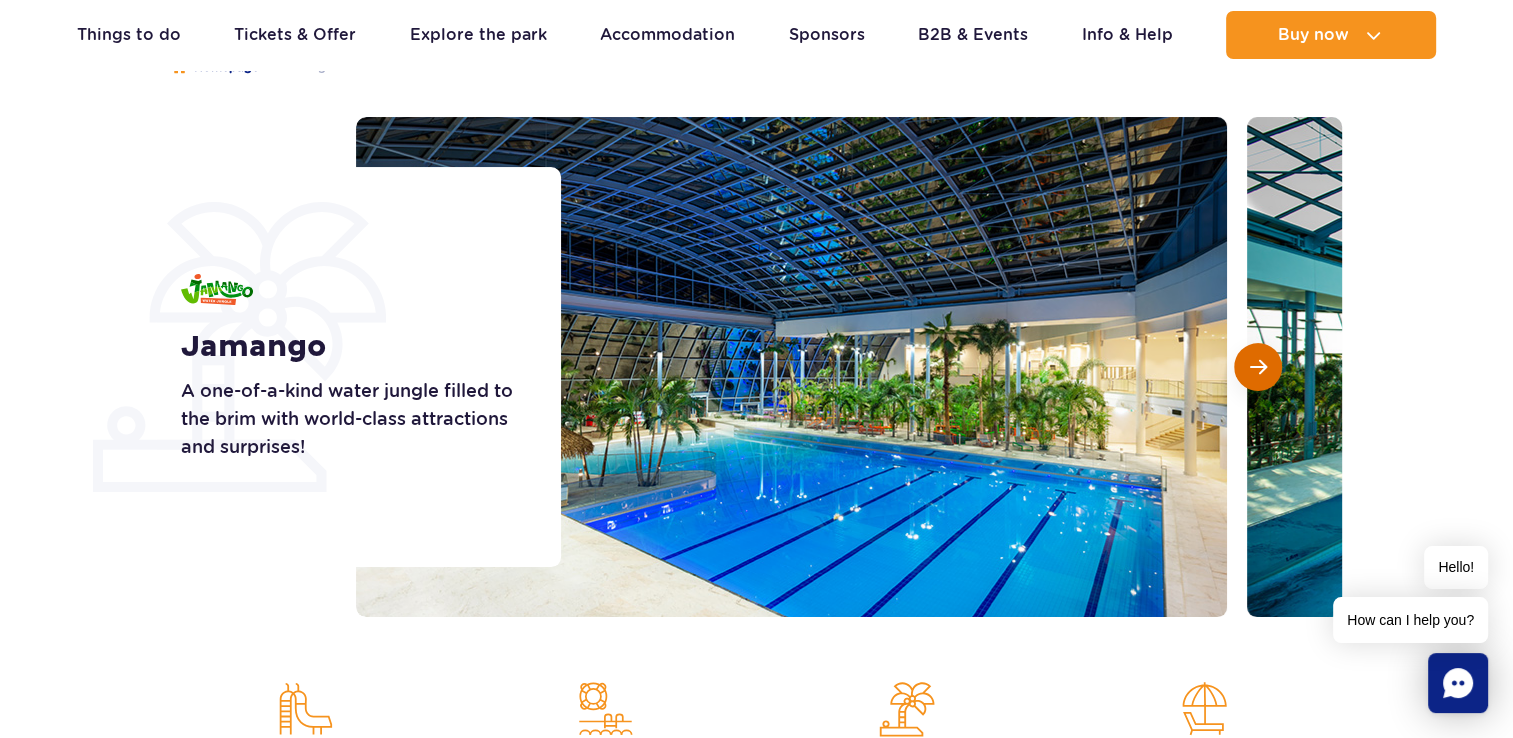 click at bounding box center (1258, 367) 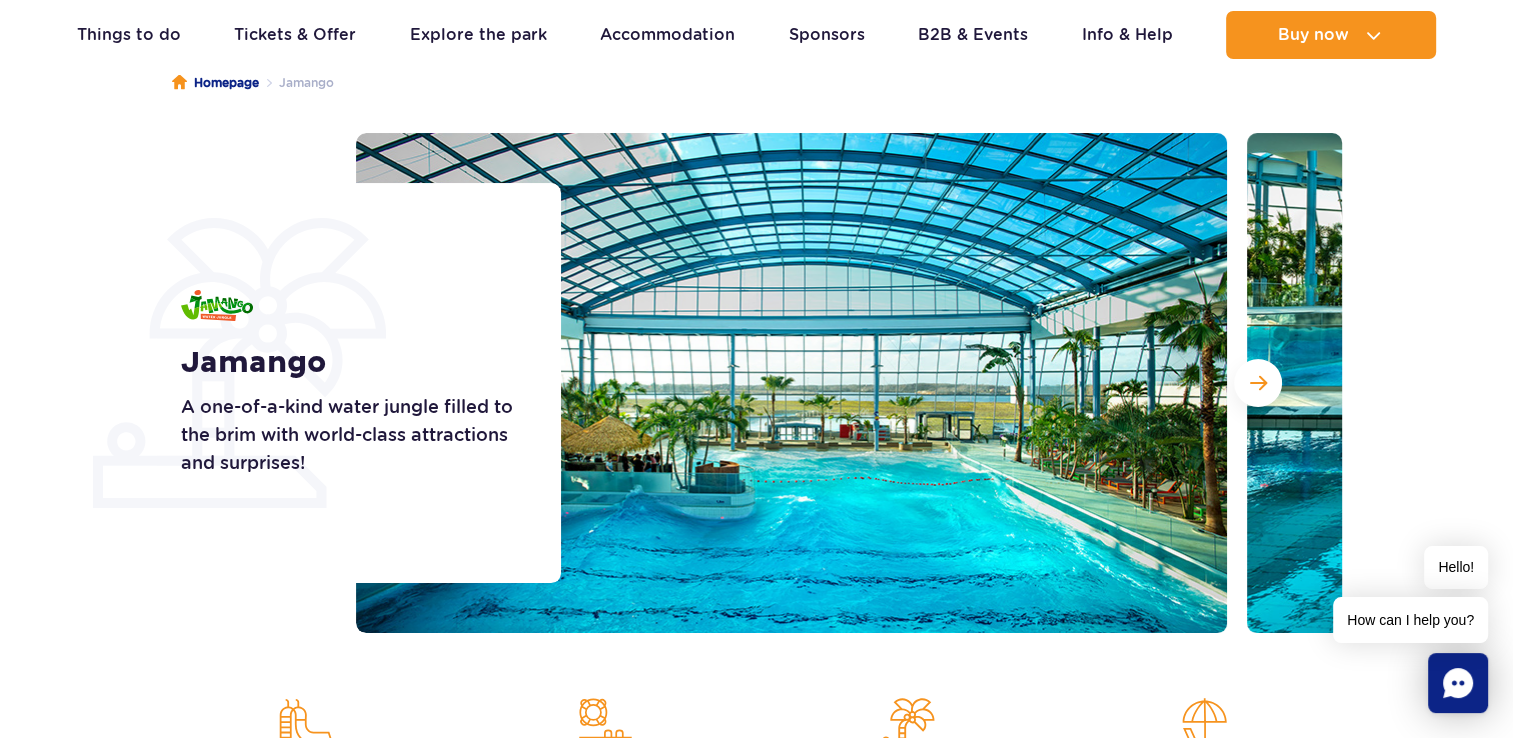 scroll, scrollTop: 168, scrollLeft: 0, axis: vertical 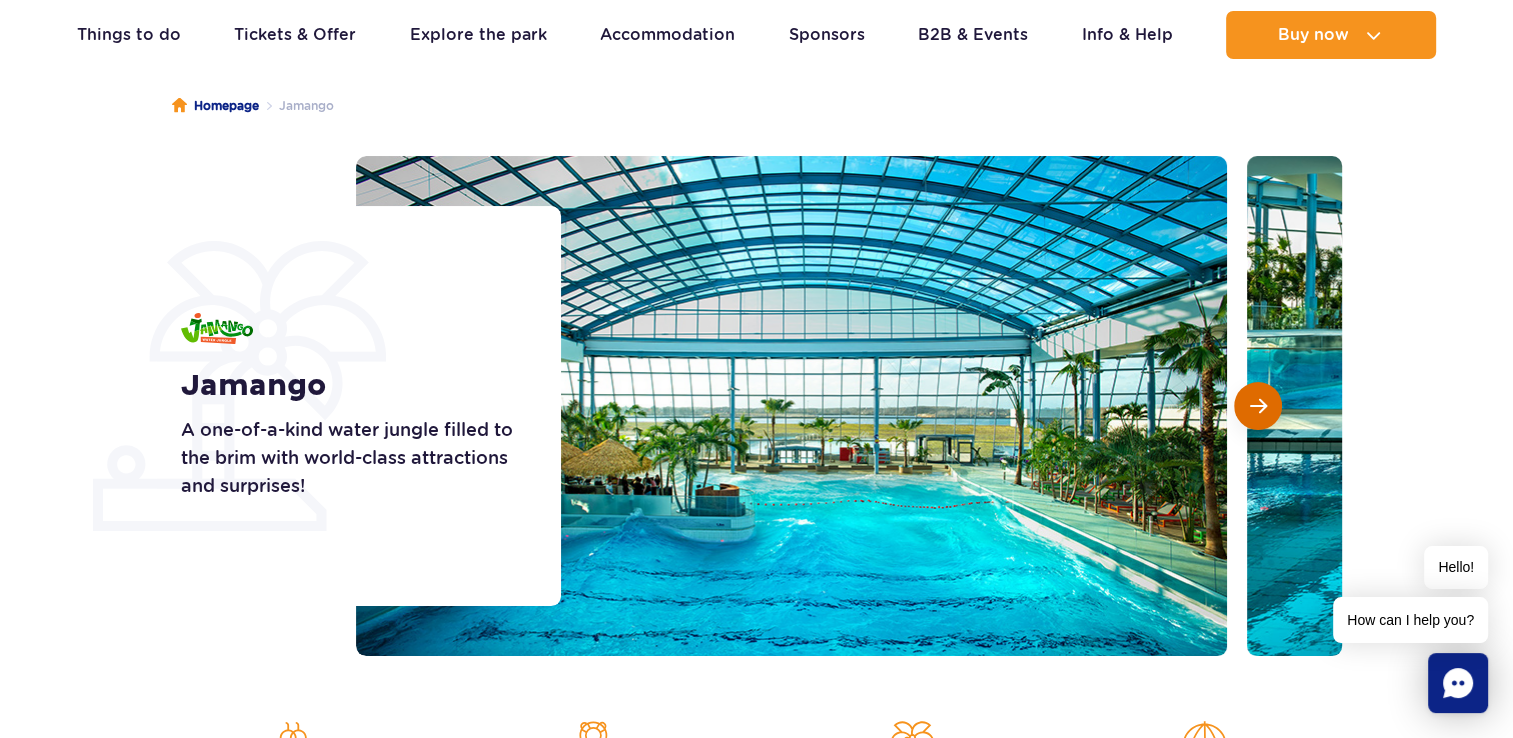 click at bounding box center (1258, 406) 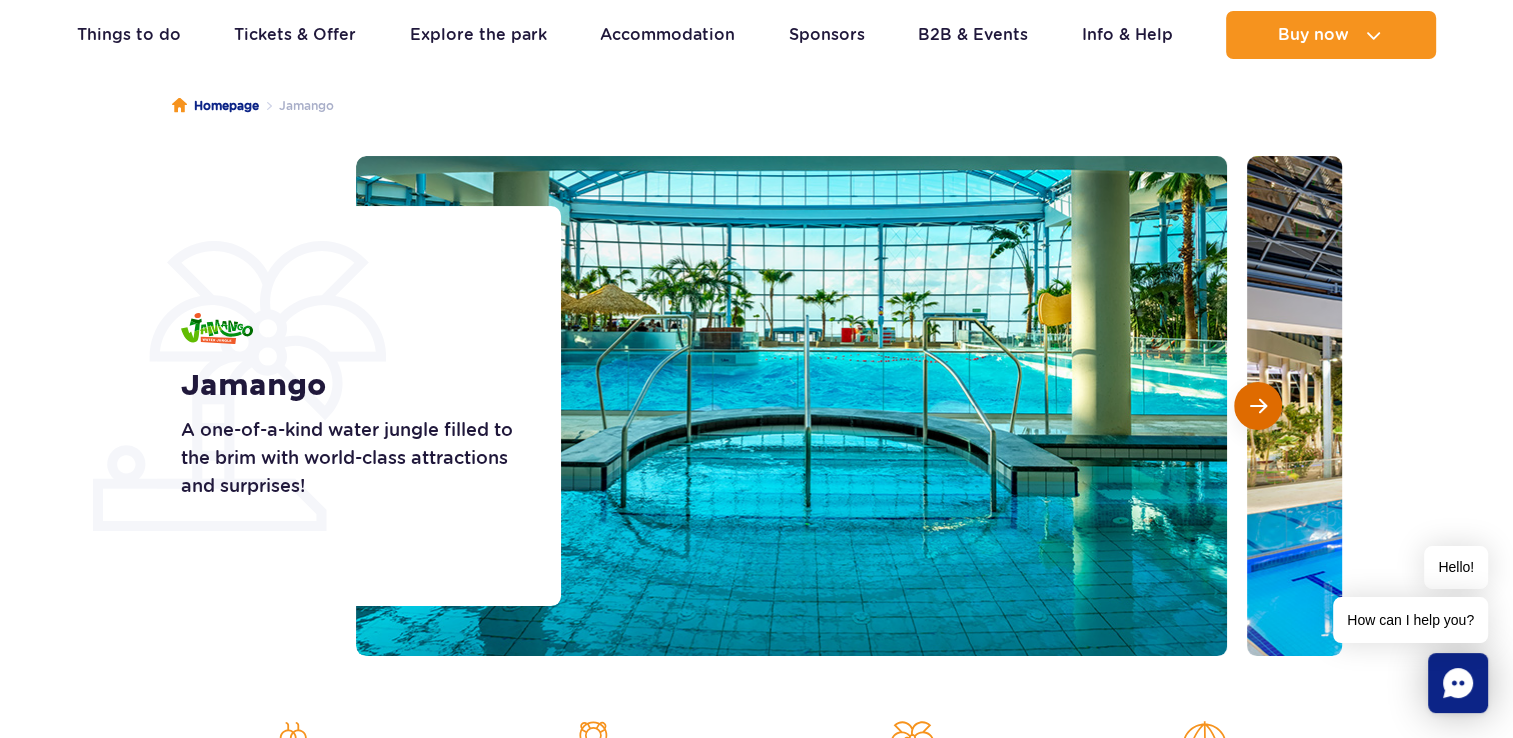 click at bounding box center (1258, 406) 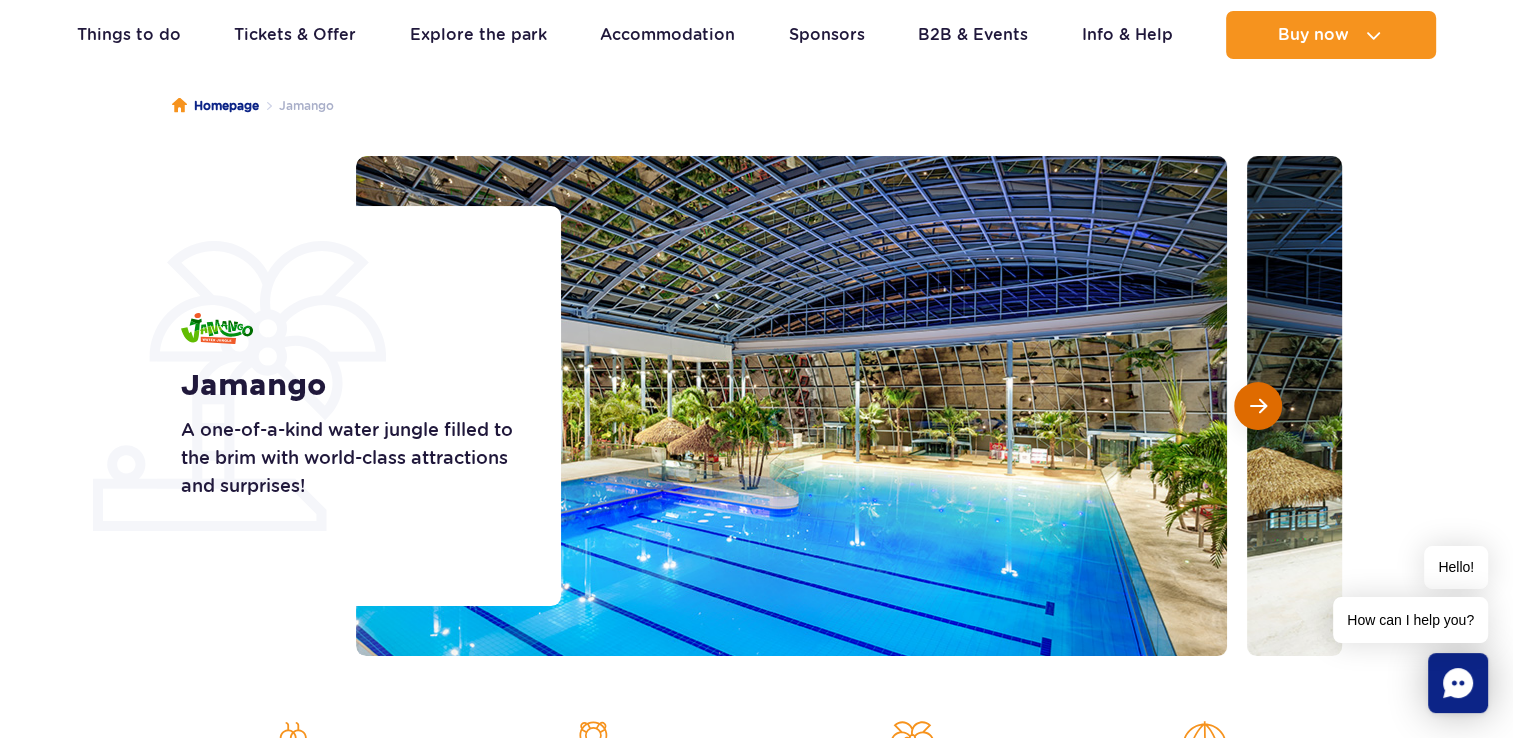 click at bounding box center (1258, 406) 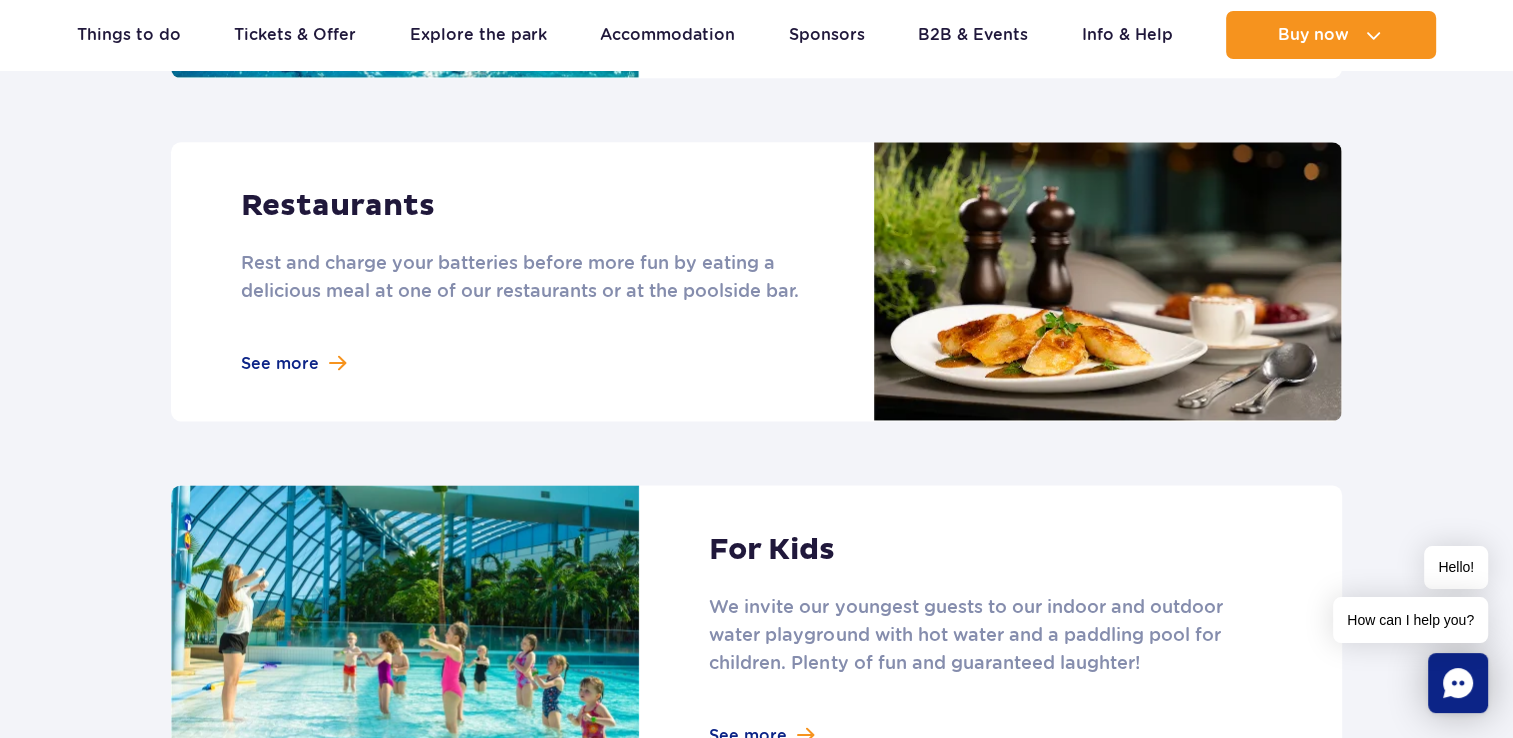 scroll, scrollTop: 2341, scrollLeft: 0, axis: vertical 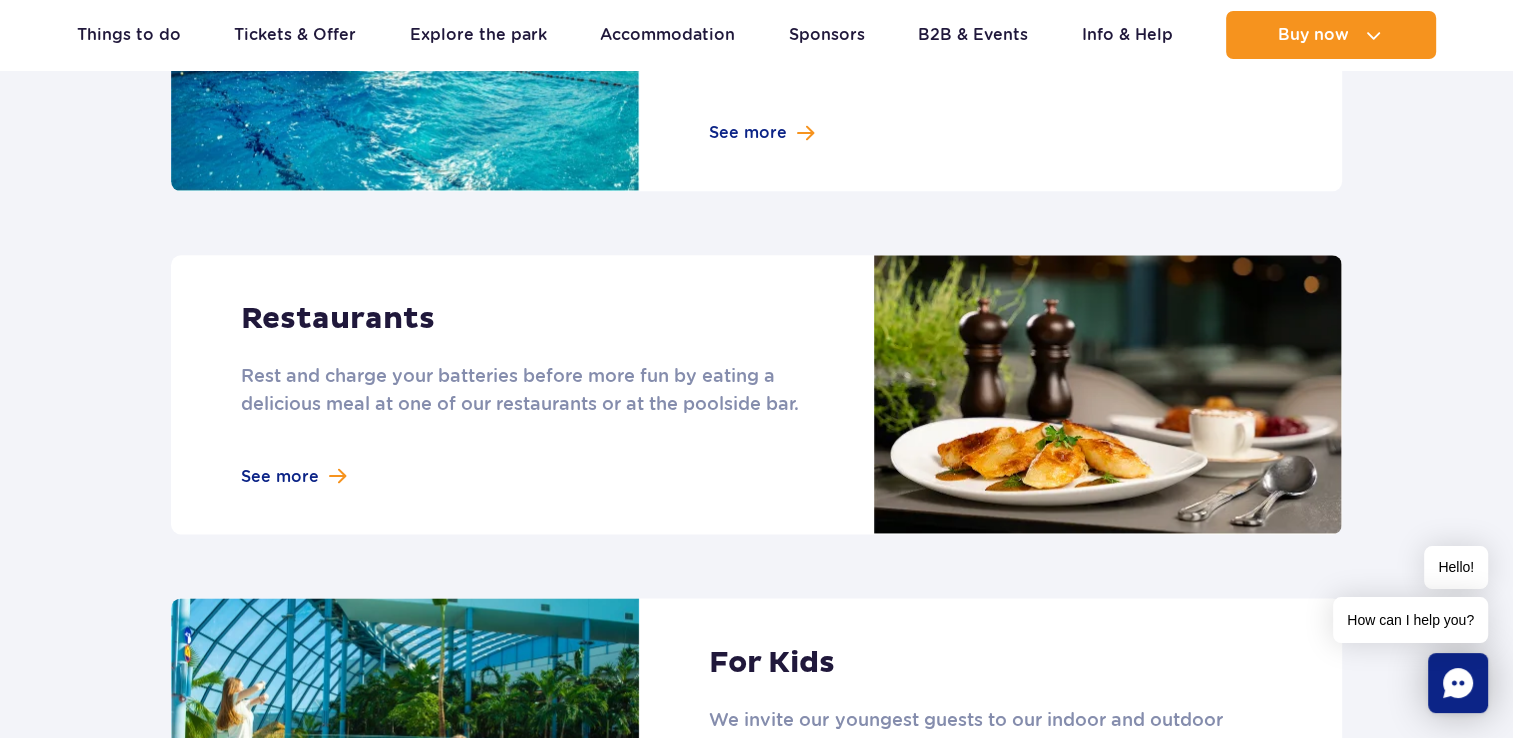 click at bounding box center [756, 395] 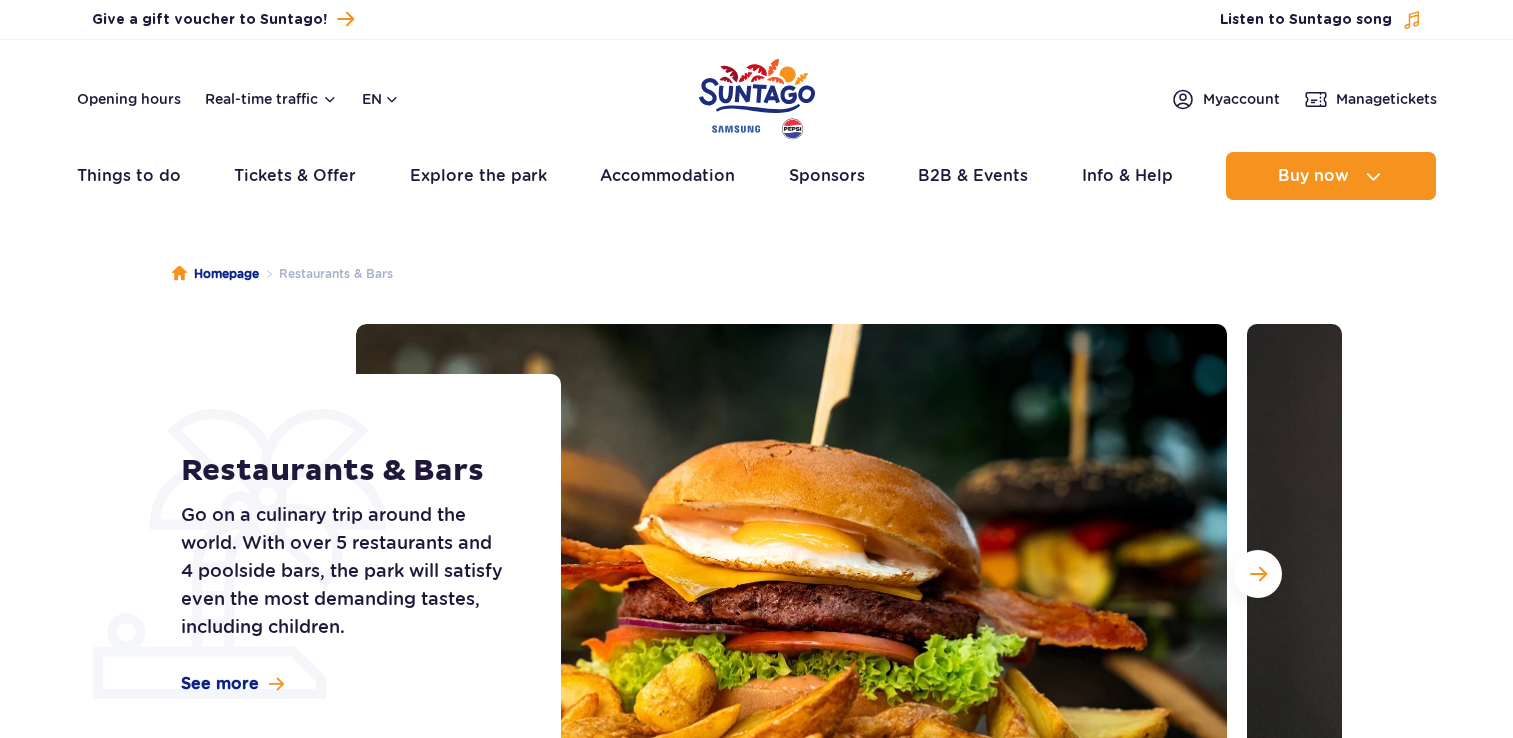 scroll, scrollTop: 0, scrollLeft: 0, axis: both 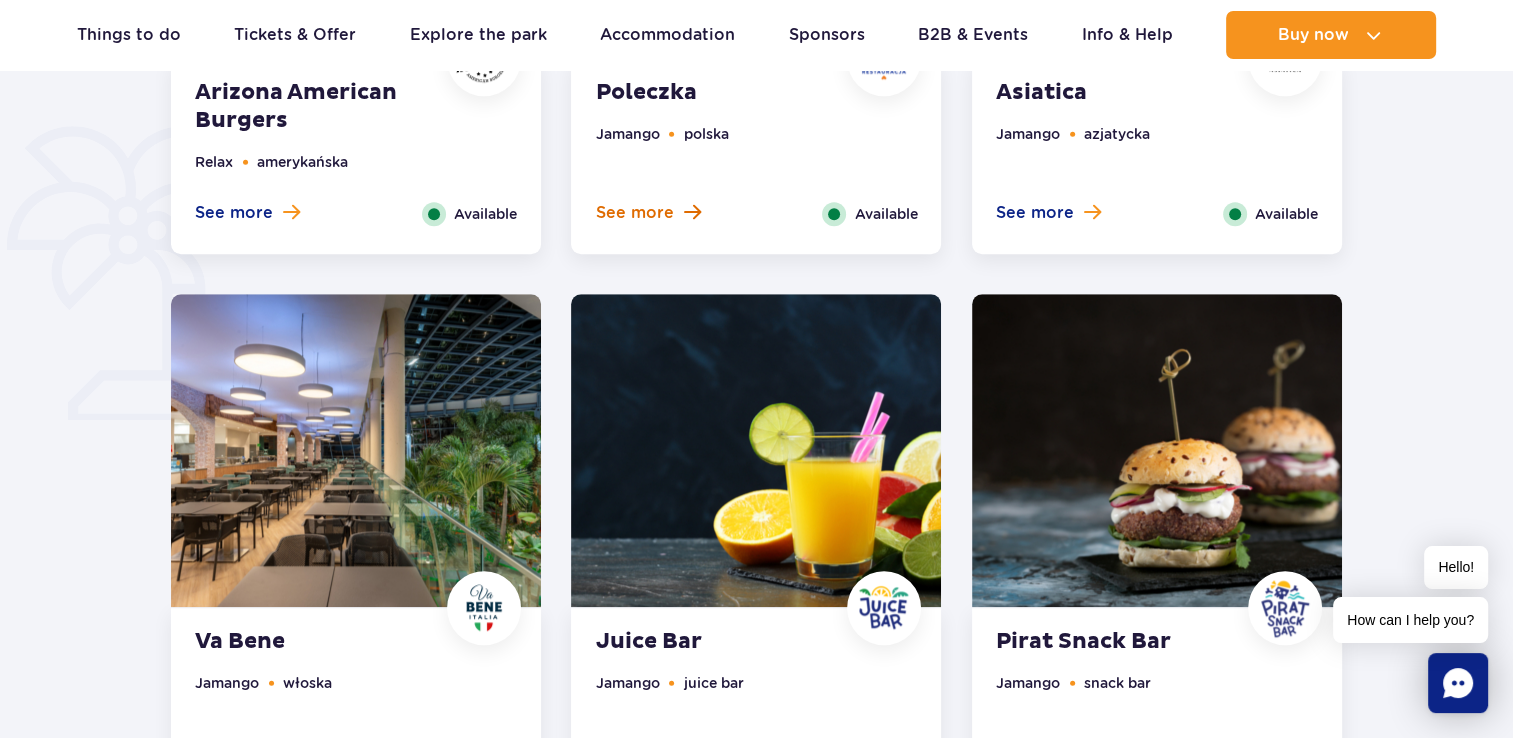 click on "See more" at bounding box center (634, 213) 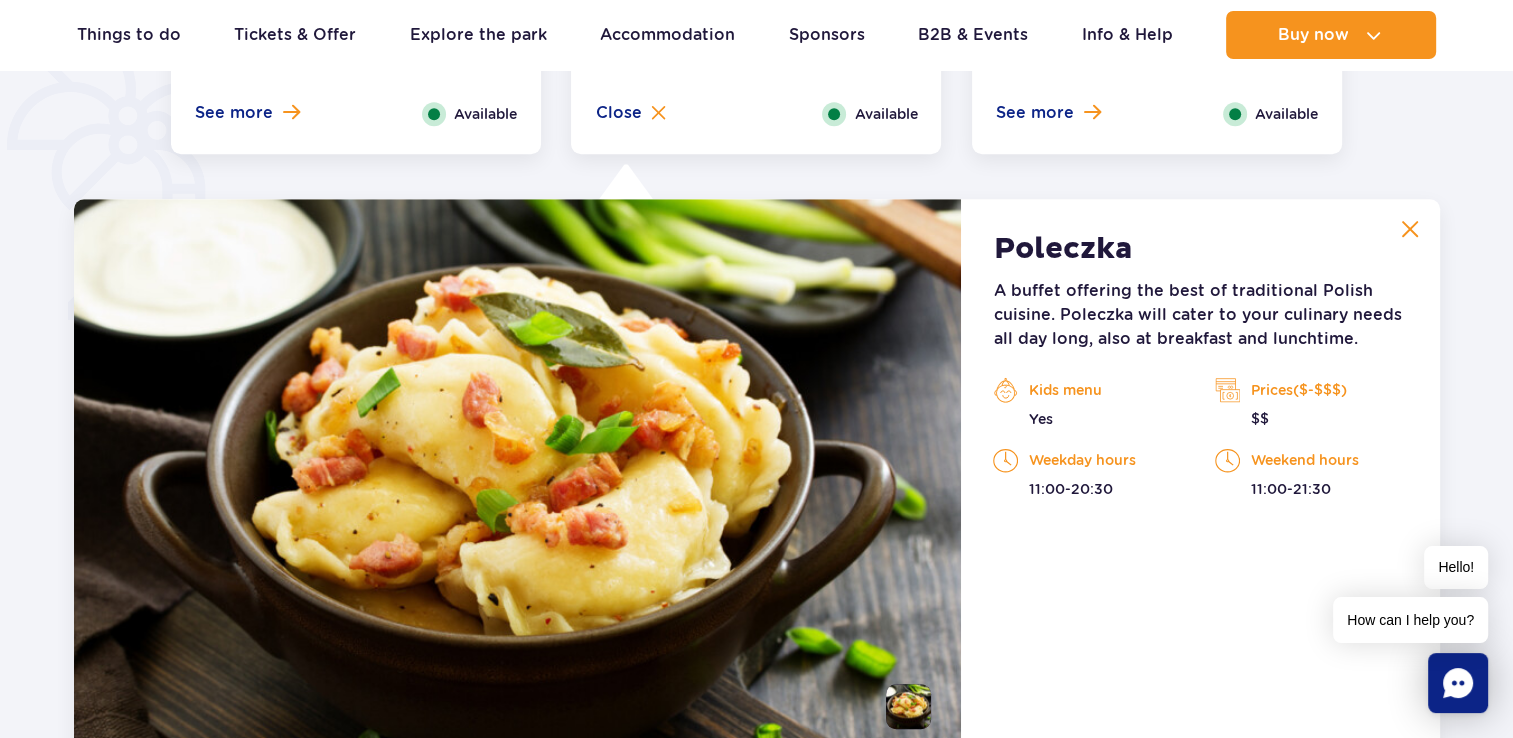 scroll, scrollTop: 1555, scrollLeft: 0, axis: vertical 